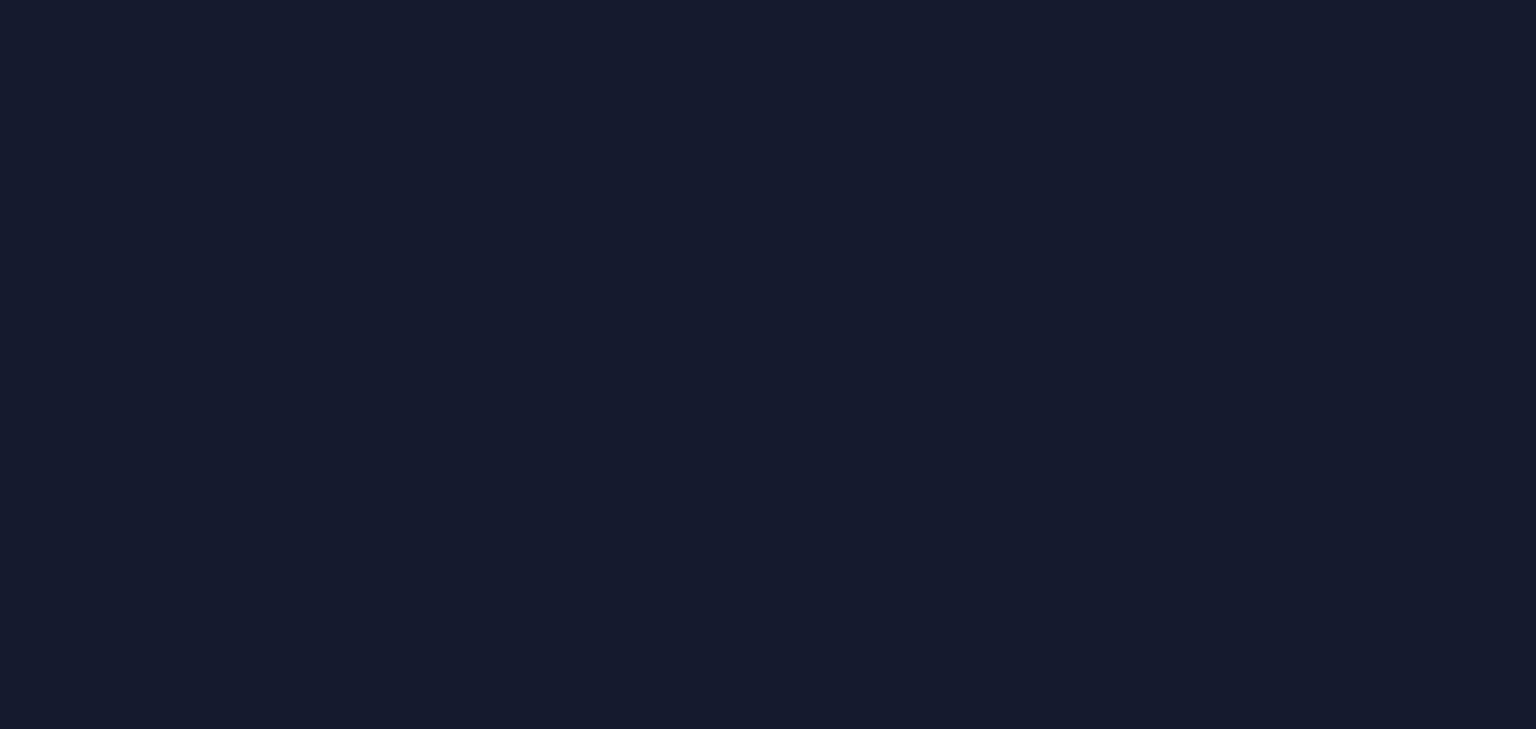 scroll, scrollTop: 0, scrollLeft: 0, axis: both 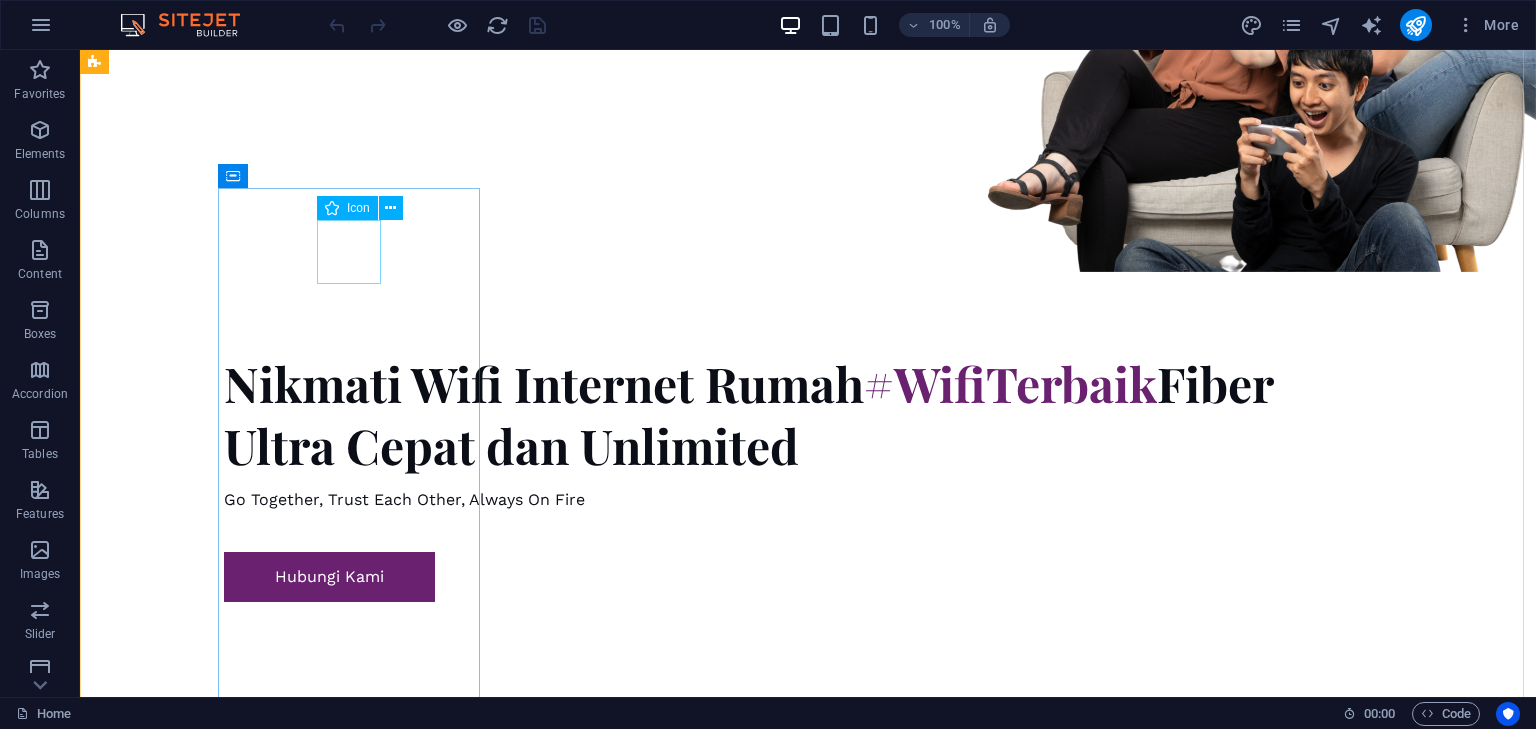 click at bounding box center (227, 2095) 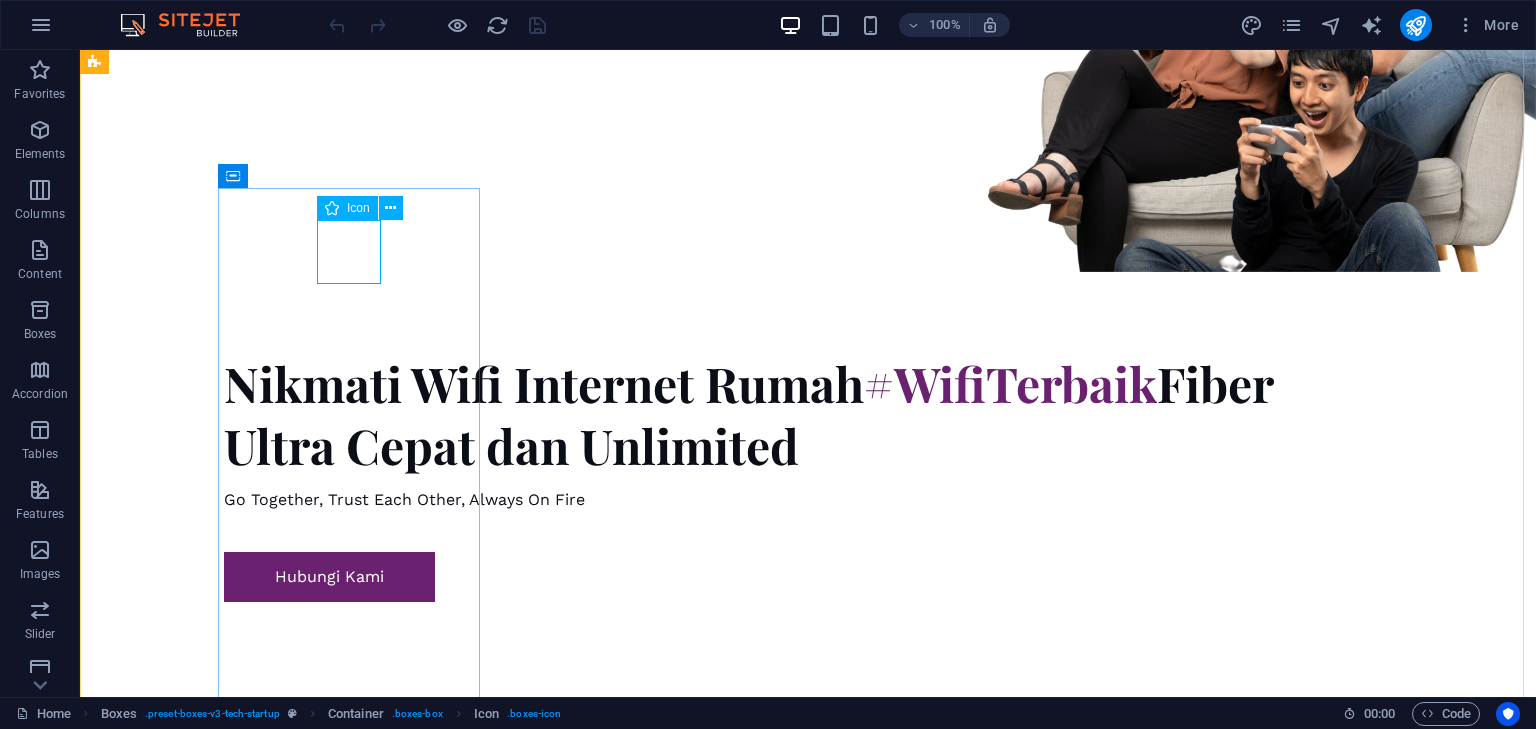 click at bounding box center (227, 2095) 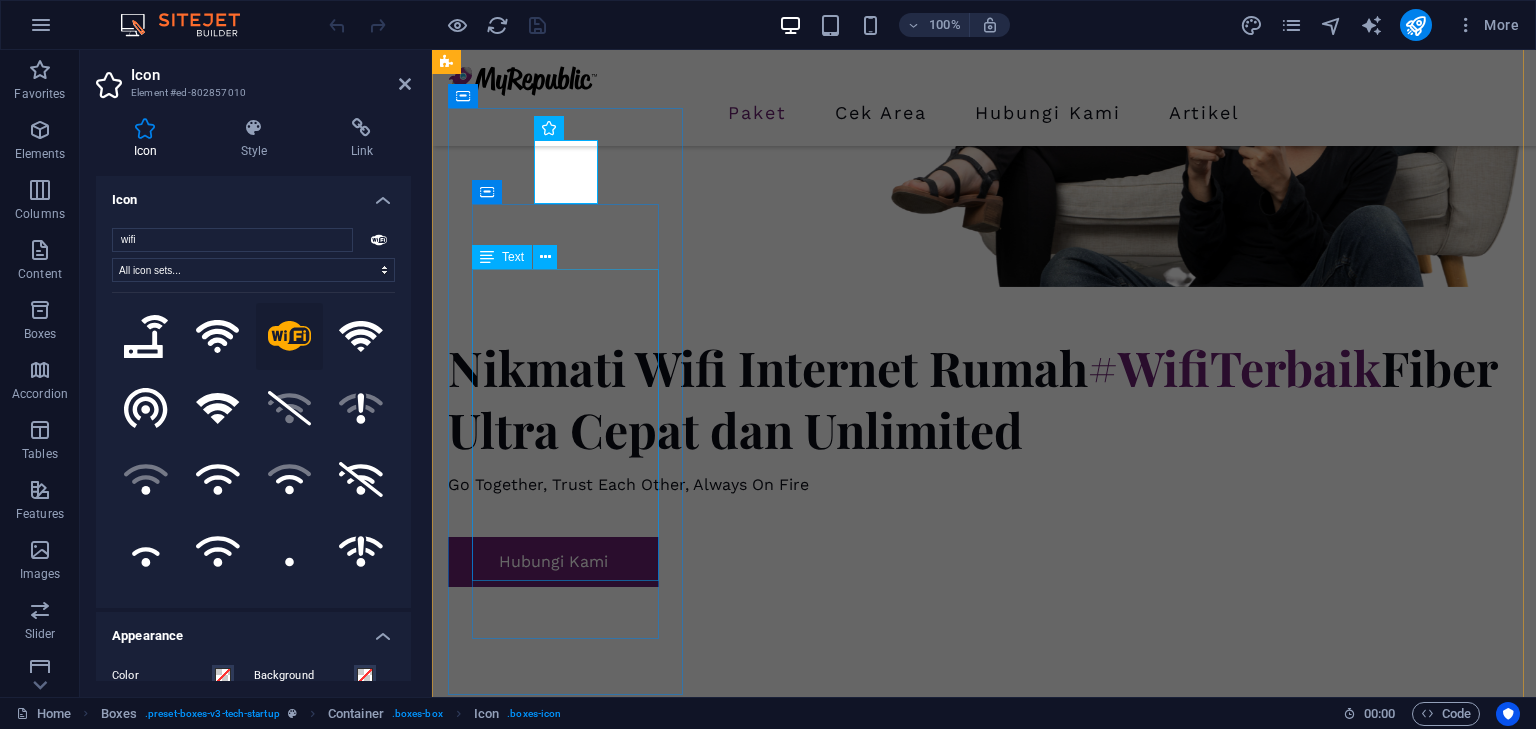 scroll, scrollTop: 1012, scrollLeft: 0, axis: vertical 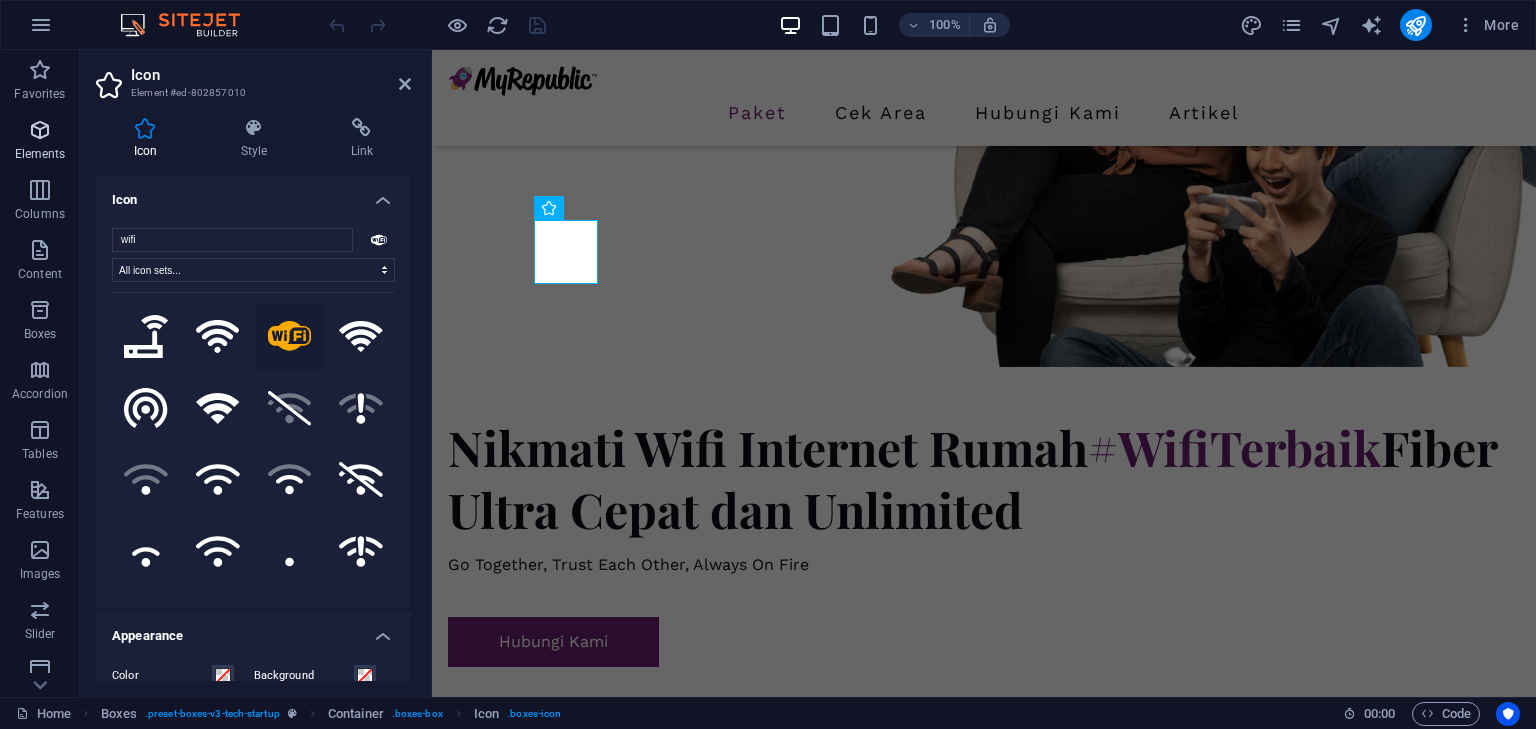click on "Elements" at bounding box center (40, 142) 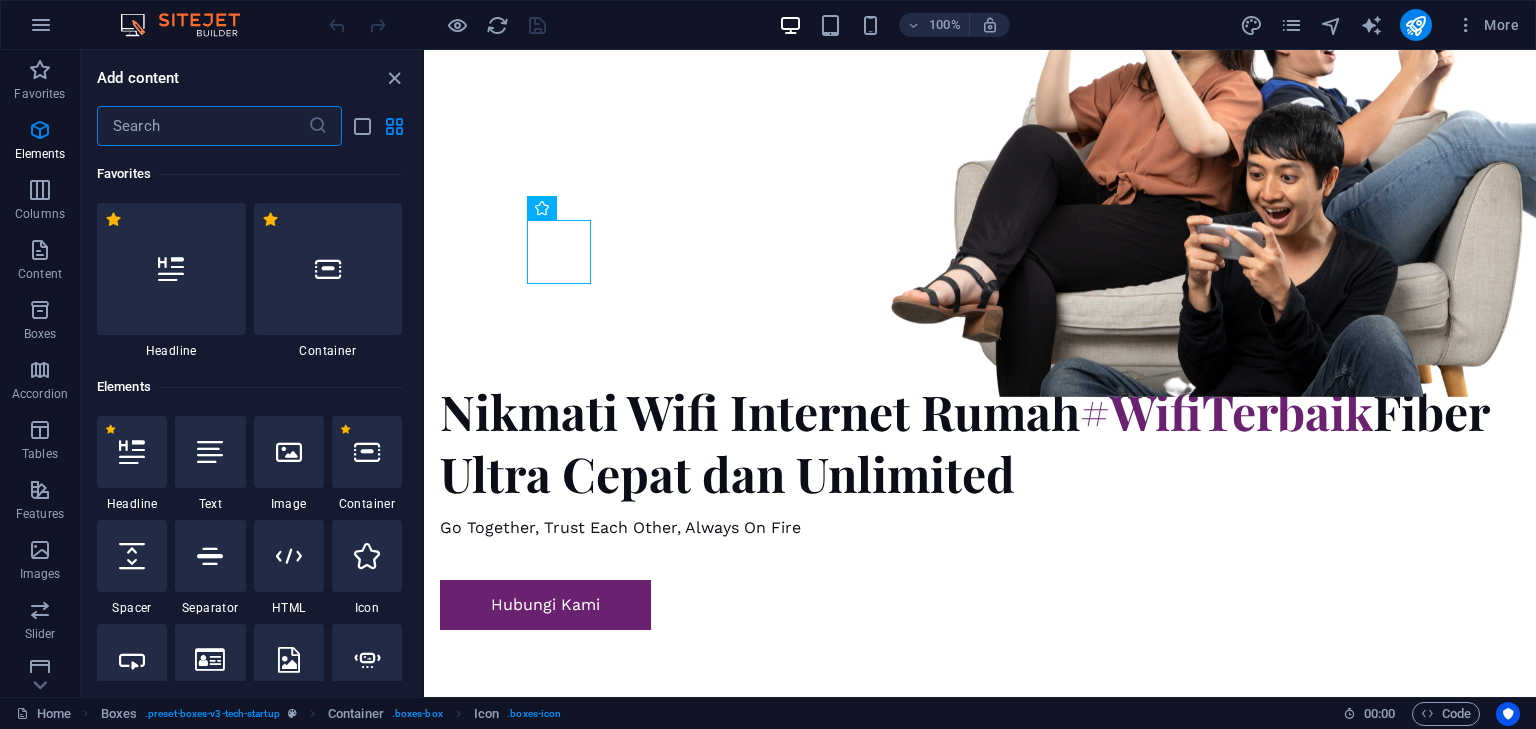 scroll, scrollTop: 1015, scrollLeft: 0, axis: vertical 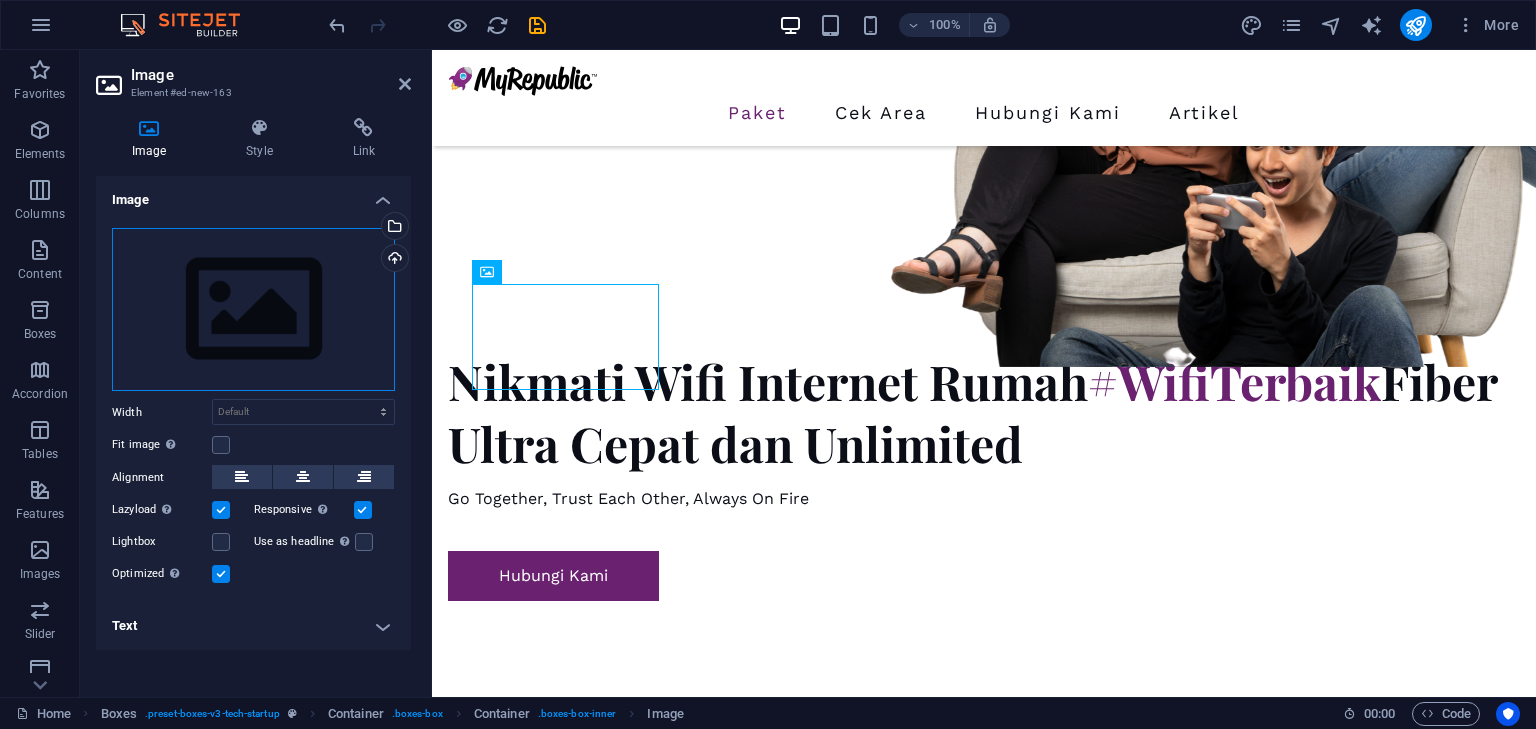 click on "Drag files here, click to choose files or select files from Files or our free stock photos & videos" at bounding box center [253, 310] 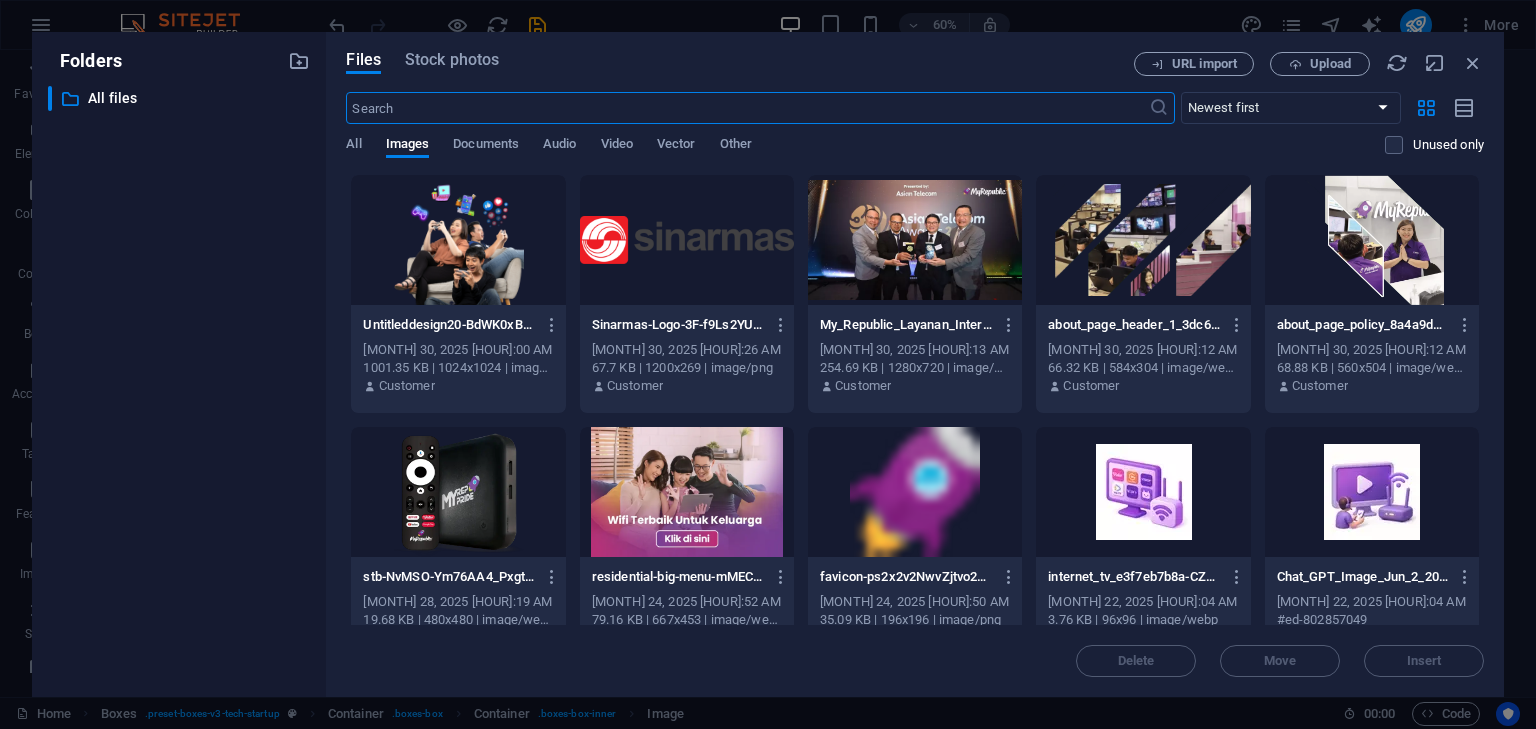 scroll, scrollTop: 1347, scrollLeft: 0, axis: vertical 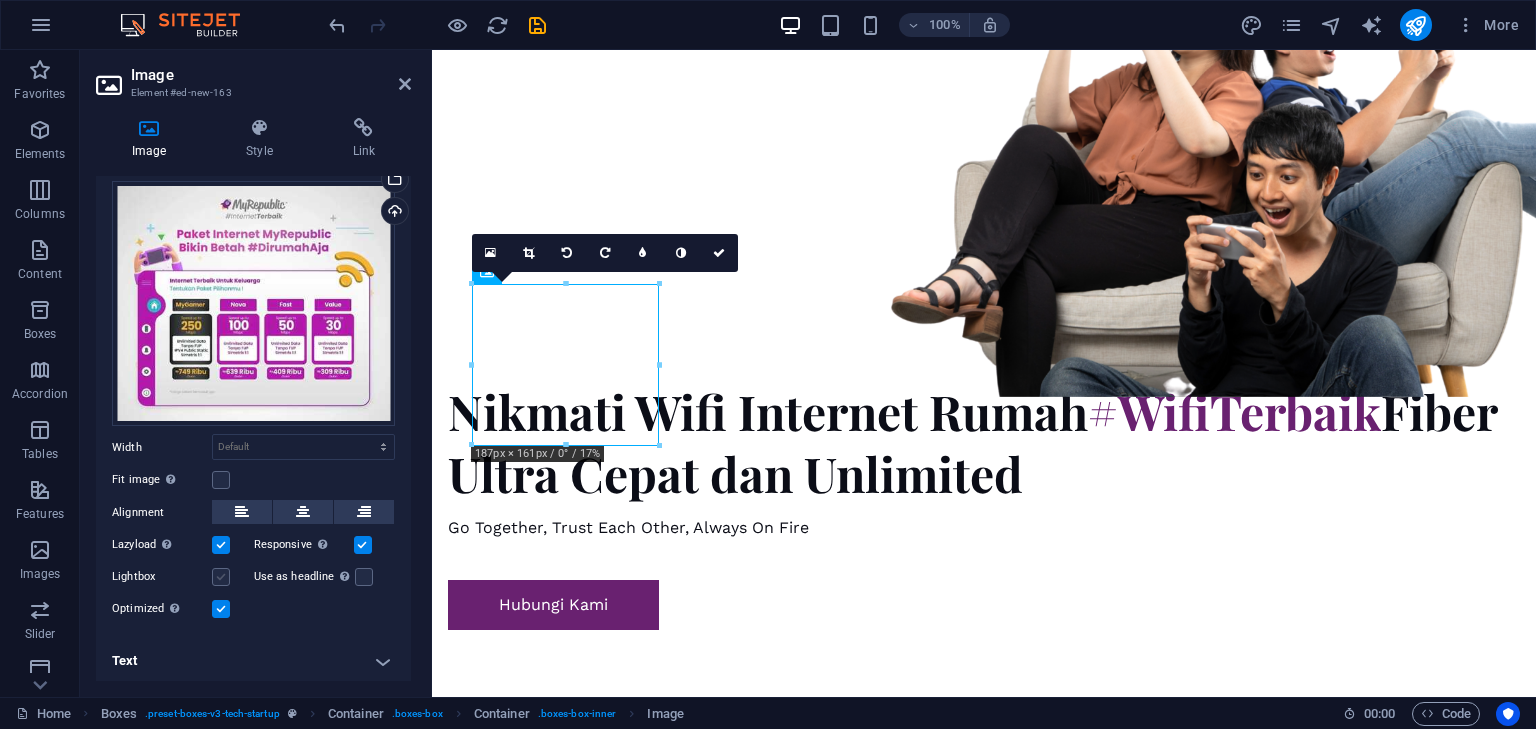click at bounding box center [221, 577] 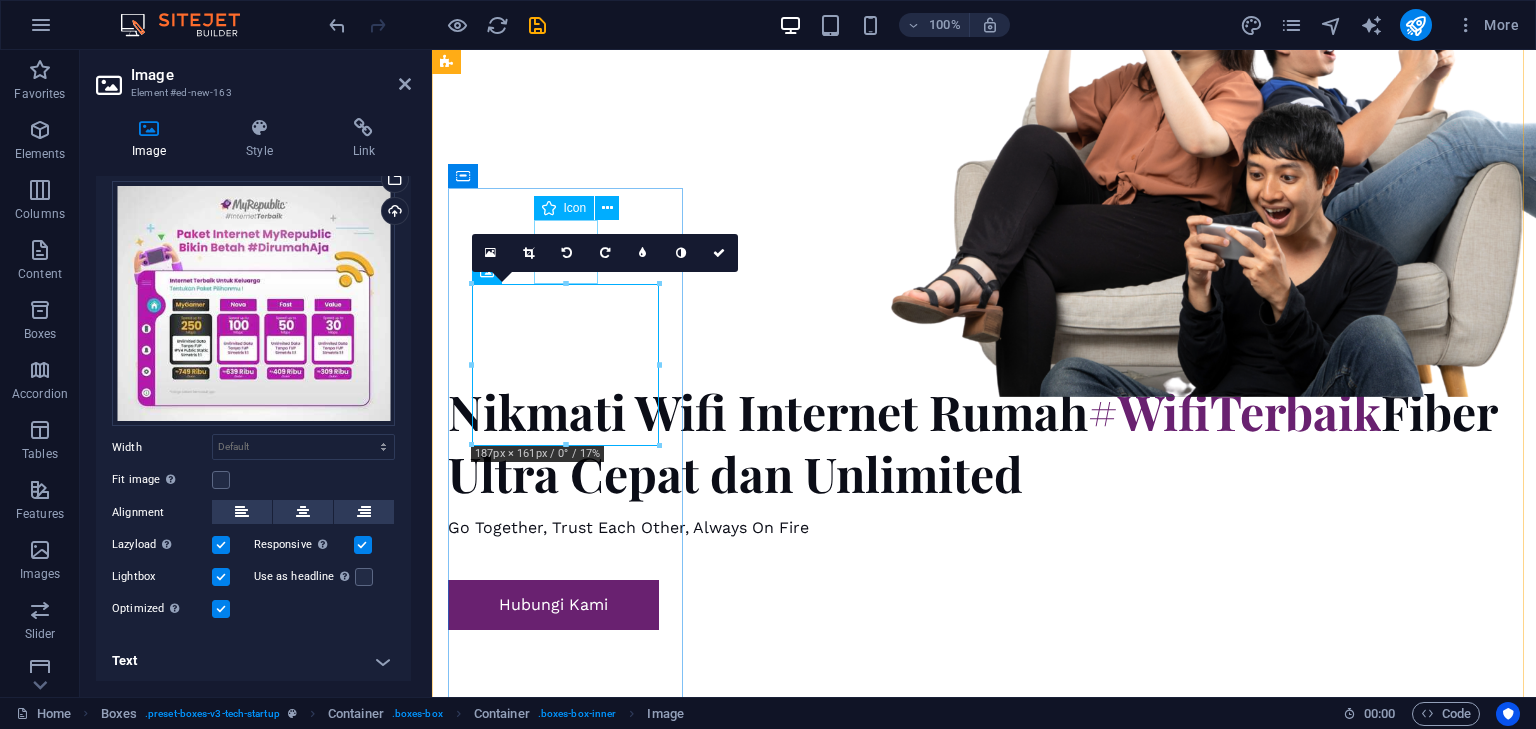 click at bounding box center [567, 2123] 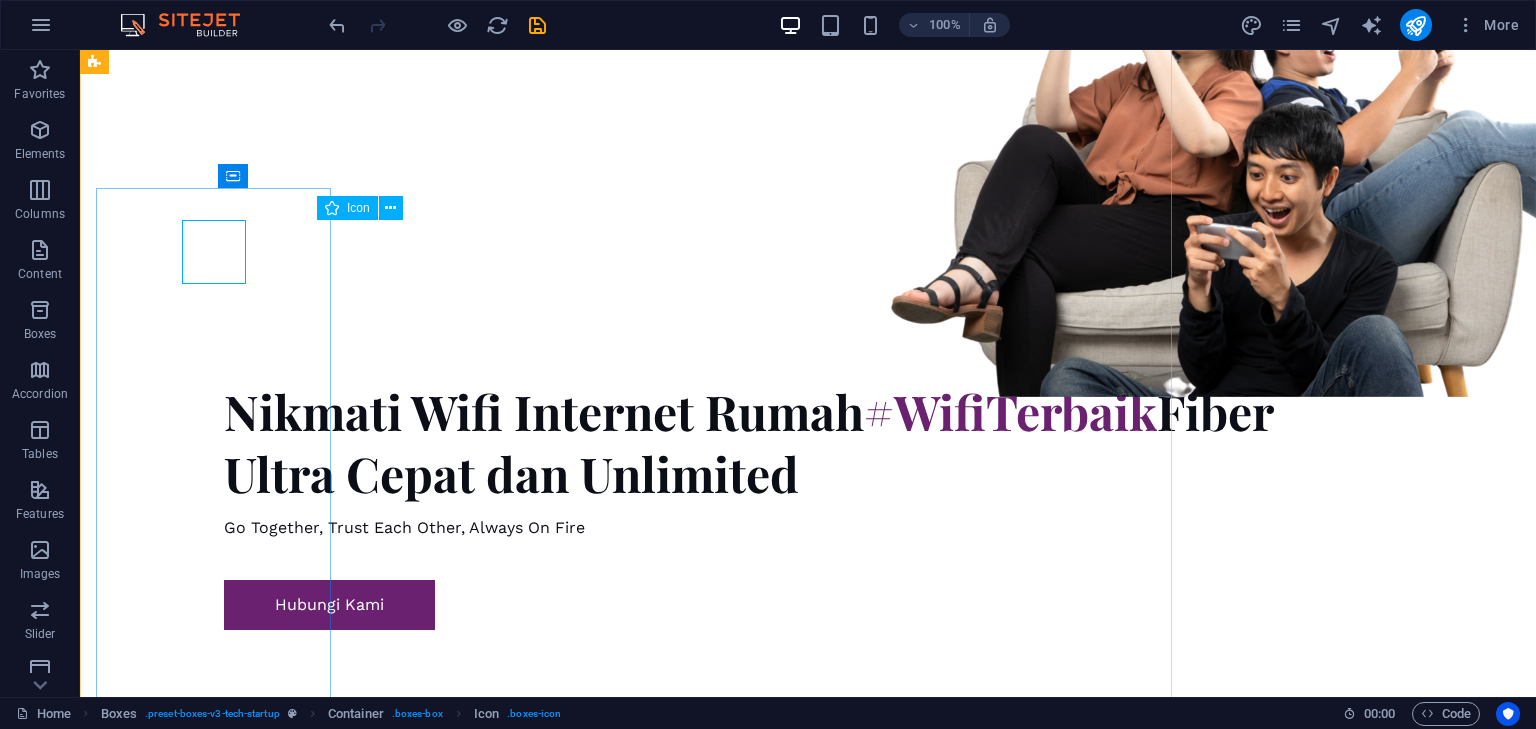 scroll, scrollTop: 1040, scrollLeft: 0, axis: vertical 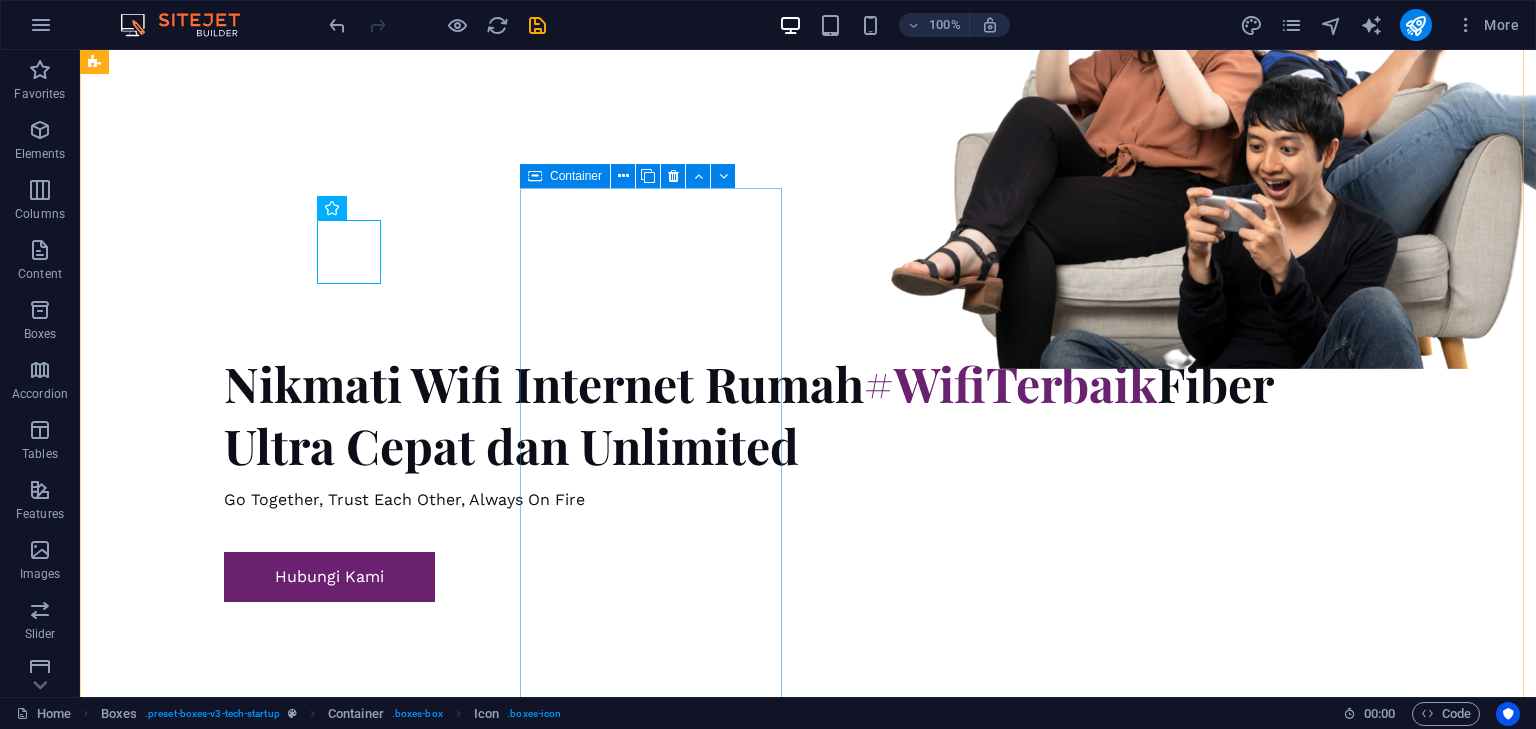 click on "Internet + TV Gabungan internet stabil  50-500 Mbps  real Unlimited tanpa FUP dan 76+ channel TV lokal dan internasional. Bonus Vidio Platinum & Genflix gratis 1 tahun. Ideal untuk keluarga yang ingin koneksi cepat ditambah channel tv lengkap. Mulai  [PRICE]/bulan . WhatsApp Kami " at bounding box center (227, 4079) 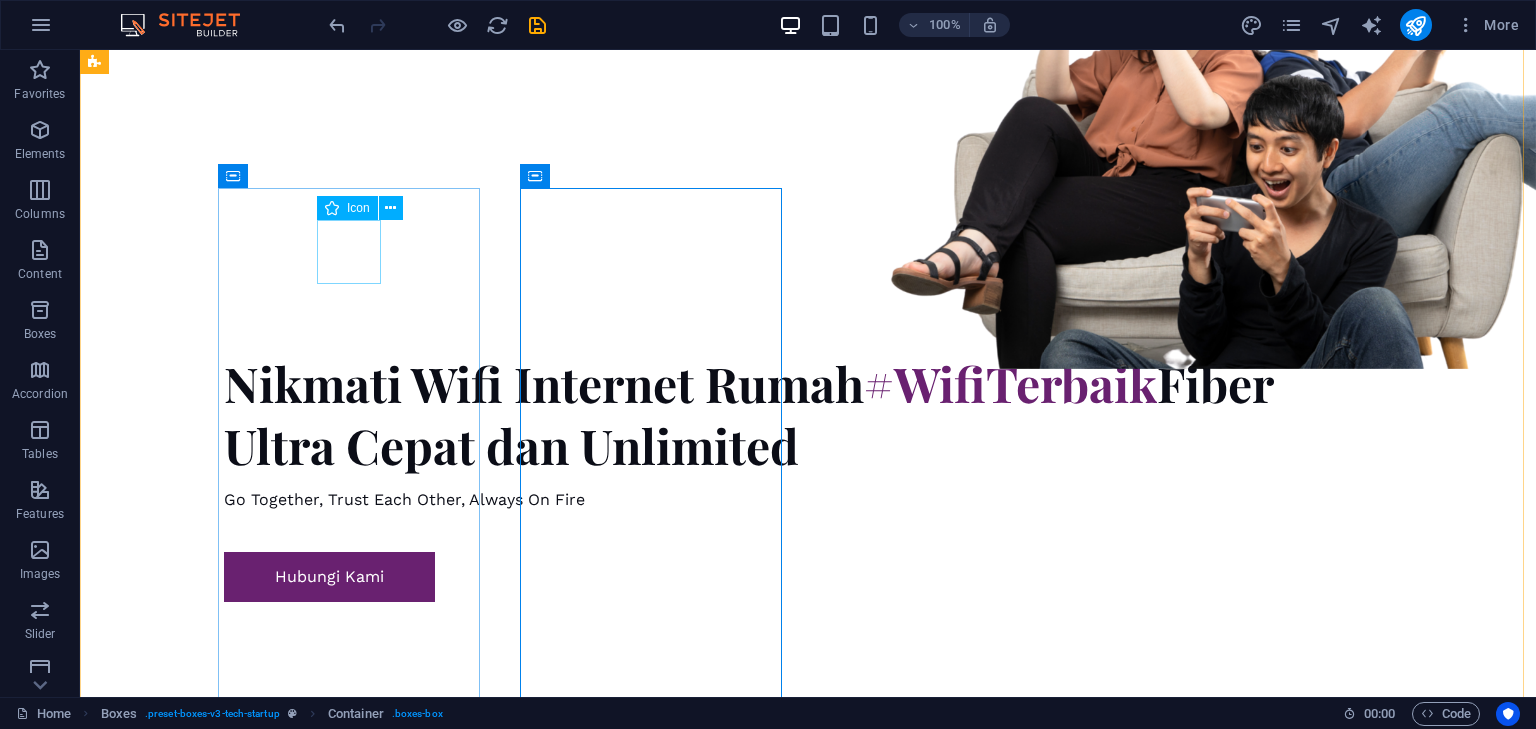 click at bounding box center (227, 2095) 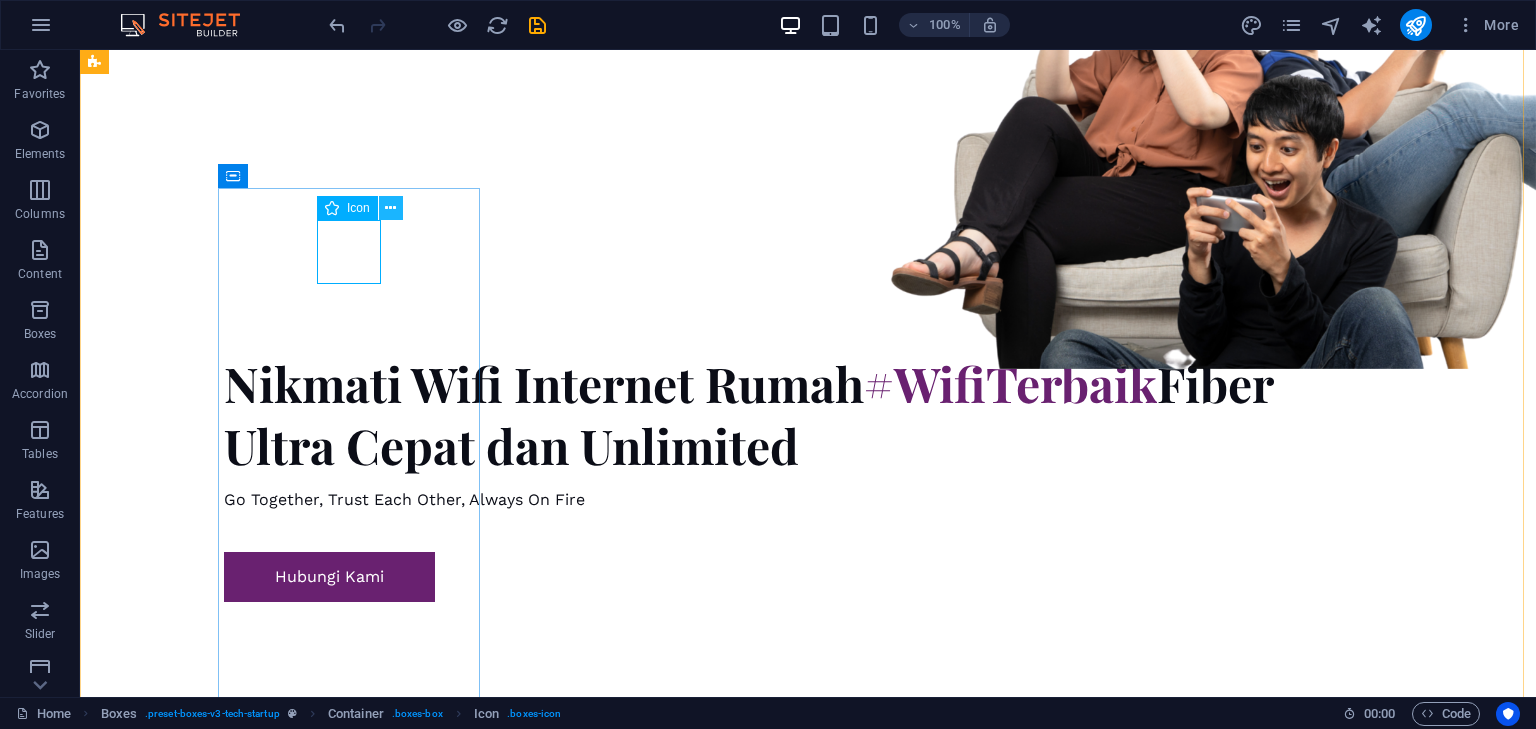 click at bounding box center [390, 208] 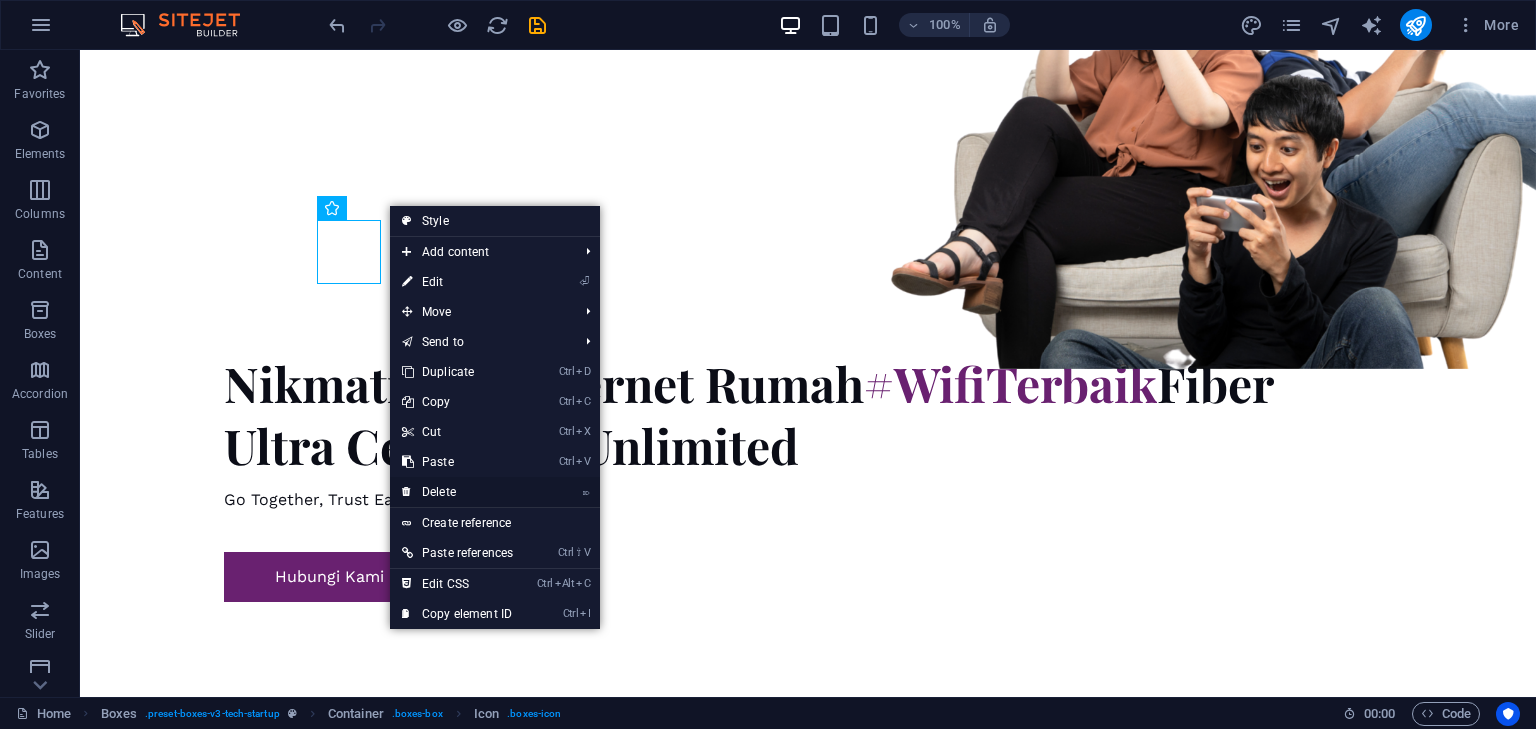 click on "⌦  Delete" at bounding box center [457, 492] 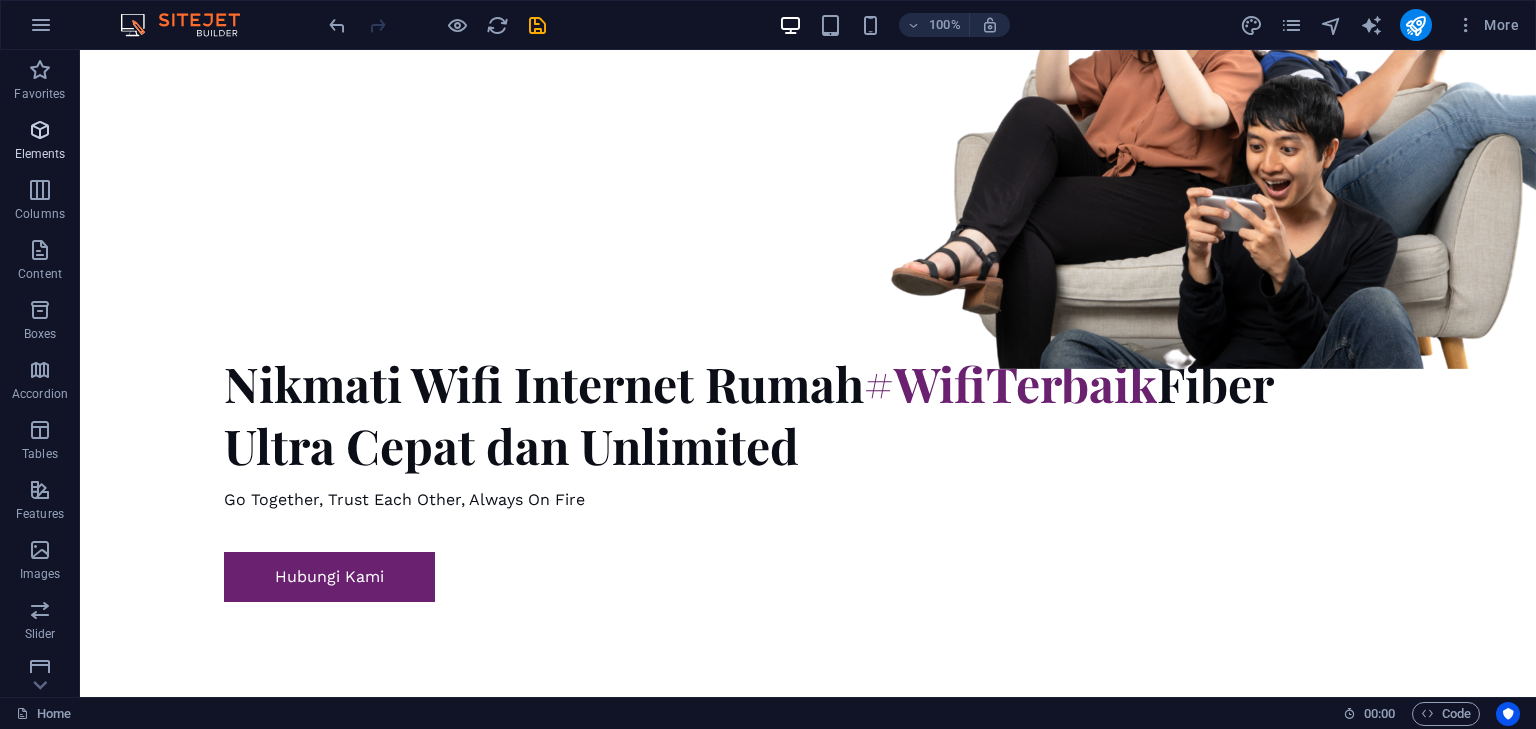 click on "Elements" at bounding box center (40, 142) 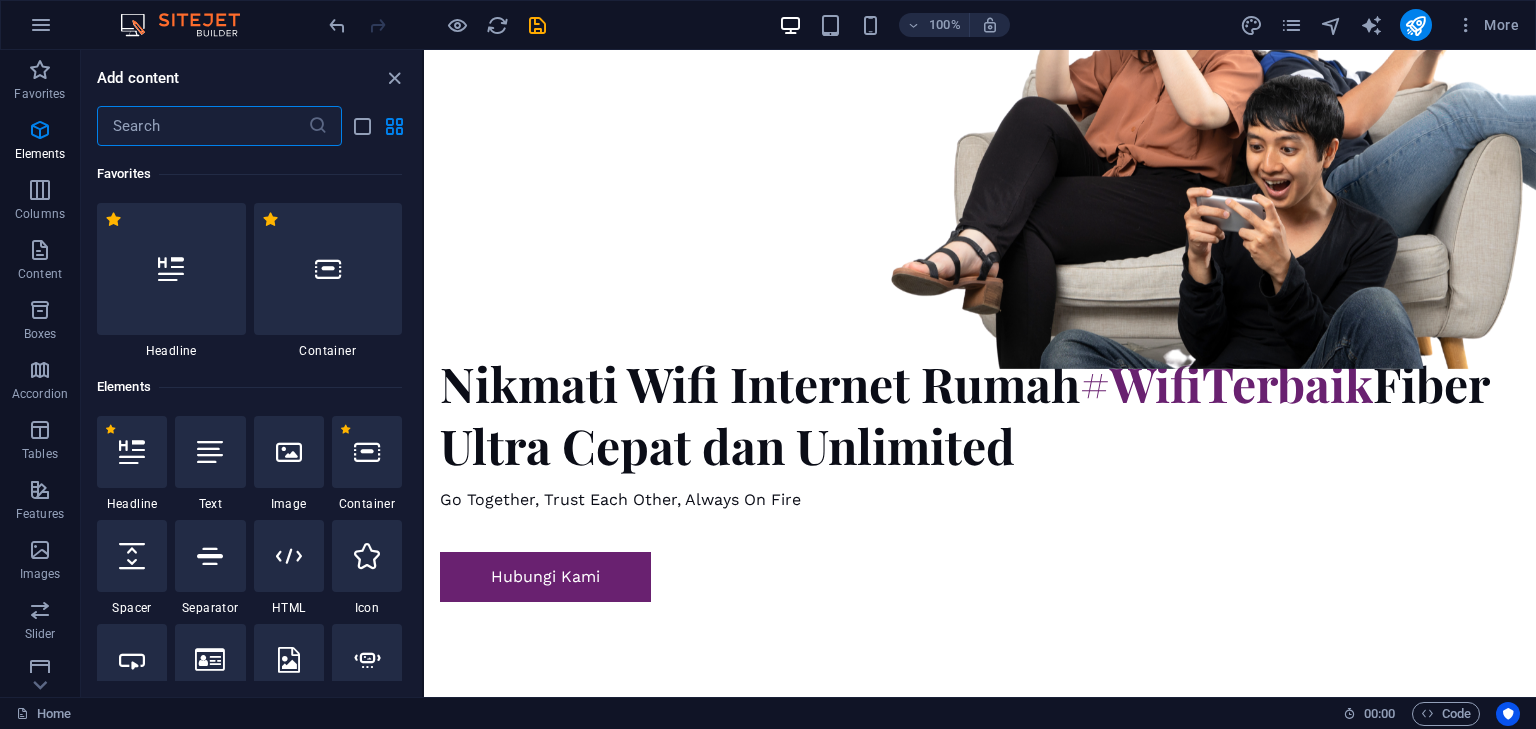 scroll, scrollTop: 1015, scrollLeft: 0, axis: vertical 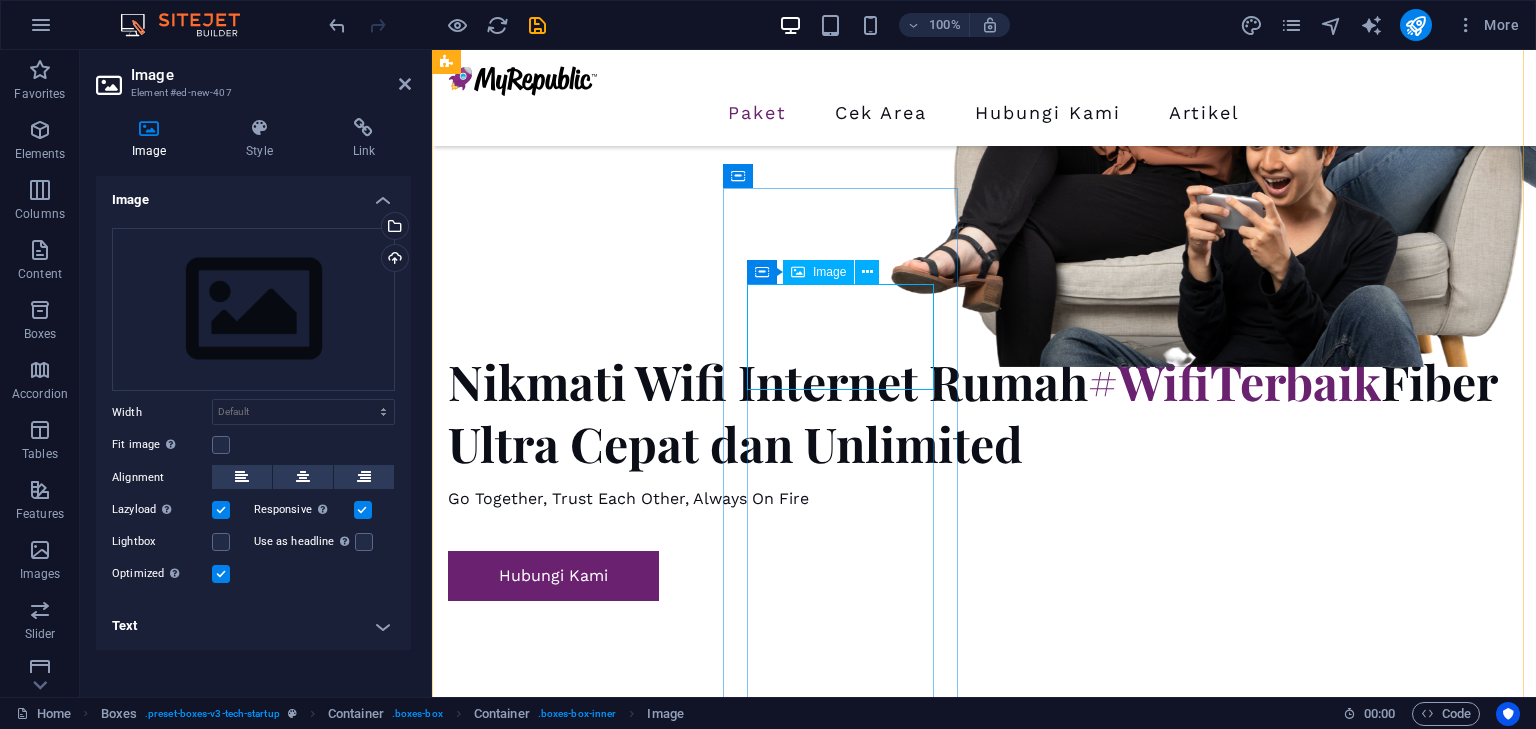 click at bounding box center [567, 3685] 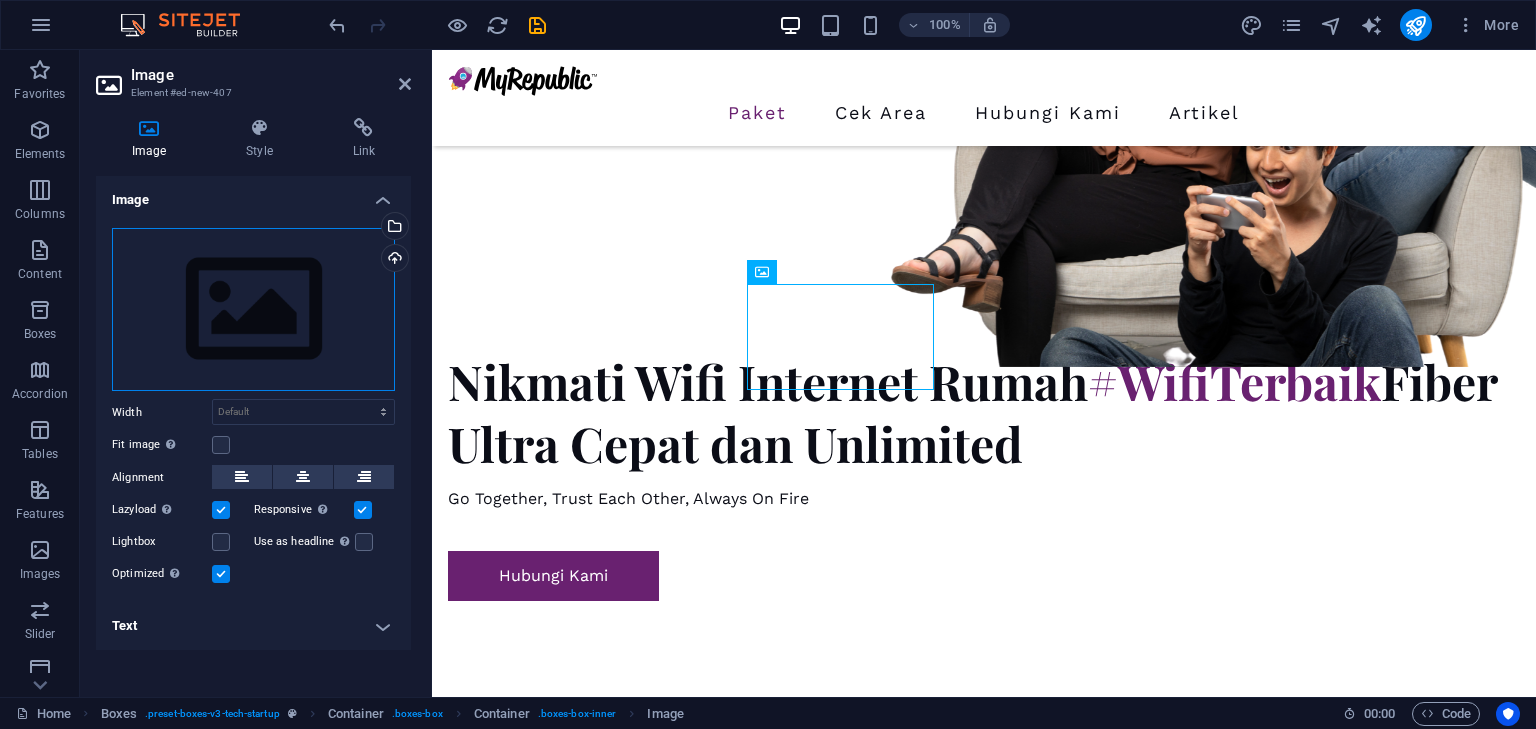 click on "Drag files here, click to choose files or select files from Files or our free stock photos & videos" at bounding box center [253, 310] 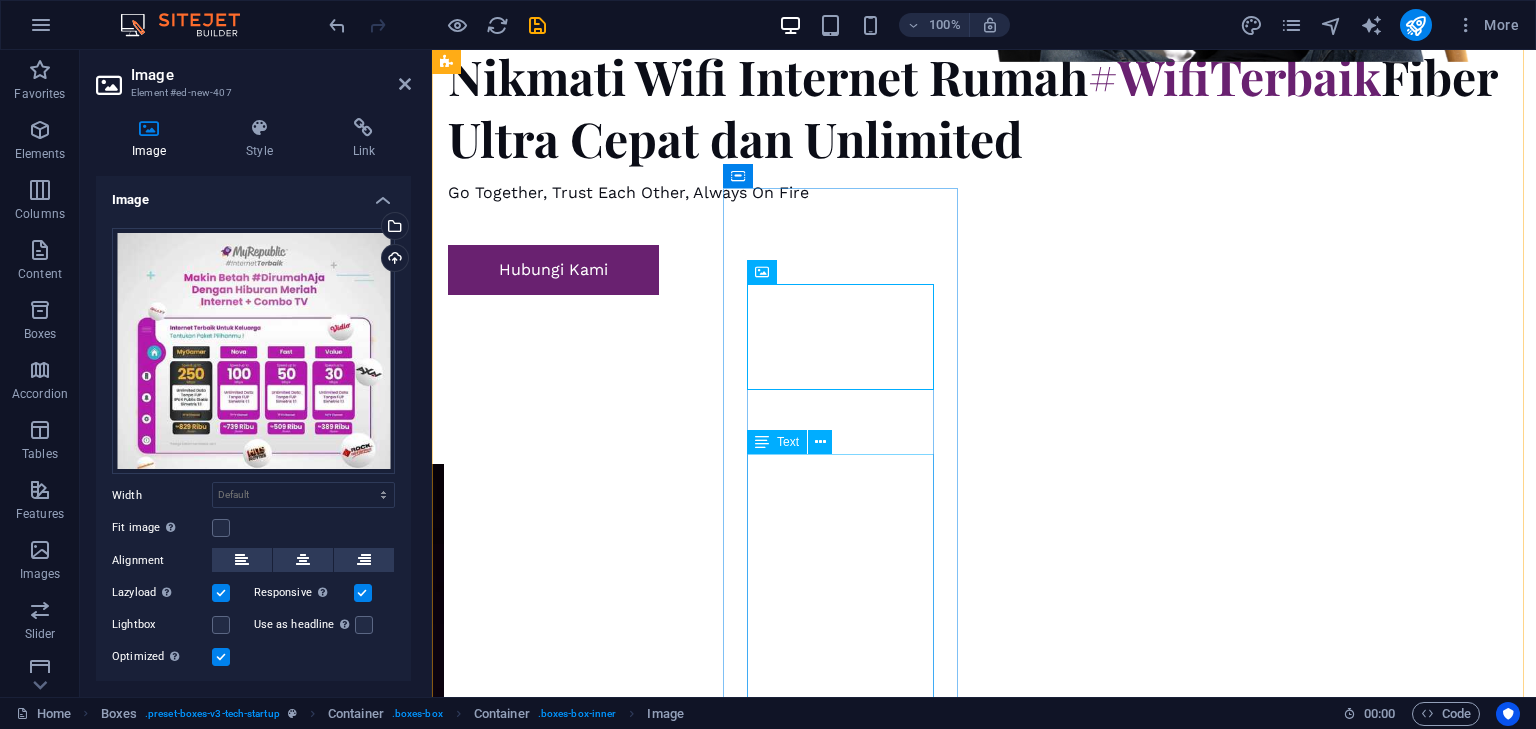 scroll, scrollTop: 1012, scrollLeft: 0, axis: vertical 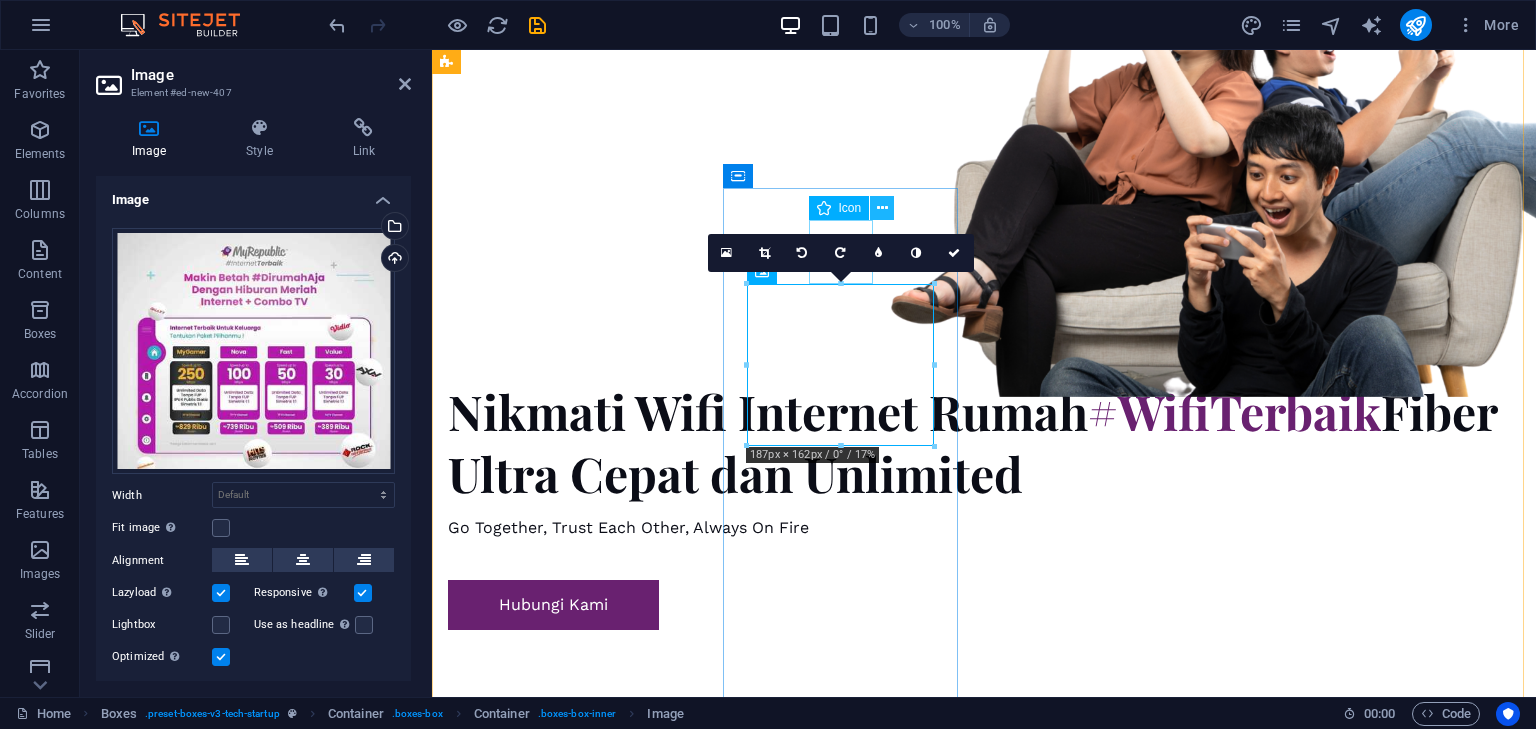 click at bounding box center [882, 208] 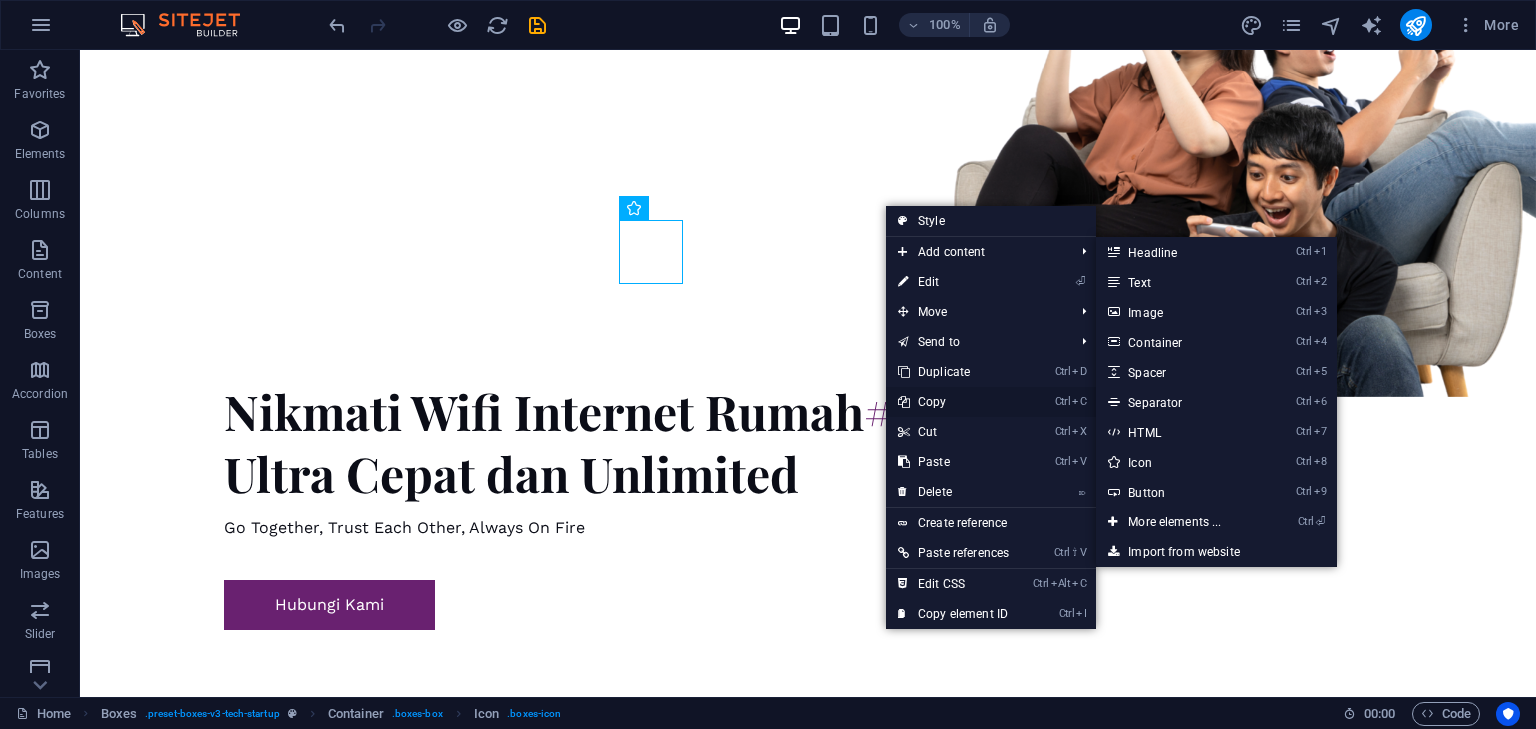 scroll, scrollTop: 1040, scrollLeft: 0, axis: vertical 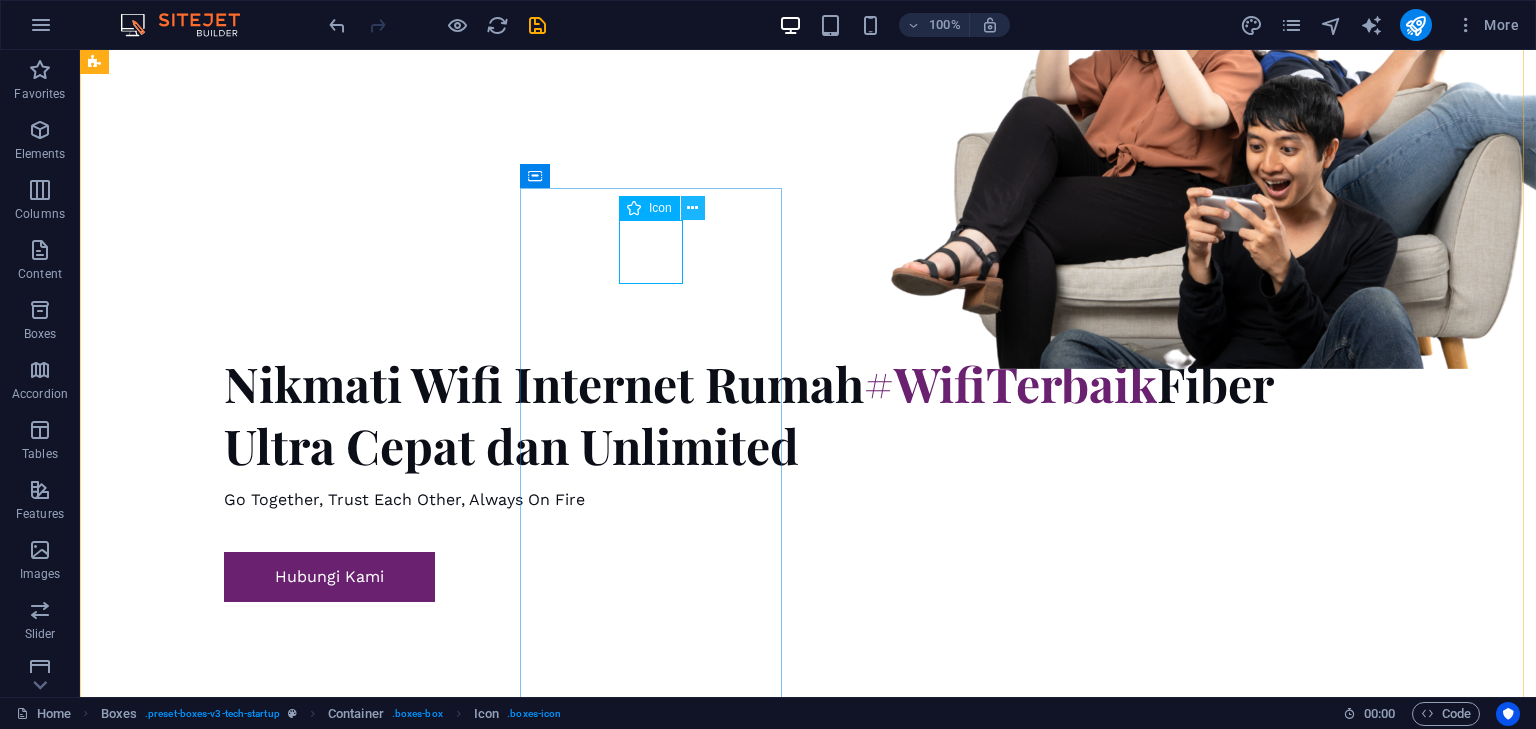 click at bounding box center (692, 208) 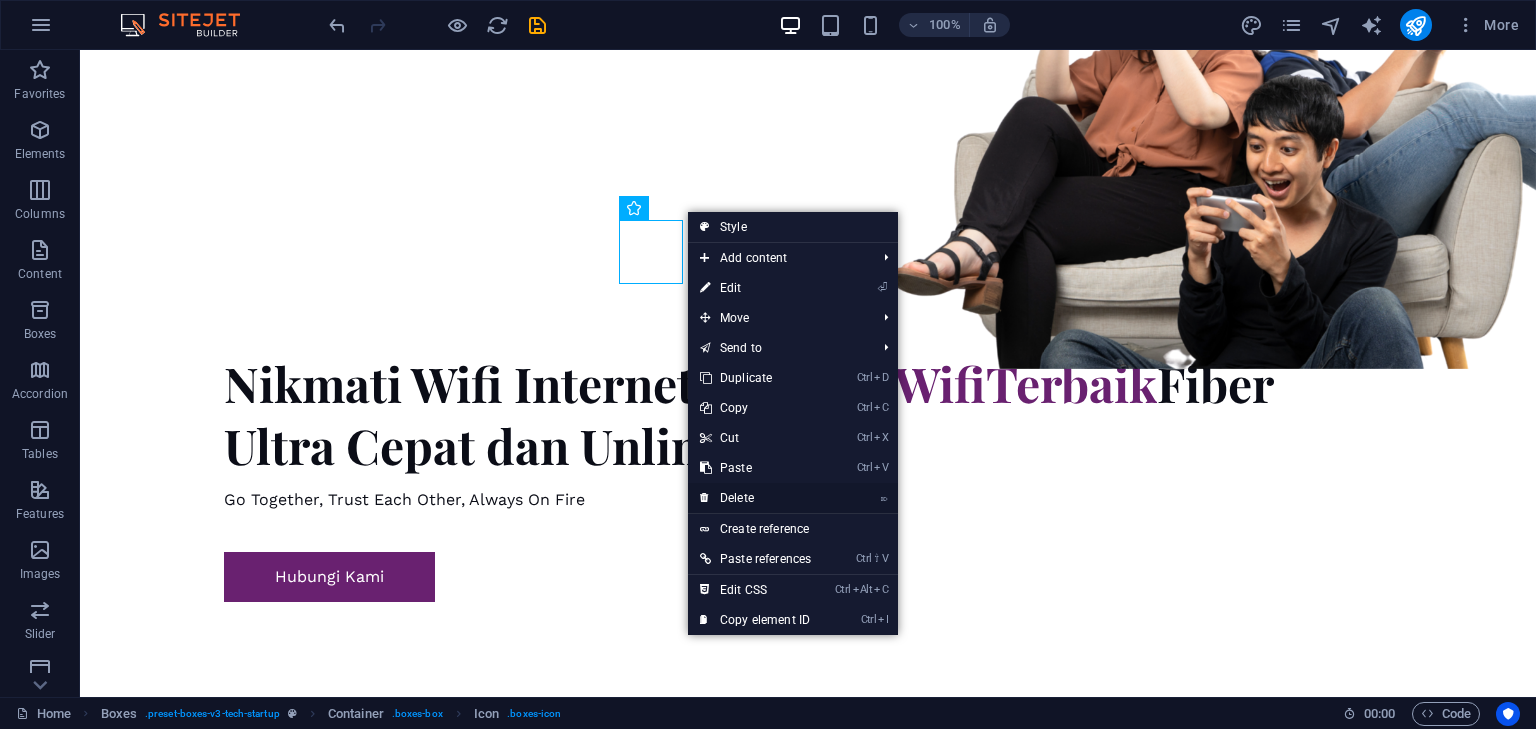 click on "⌦  Delete" at bounding box center (755, 498) 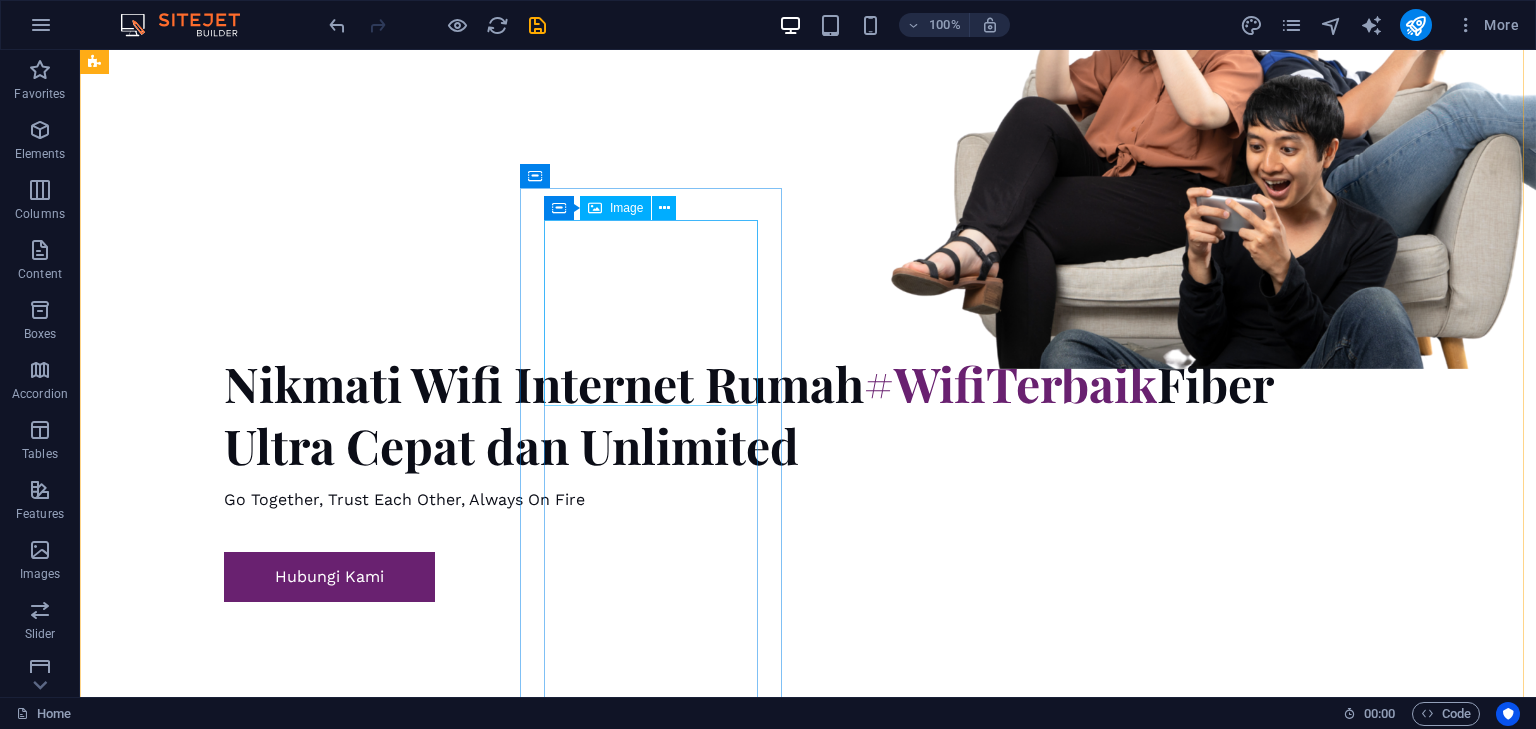 click at bounding box center (227, 4420) 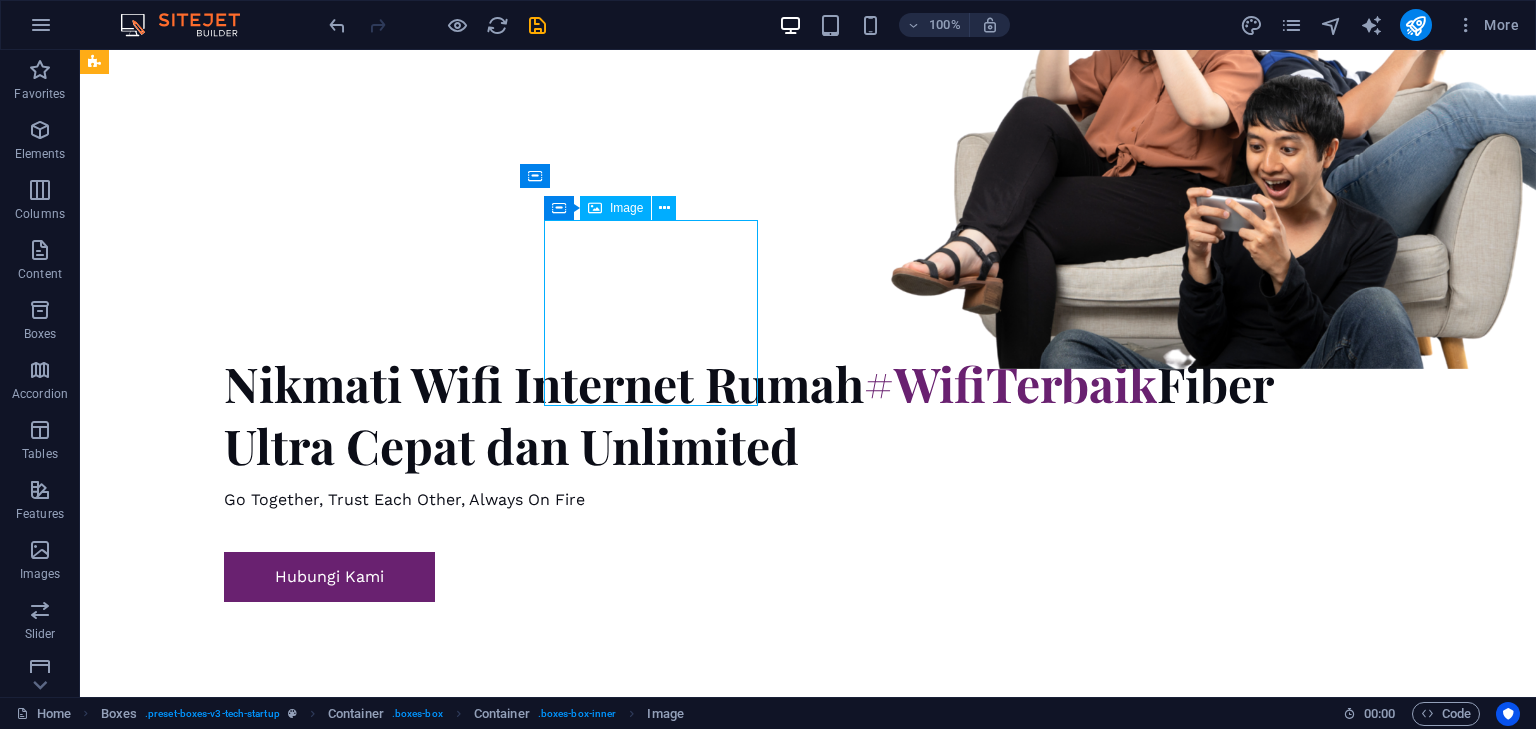click at bounding box center (227, 4420) 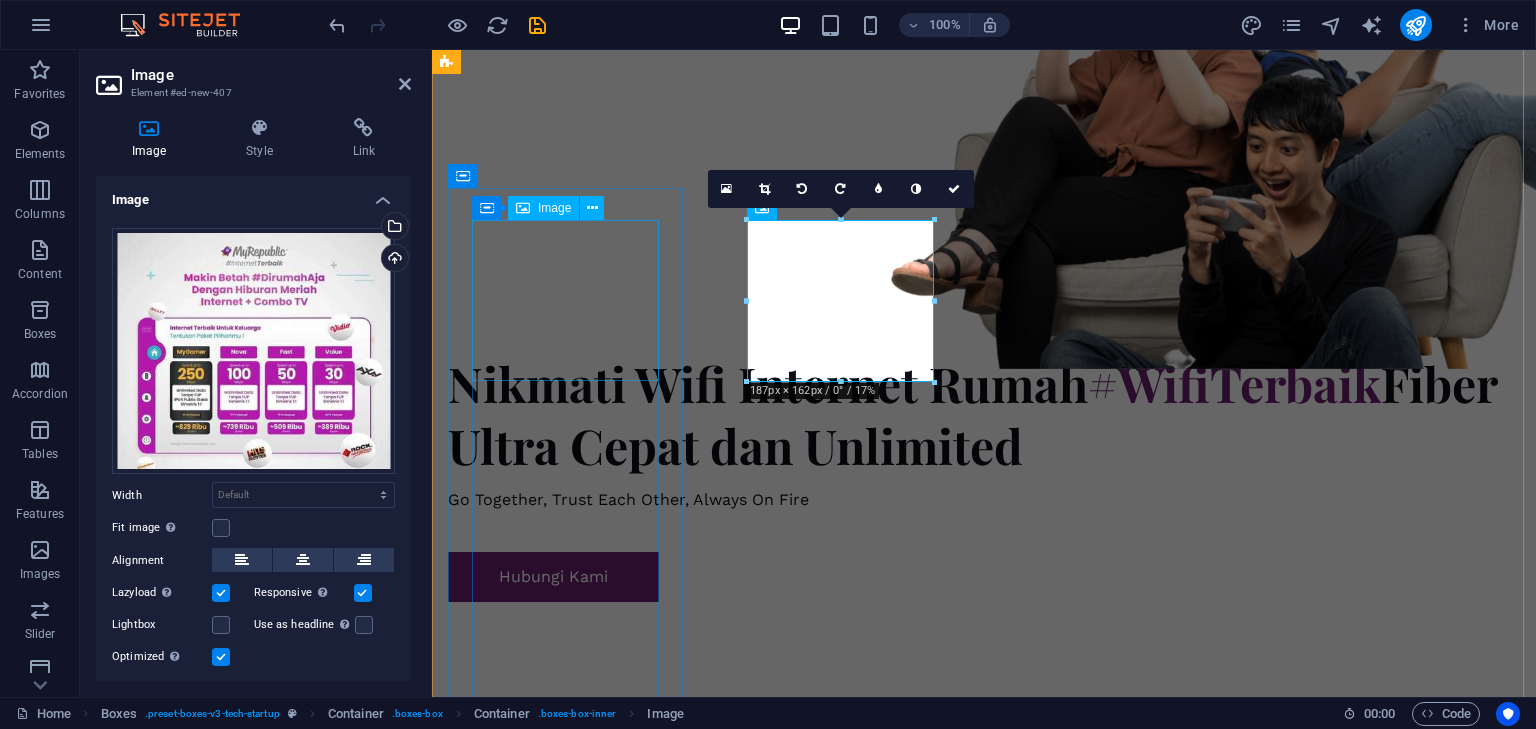 scroll, scrollTop: 1012, scrollLeft: 0, axis: vertical 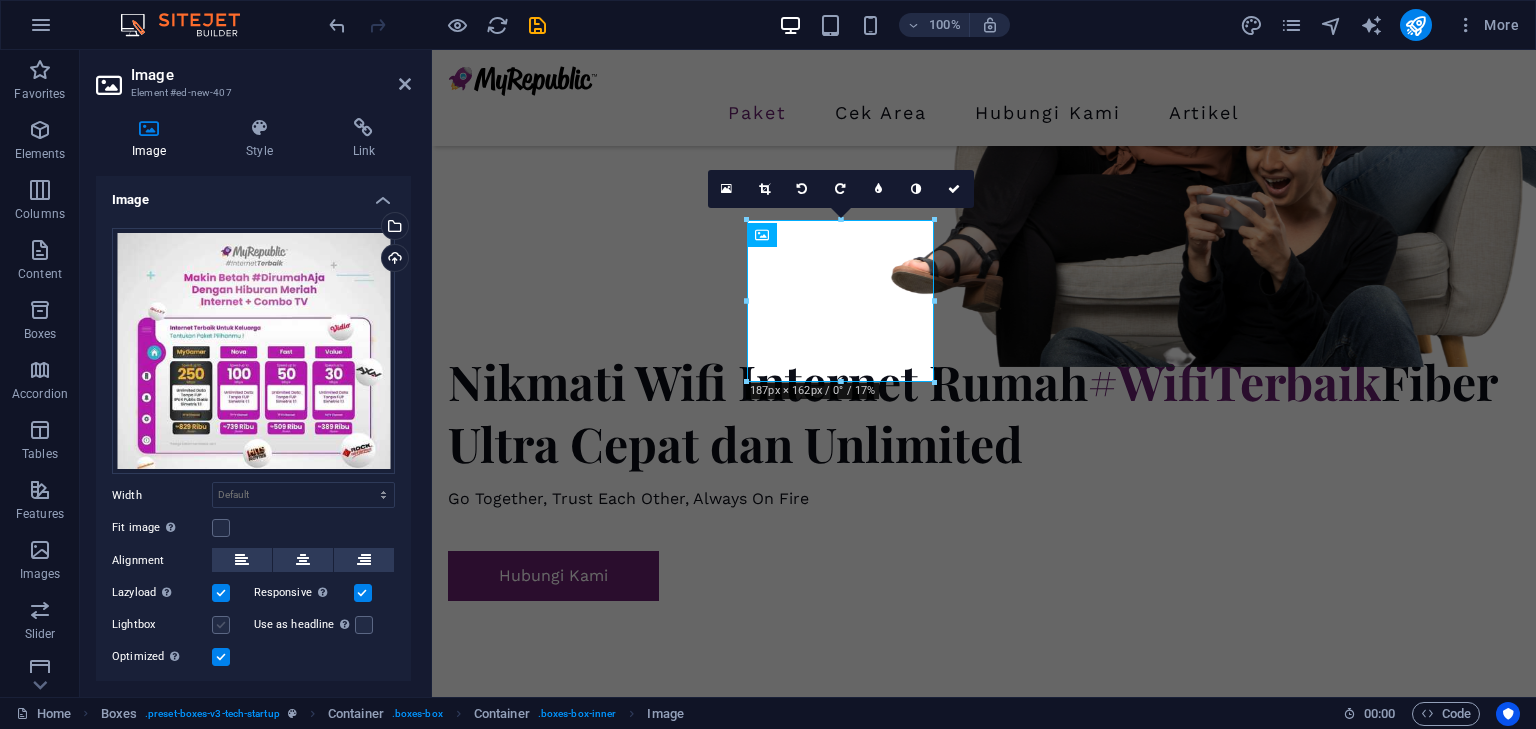 click at bounding box center (221, 625) 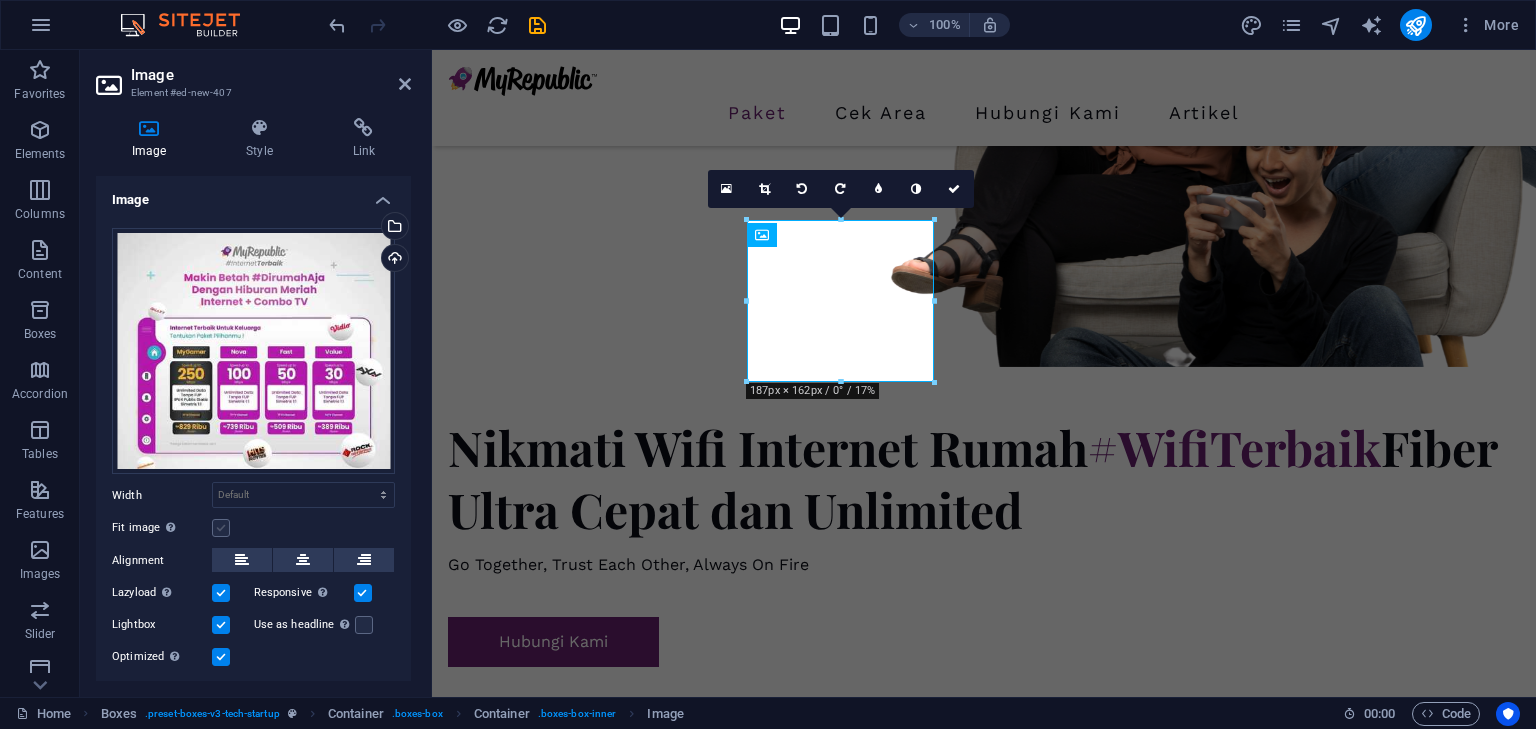 click at bounding box center (221, 528) 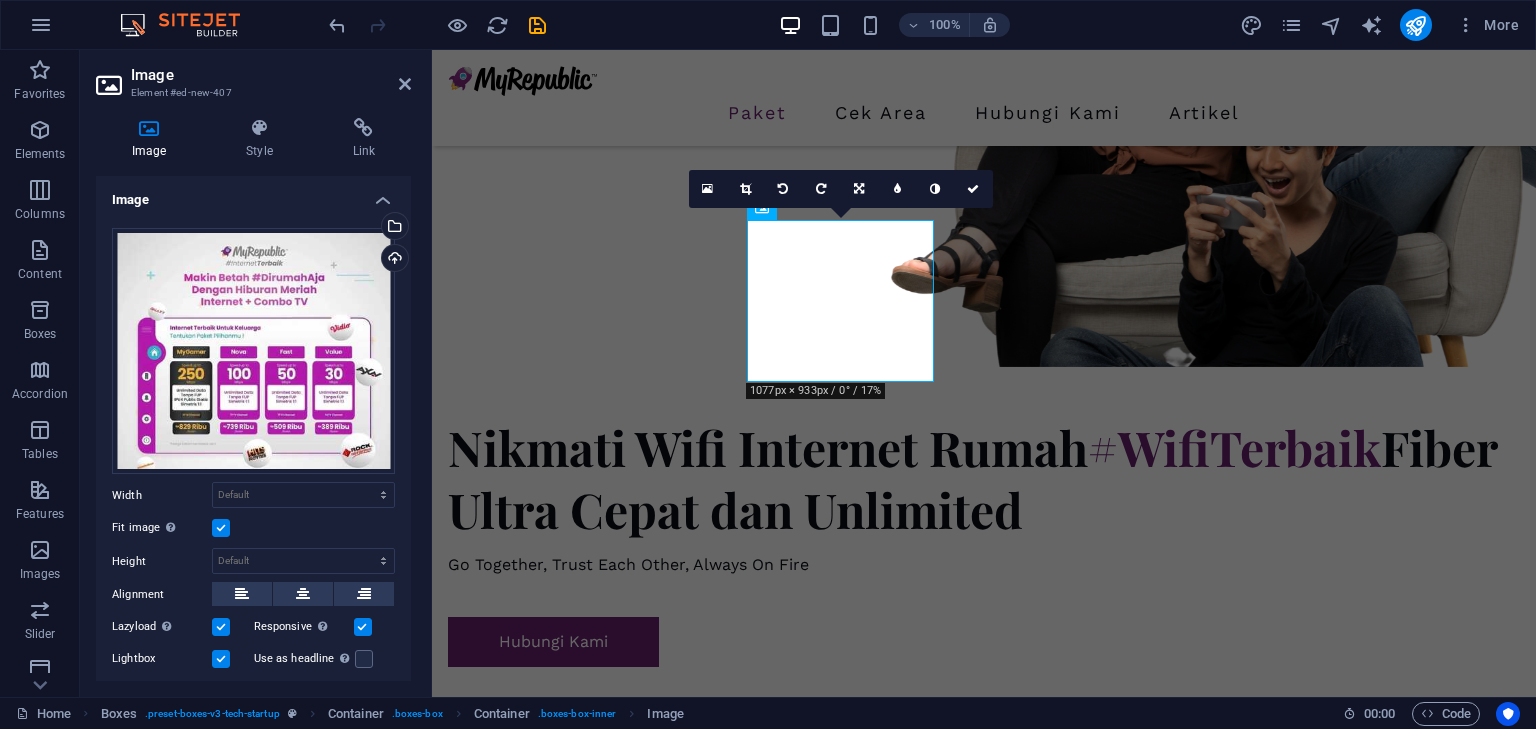 click at bounding box center (221, 528) 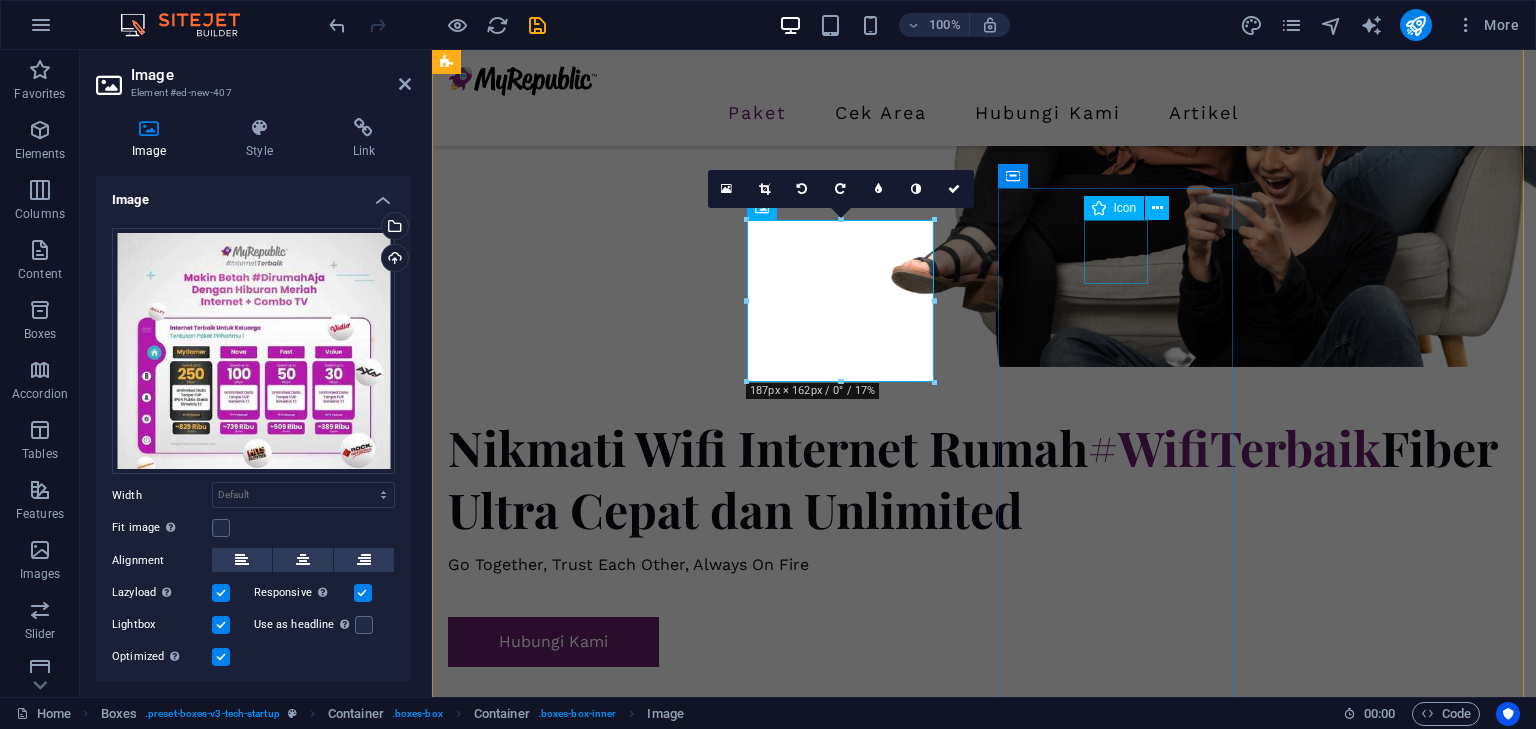 click at bounding box center [567, 5058] 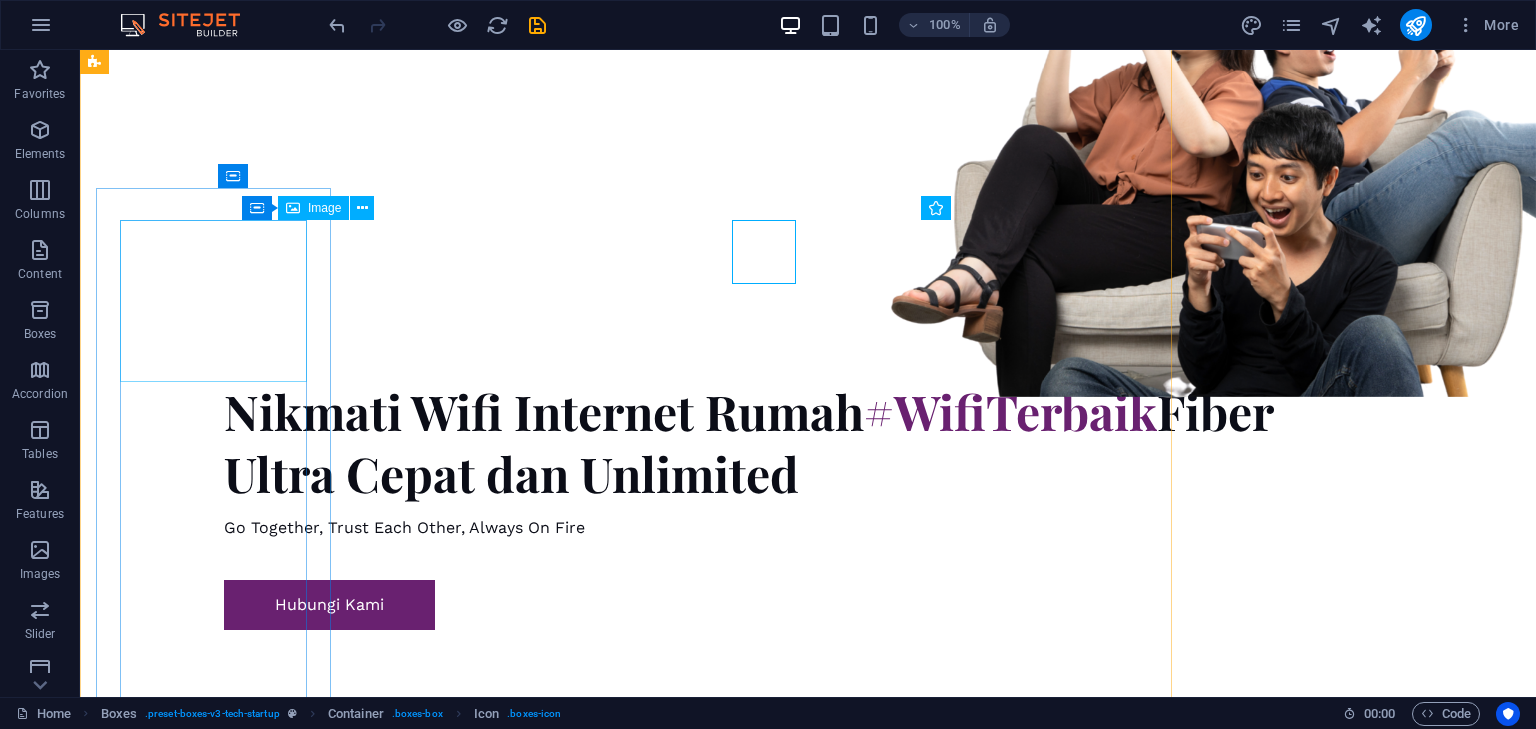 scroll, scrollTop: 1040, scrollLeft: 0, axis: vertical 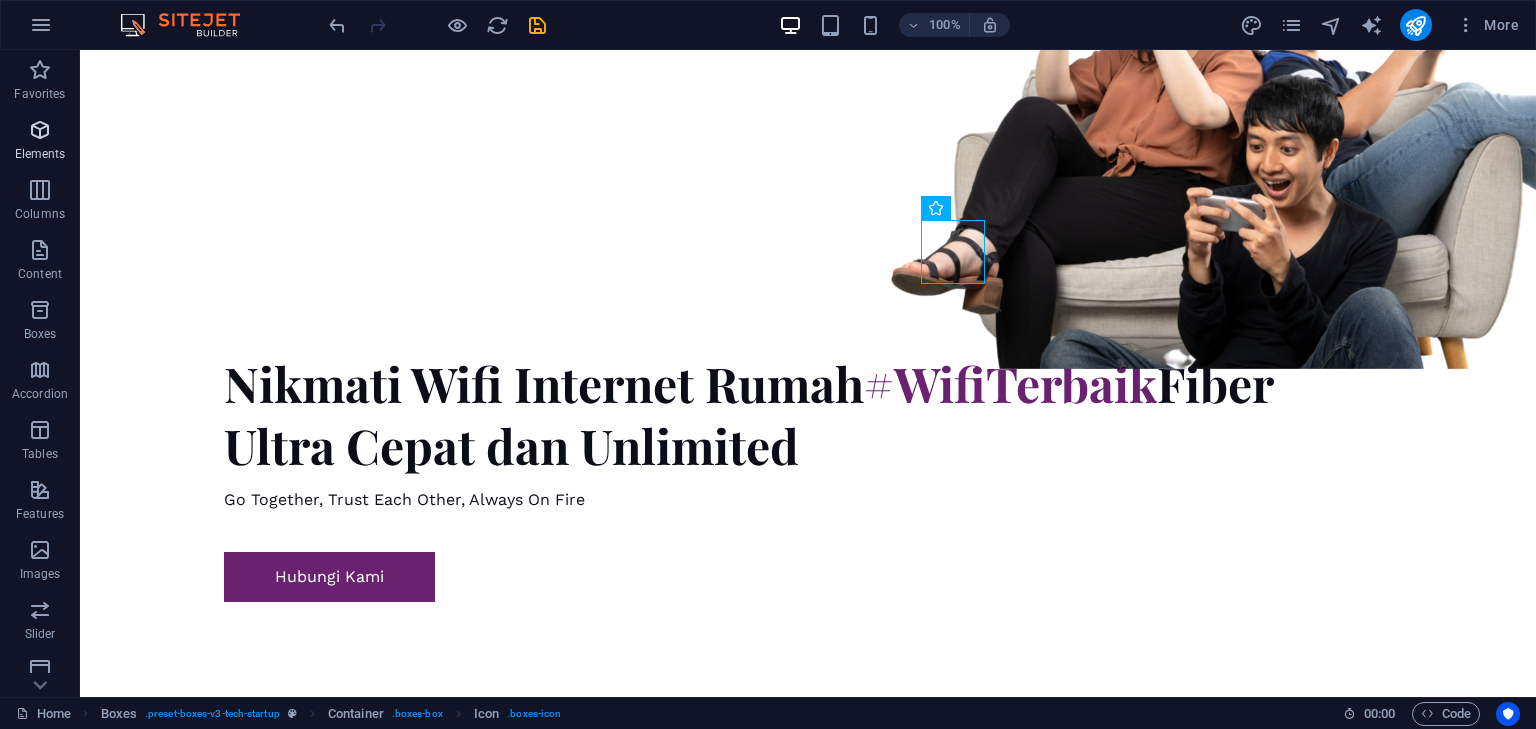 click at bounding box center (40, 130) 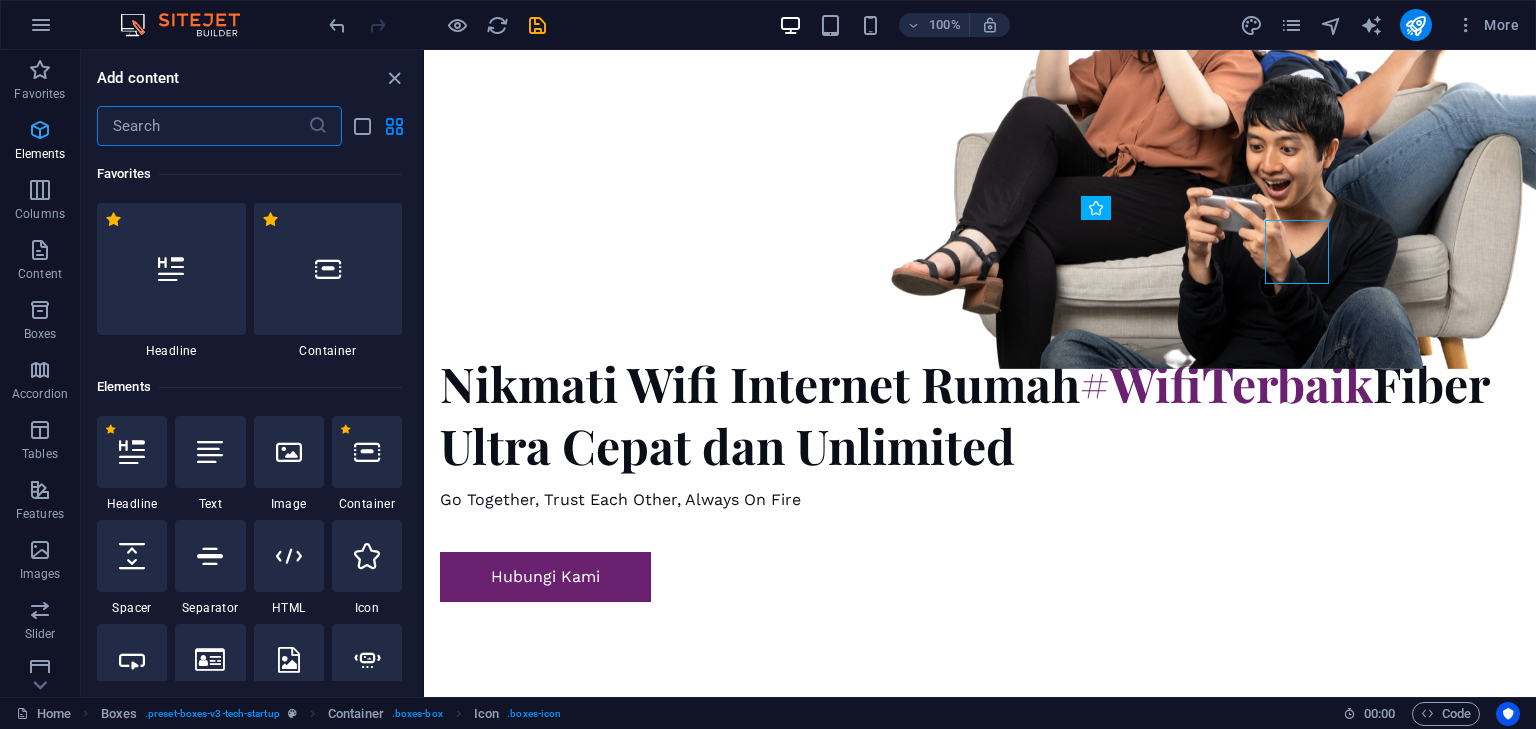 scroll, scrollTop: 1015, scrollLeft: 0, axis: vertical 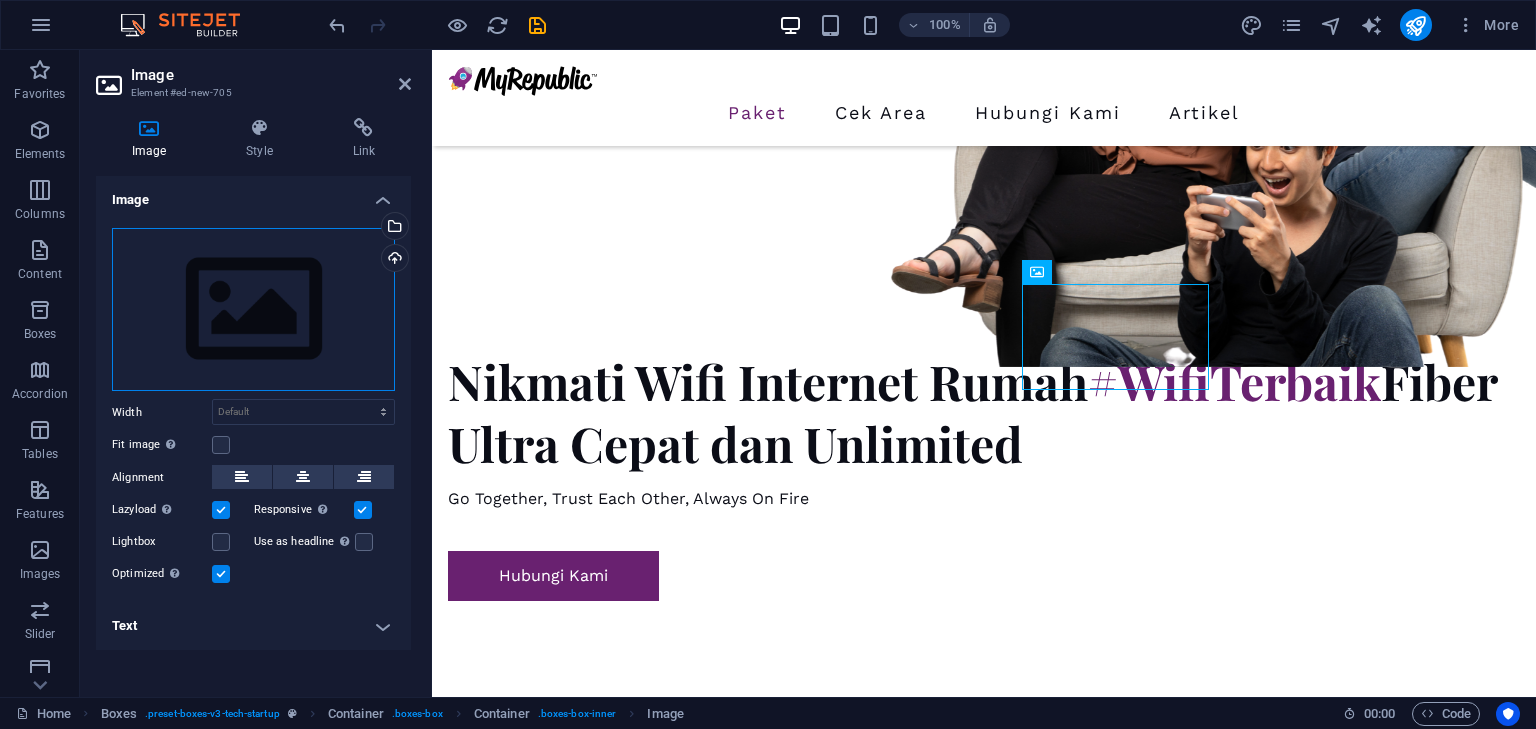 click on "Drag files here, click to choose files or select files from Files or our free stock photos & videos" at bounding box center [253, 310] 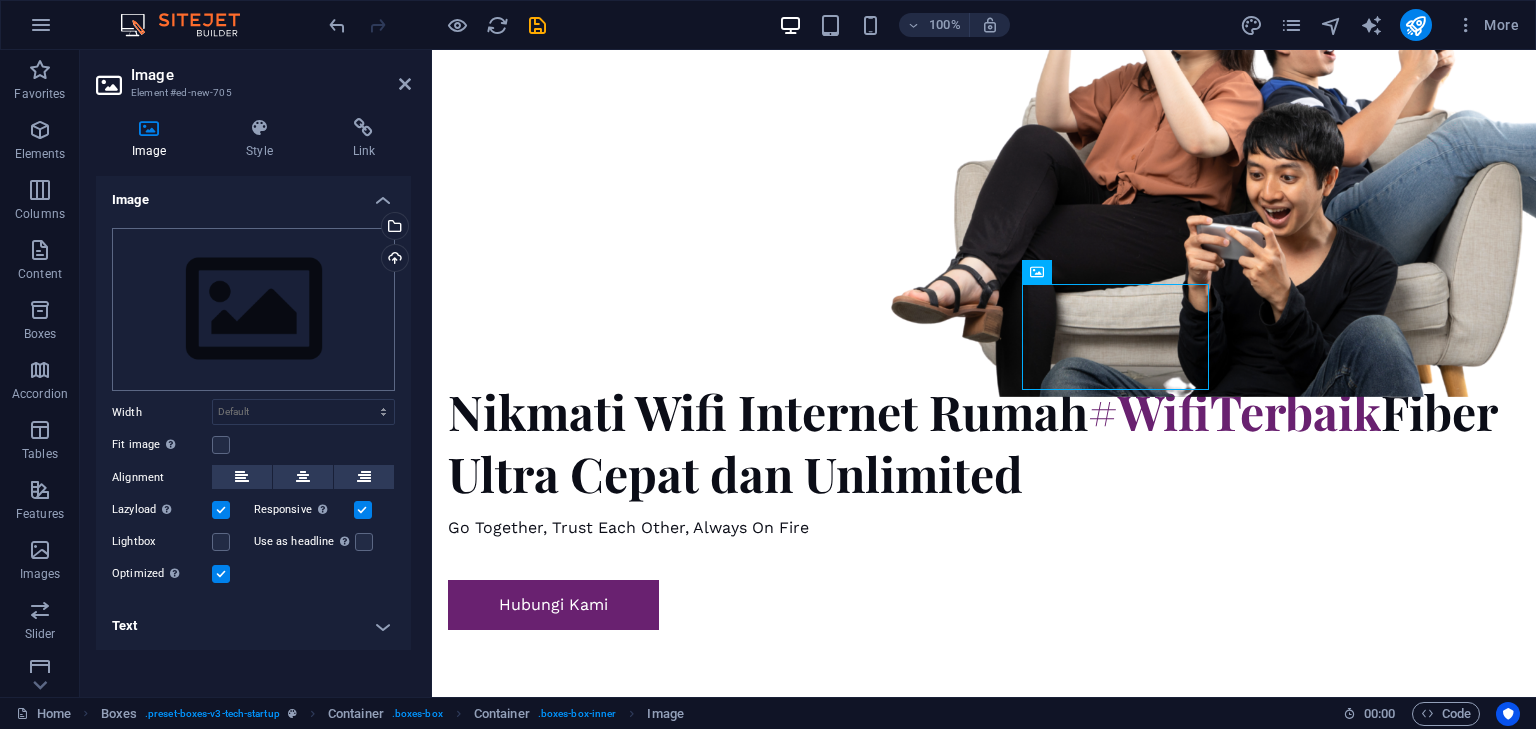 scroll, scrollTop: 1347, scrollLeft: 0, axis: vertical 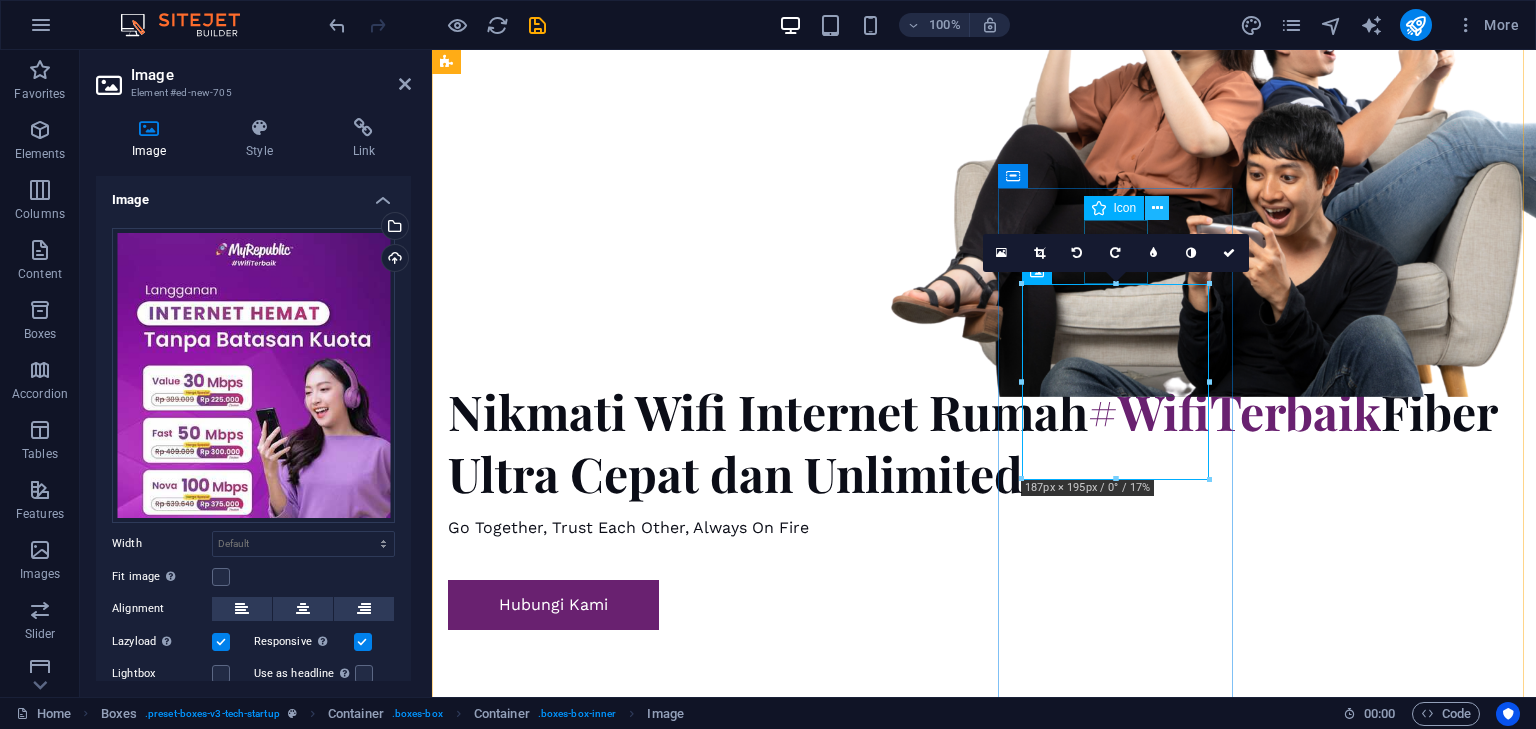 click at bounding box center [1157, 208] 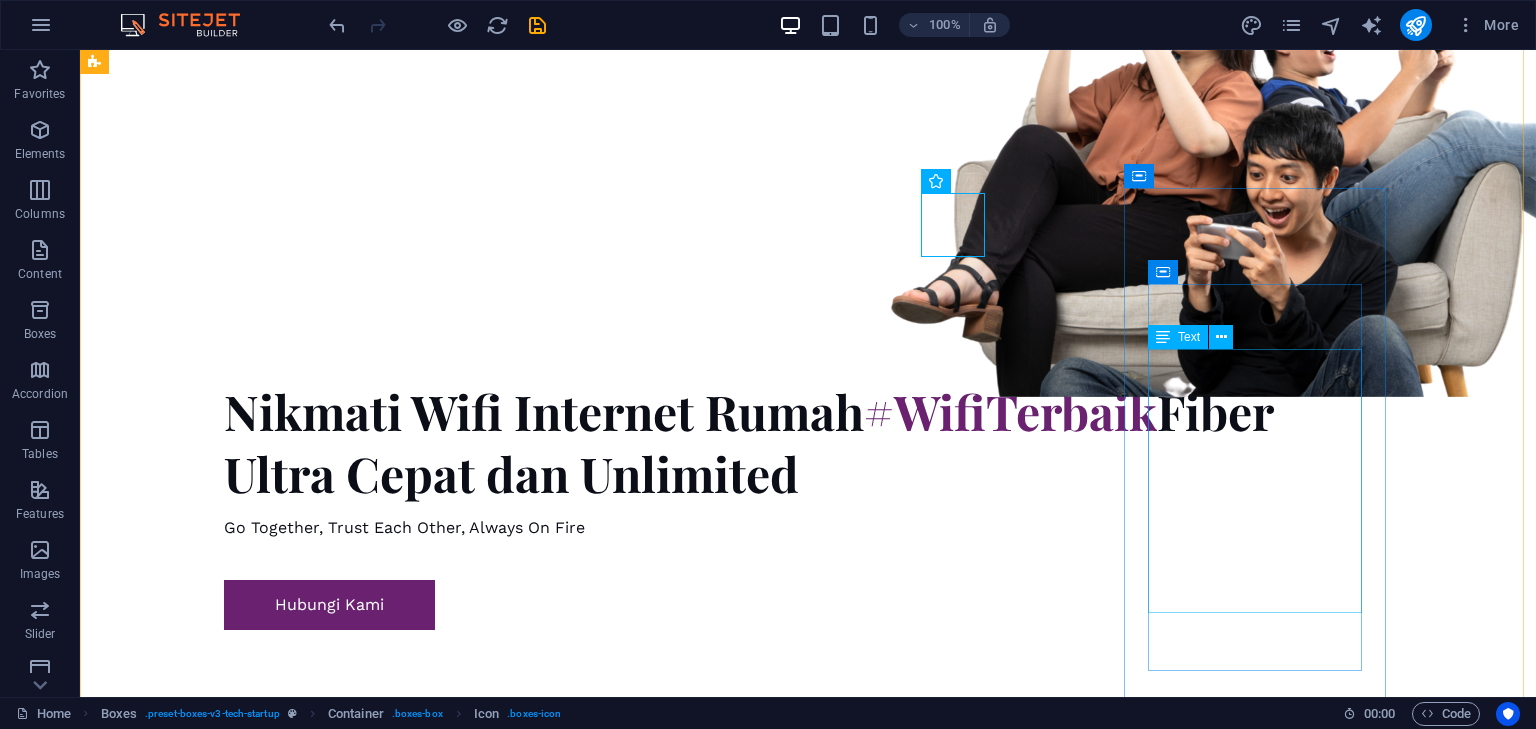 scroll, scrollTop: 1040, scrollLeft: 0, axis: vertical 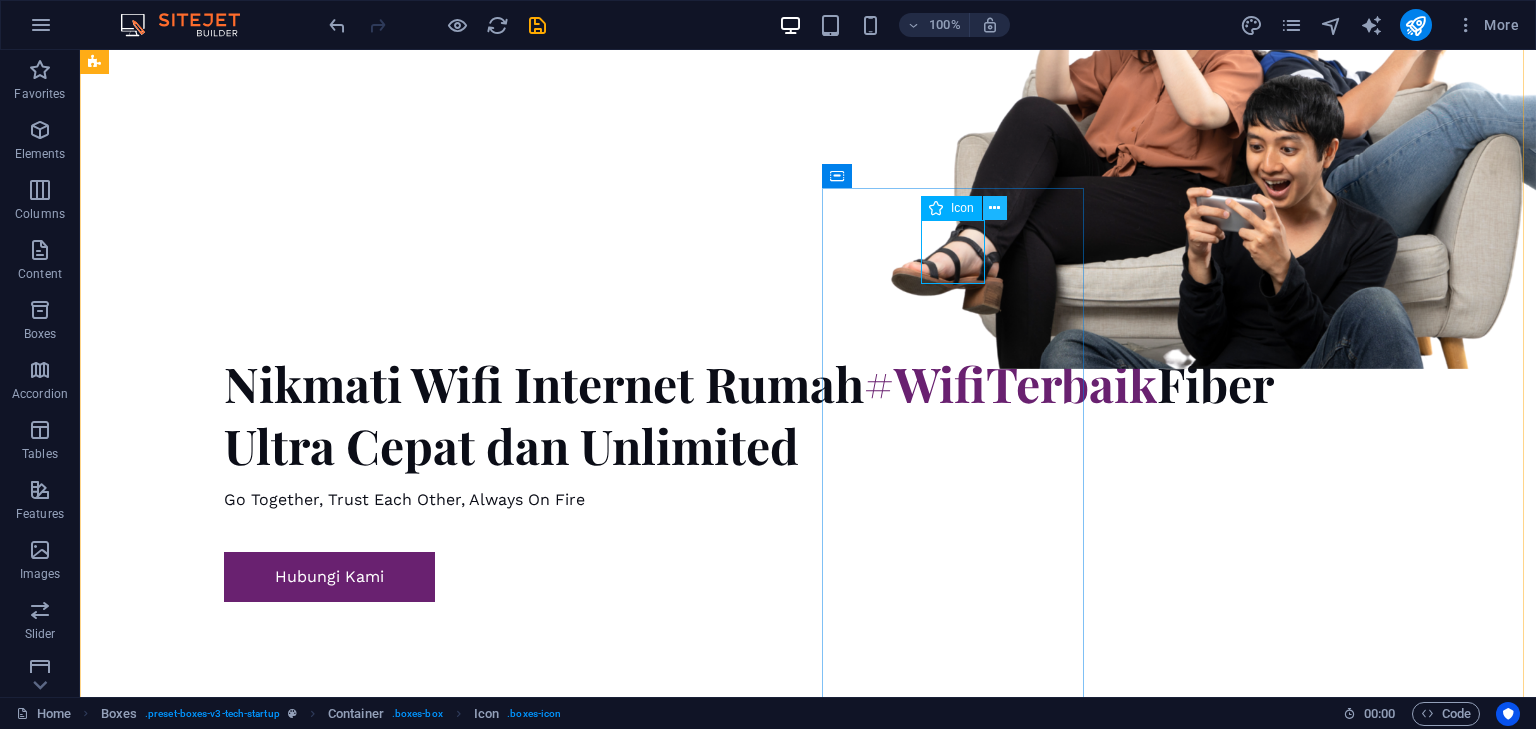 click at bounding box center (994, 208) 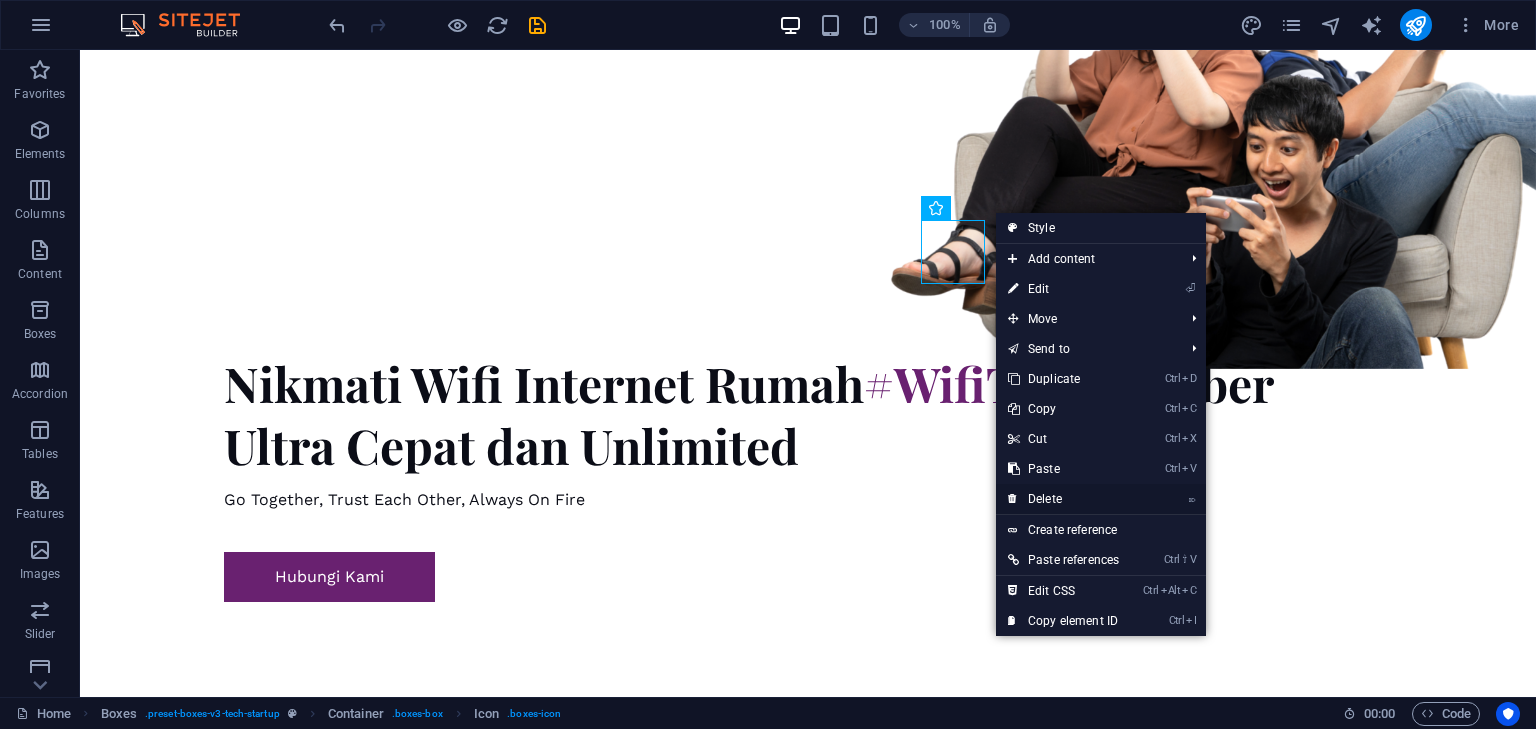 click on "⌦  Delete" at bounding box center (1063, 499) 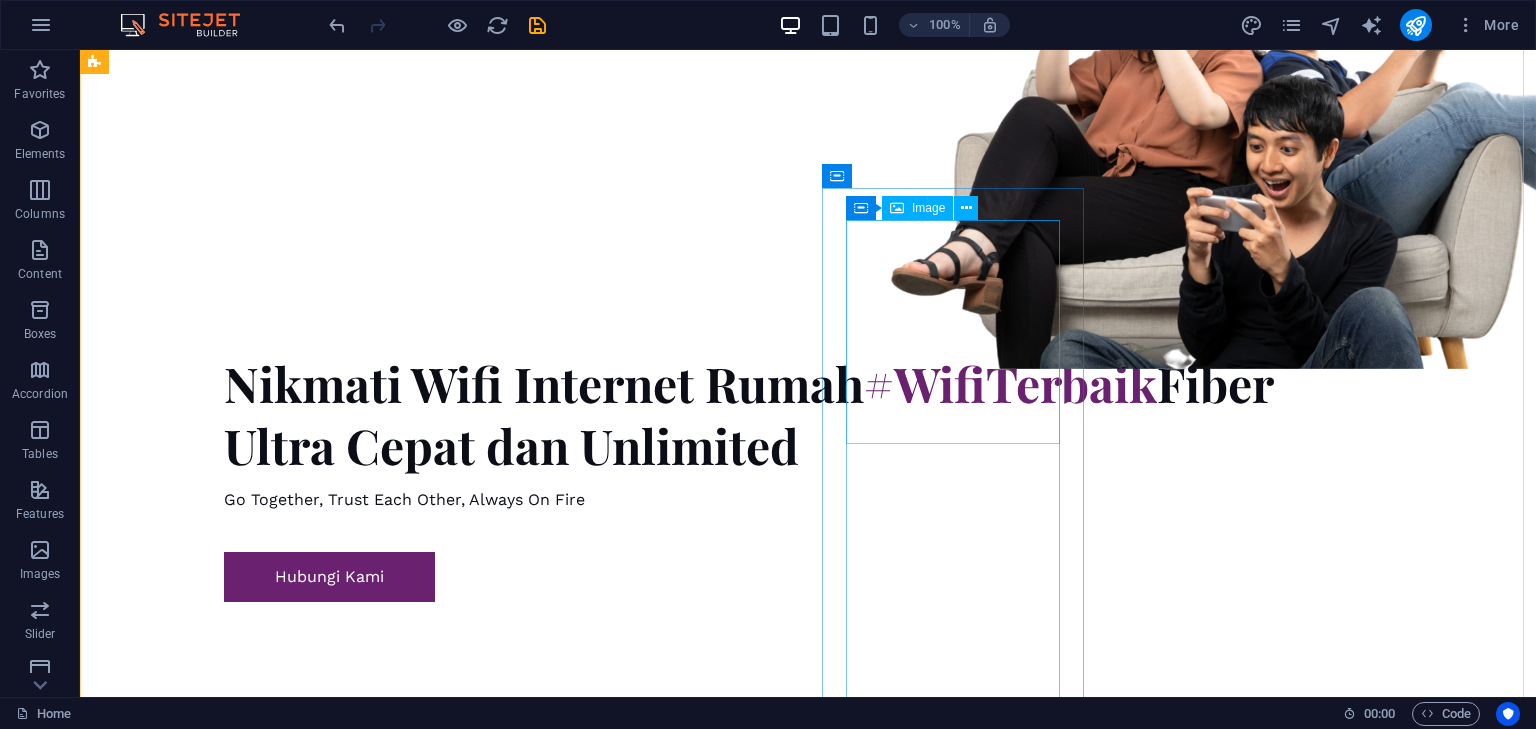 click at bounding box center (227, 6282) 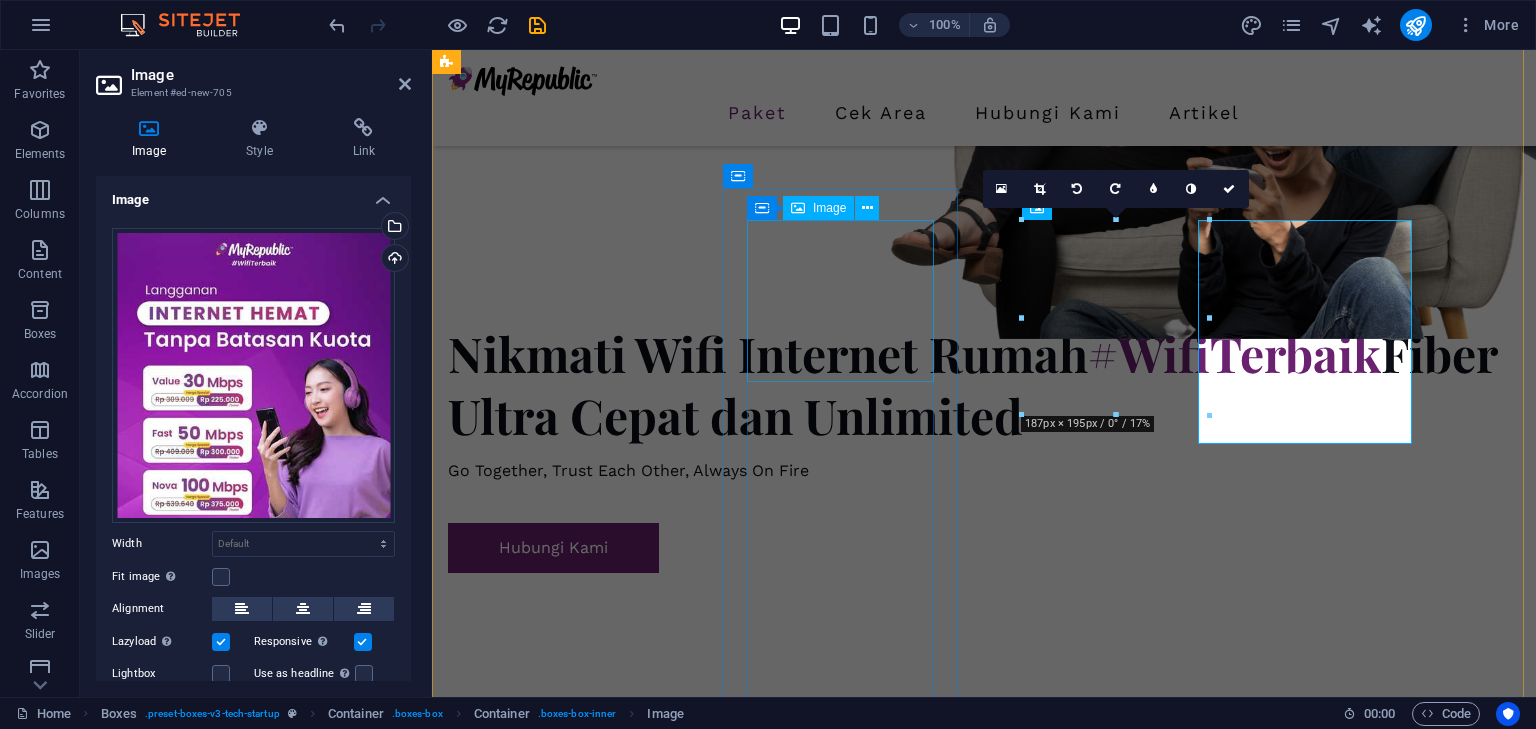scroll, scrollTop: 1012, scrollLeft: 0, axis: vertical 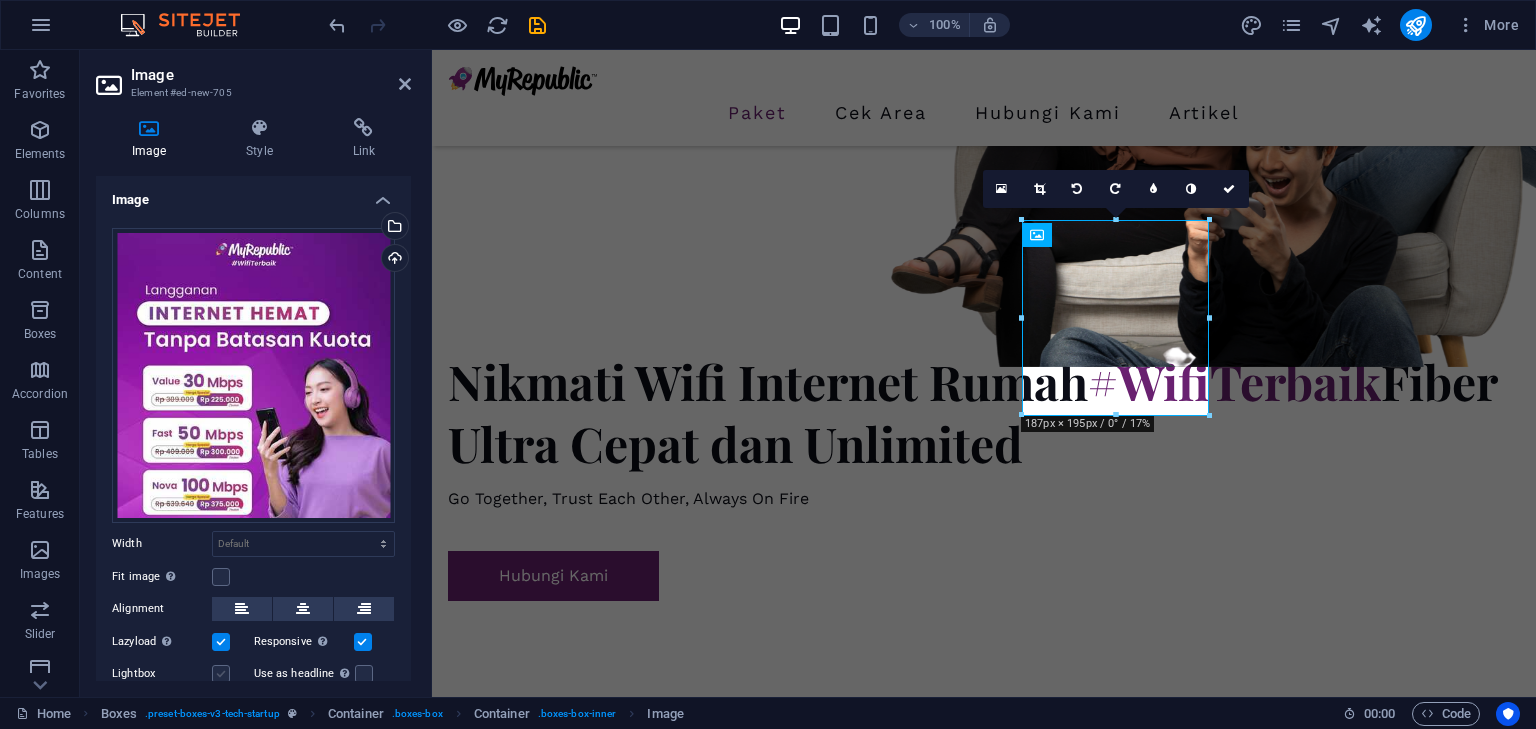 click at bounding box center (221, 674) 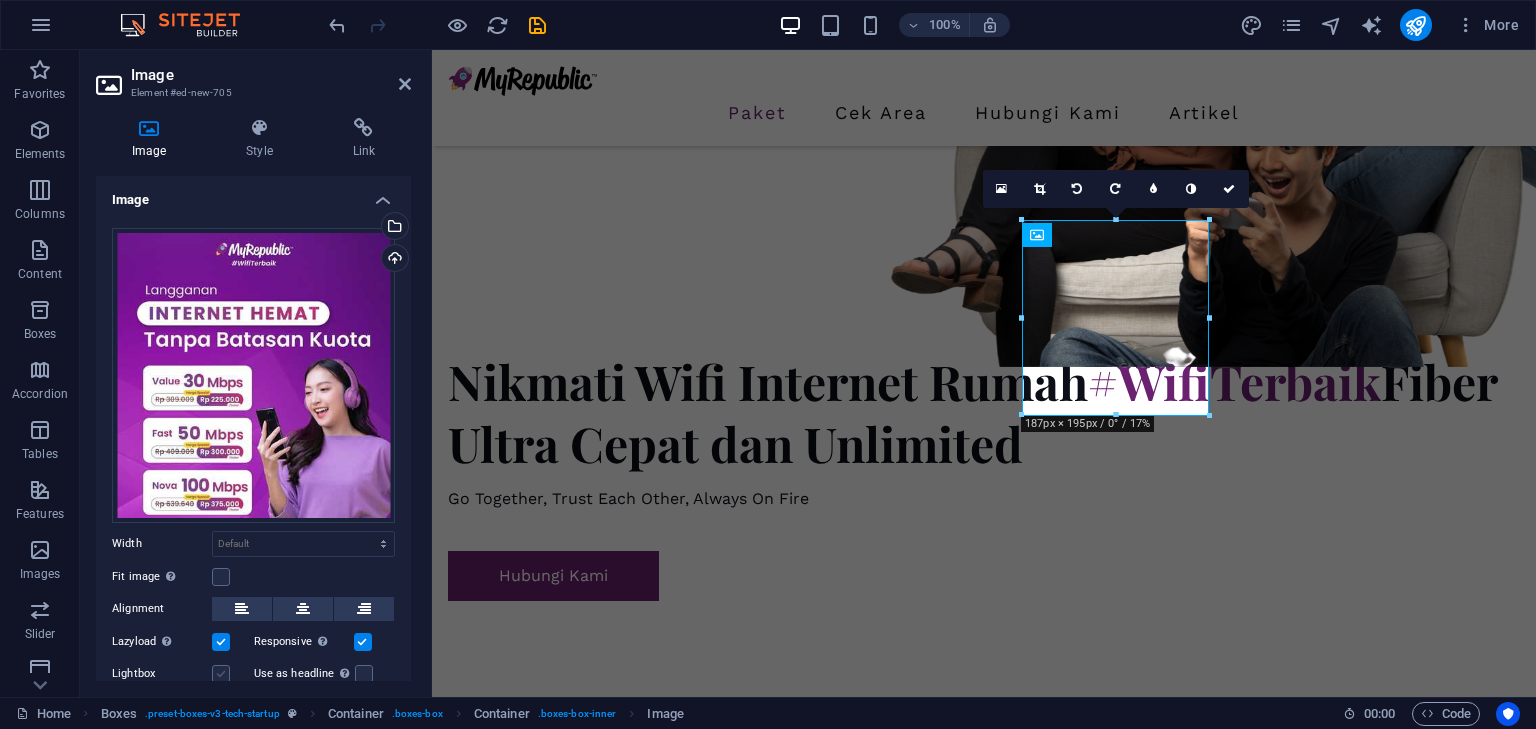 click on "Lightbox" at bounding box center [0, 0] 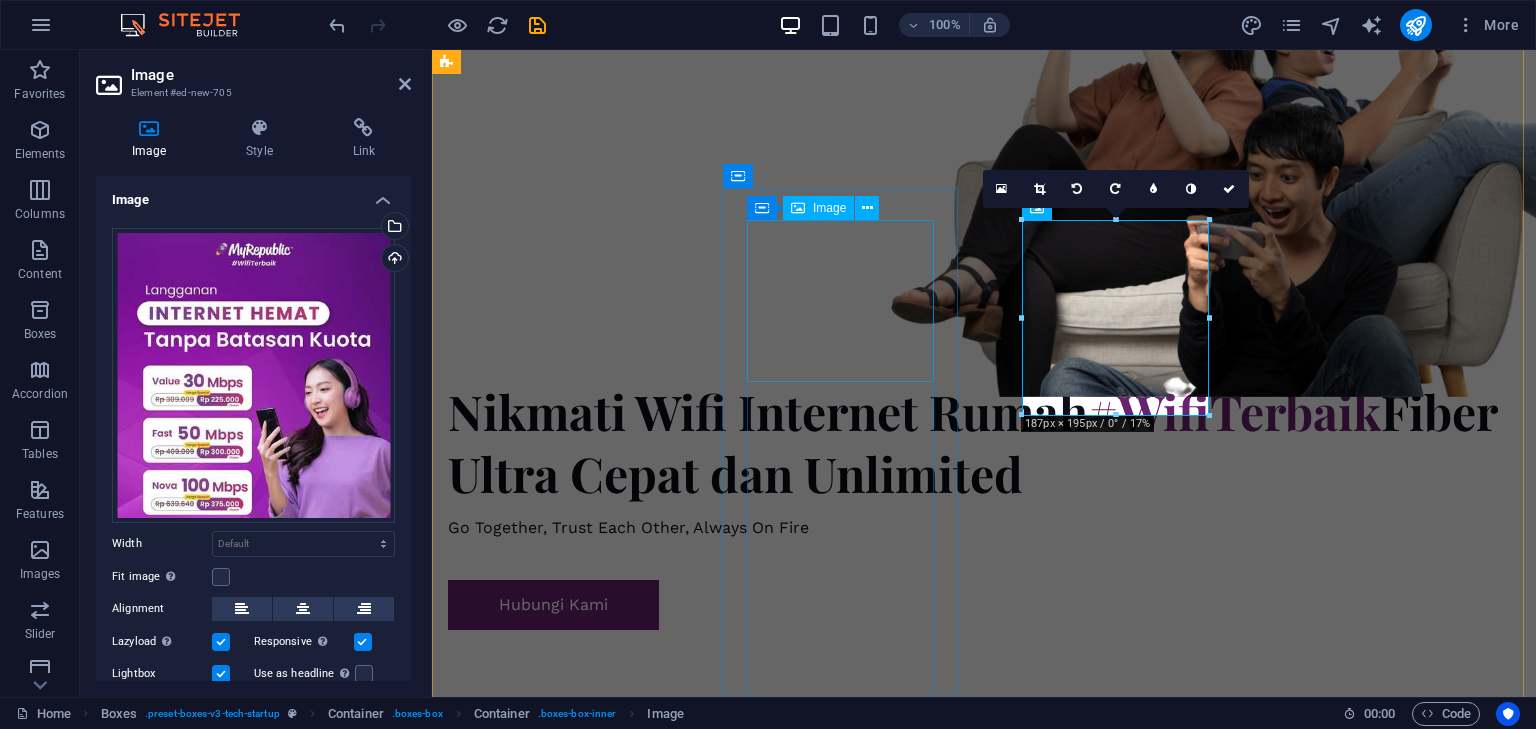 scroll, scrollTop: 1092, scrollLeft: 0, axis: vertical 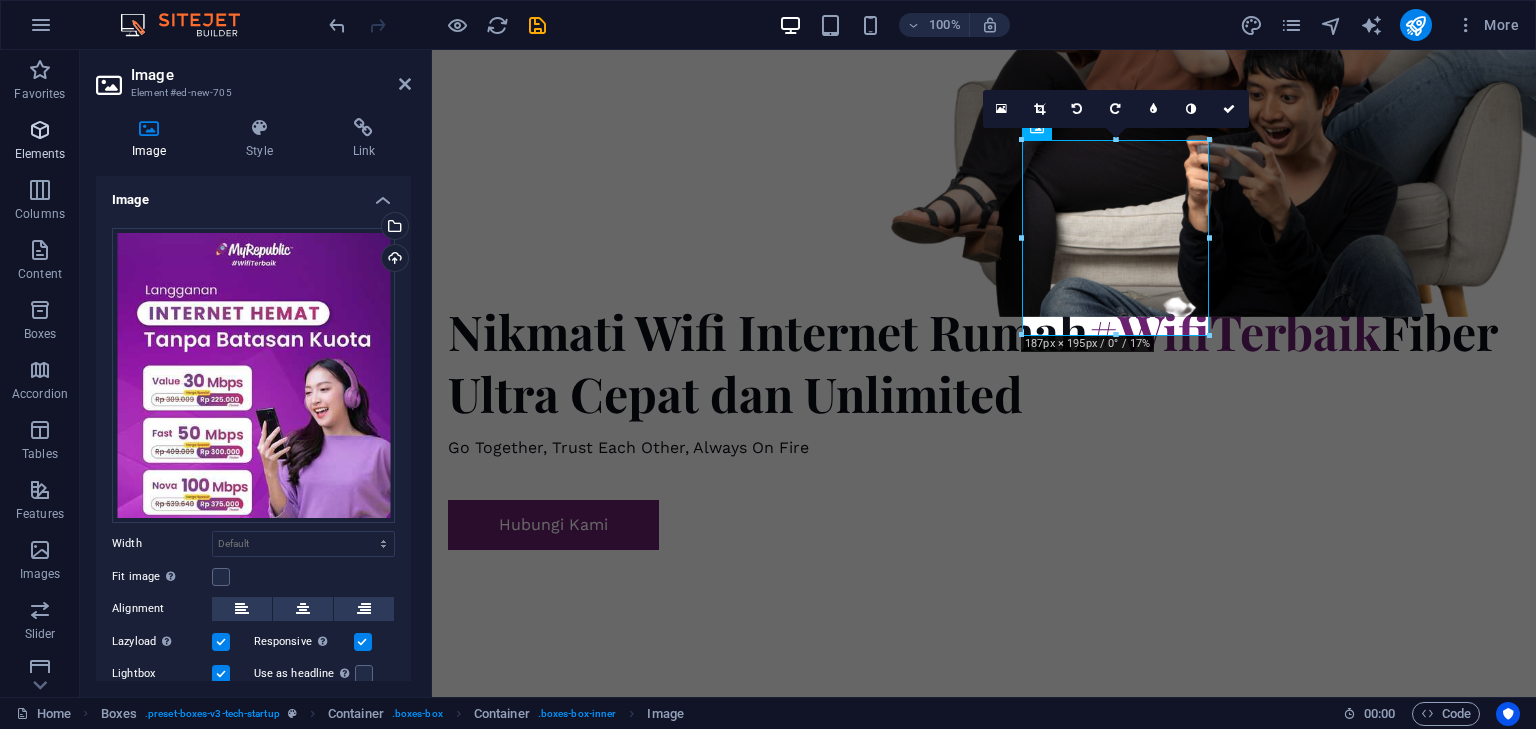 click at bounding box center [40, 130] 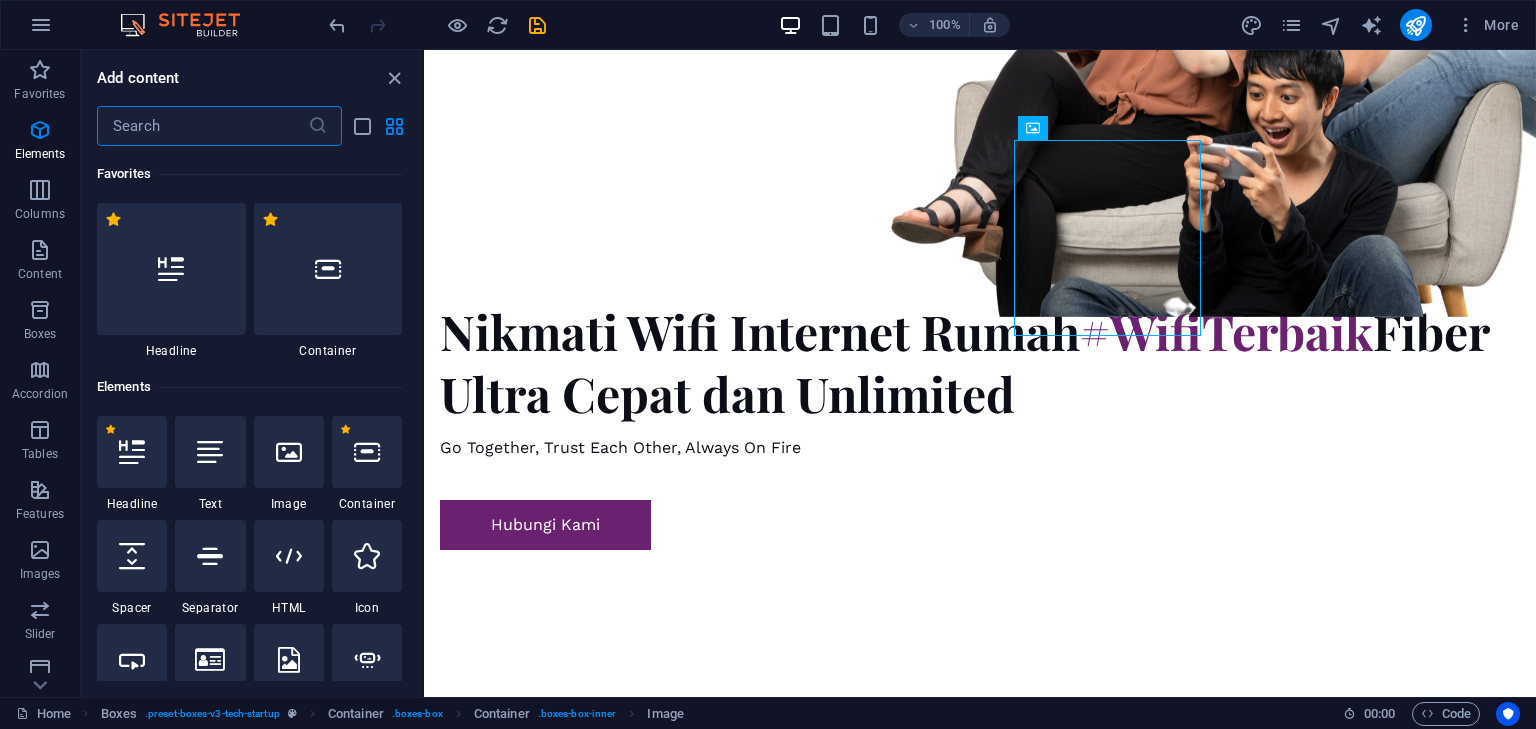 scroll, scrollTop: 1095, scrollLeft: 0, axis: vertical 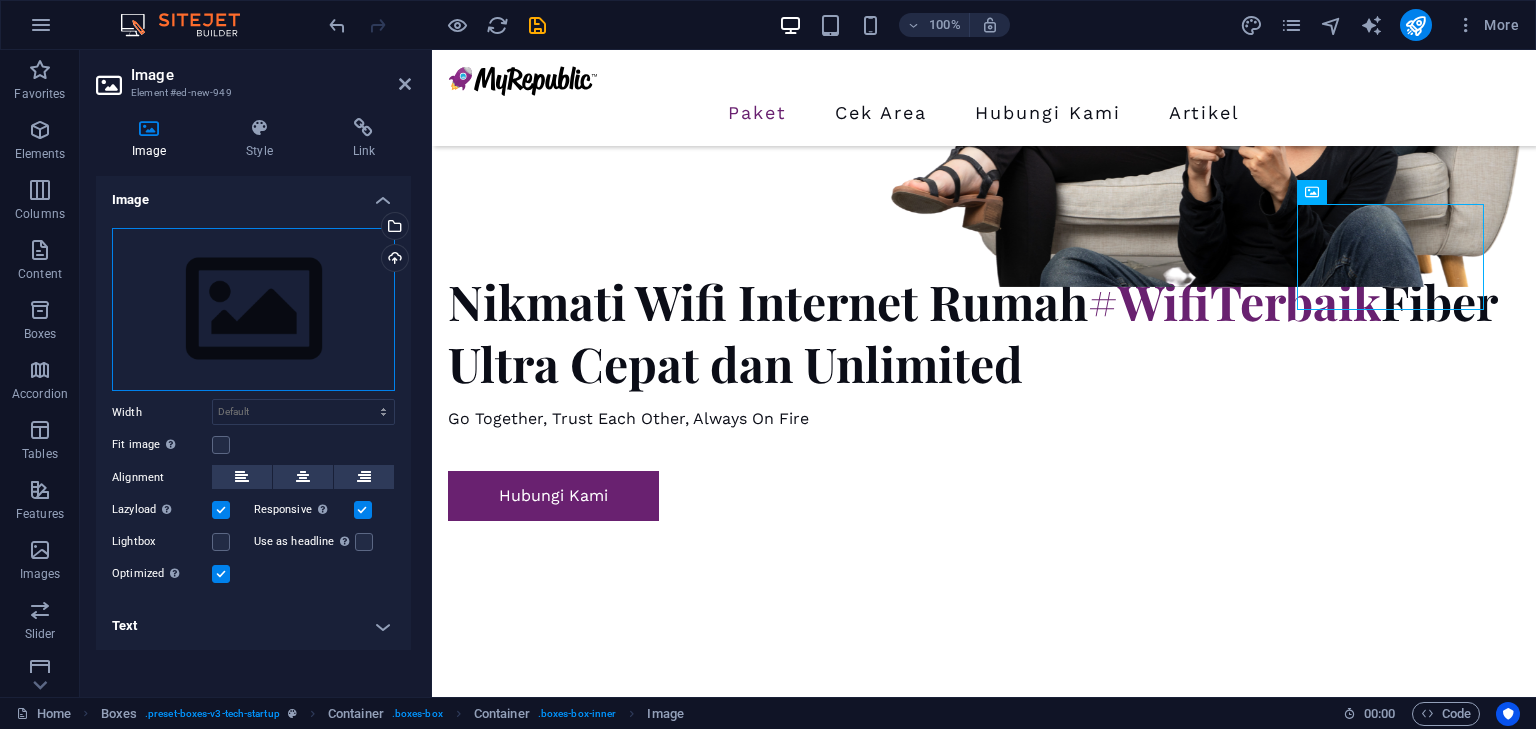 click on "Drag files here, click to choose files or select files from Files or our free stock photos & videos" at bounding box center [253, 310] 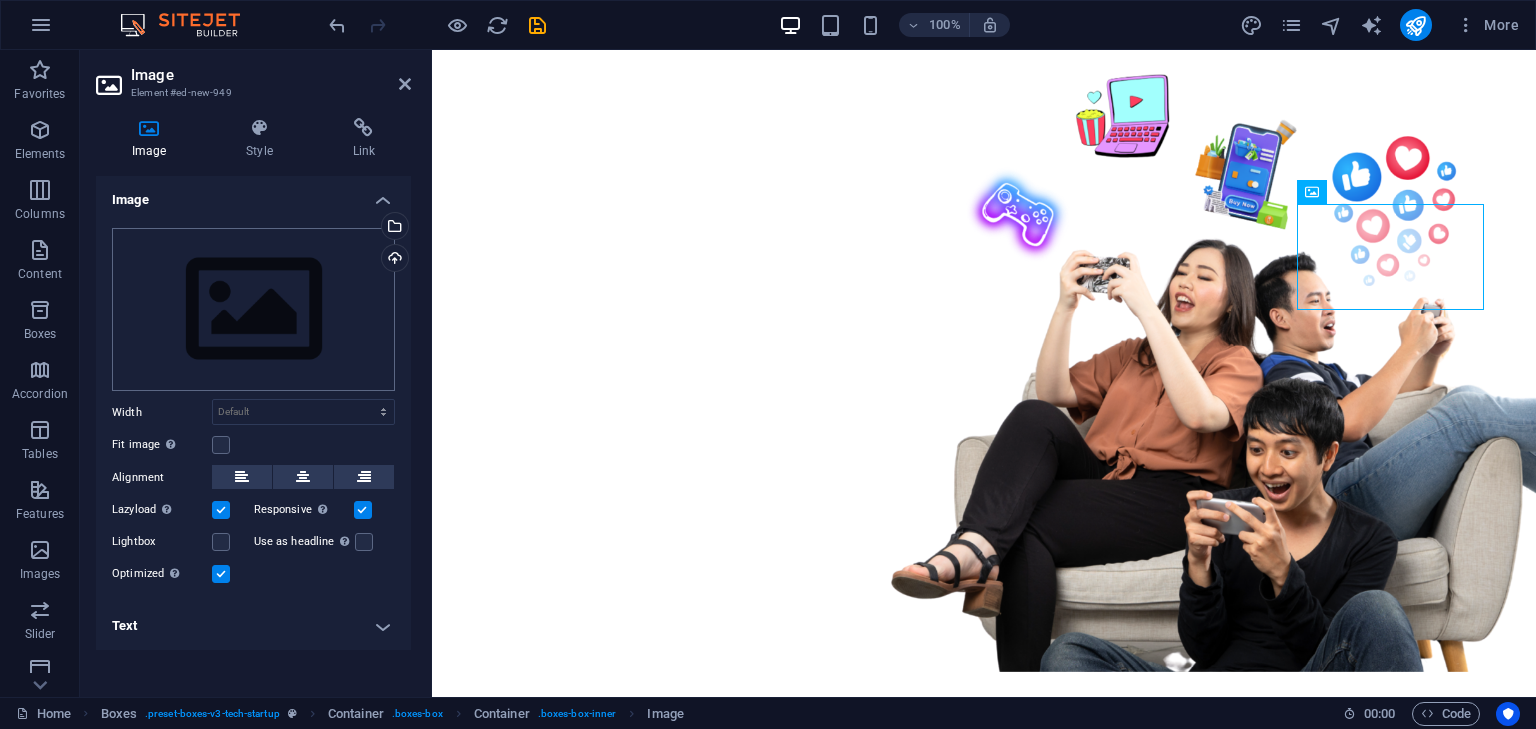 scroll, scrollTop: 1427, scrollLeft: 0, axis: vertical 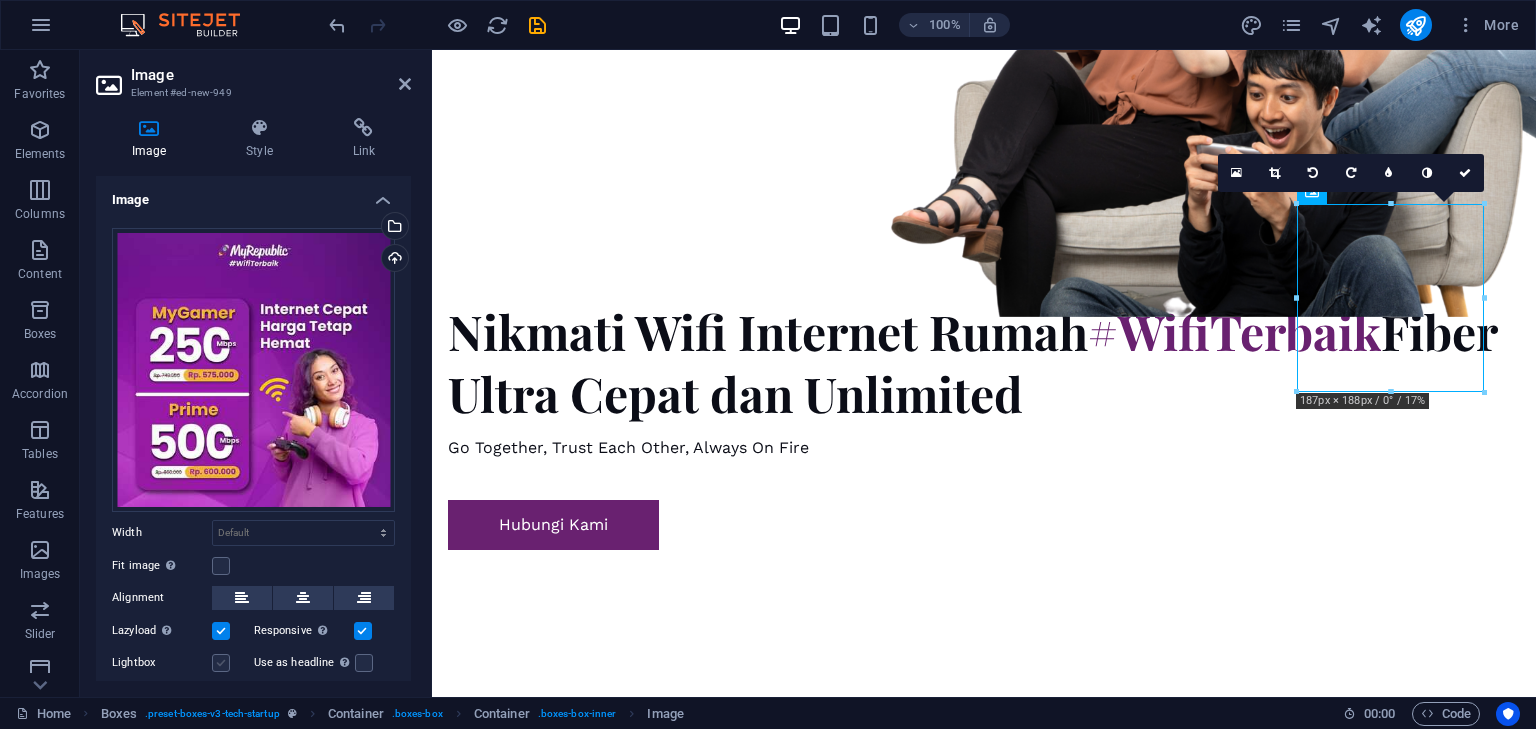 click at bounding box center [221, 663] 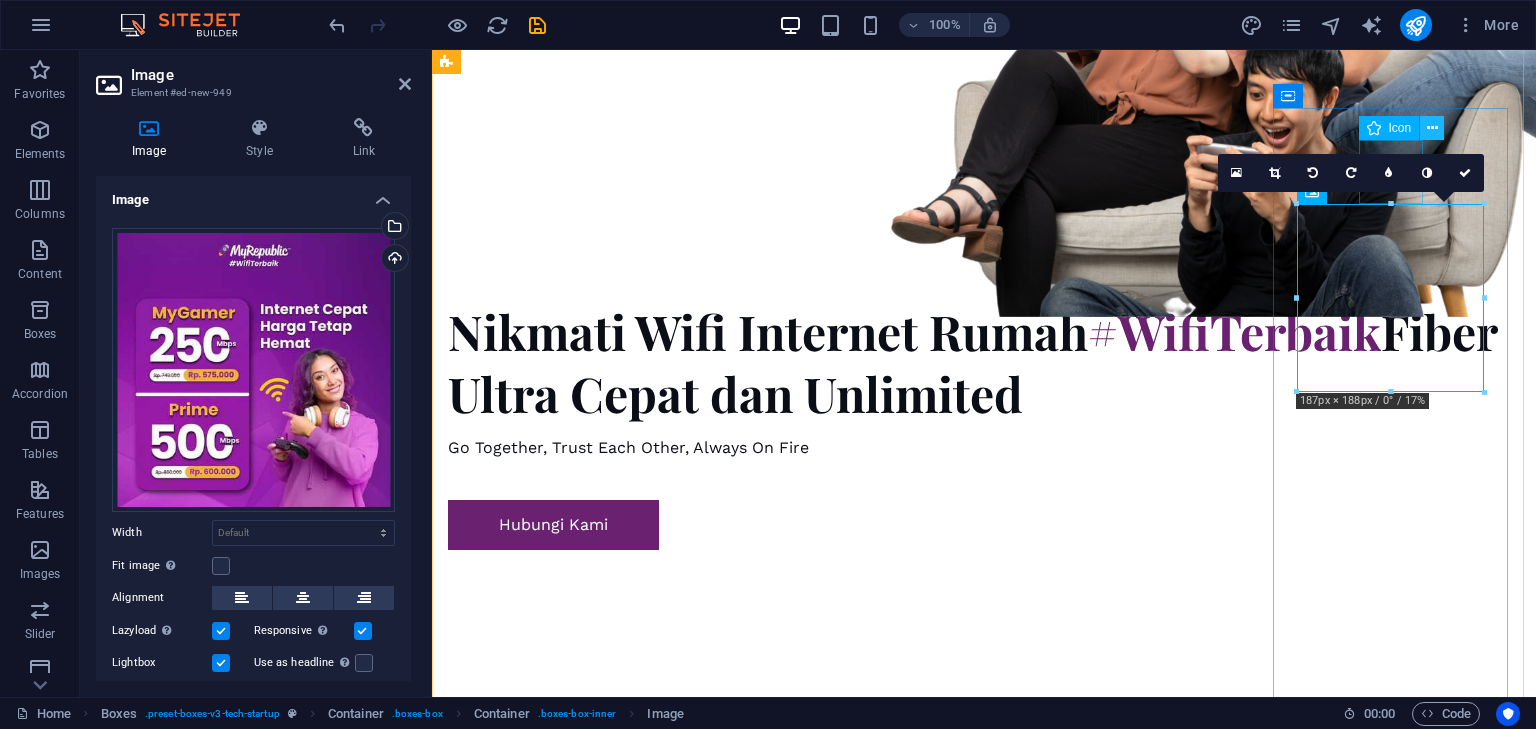 click at bounding box center (1432, 128) 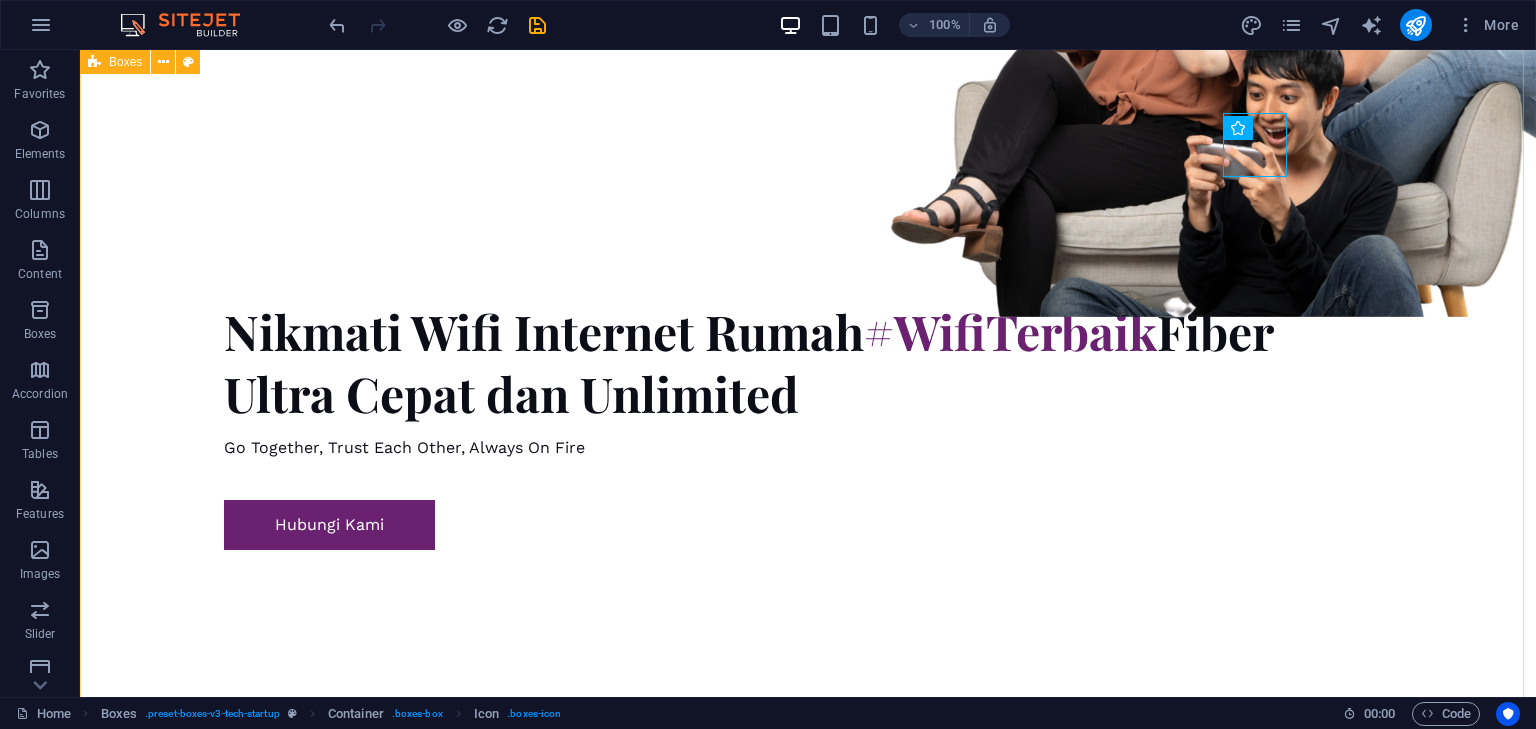 scroll, scrollTop: 1120, scrollLeft: 0, axis: vertical 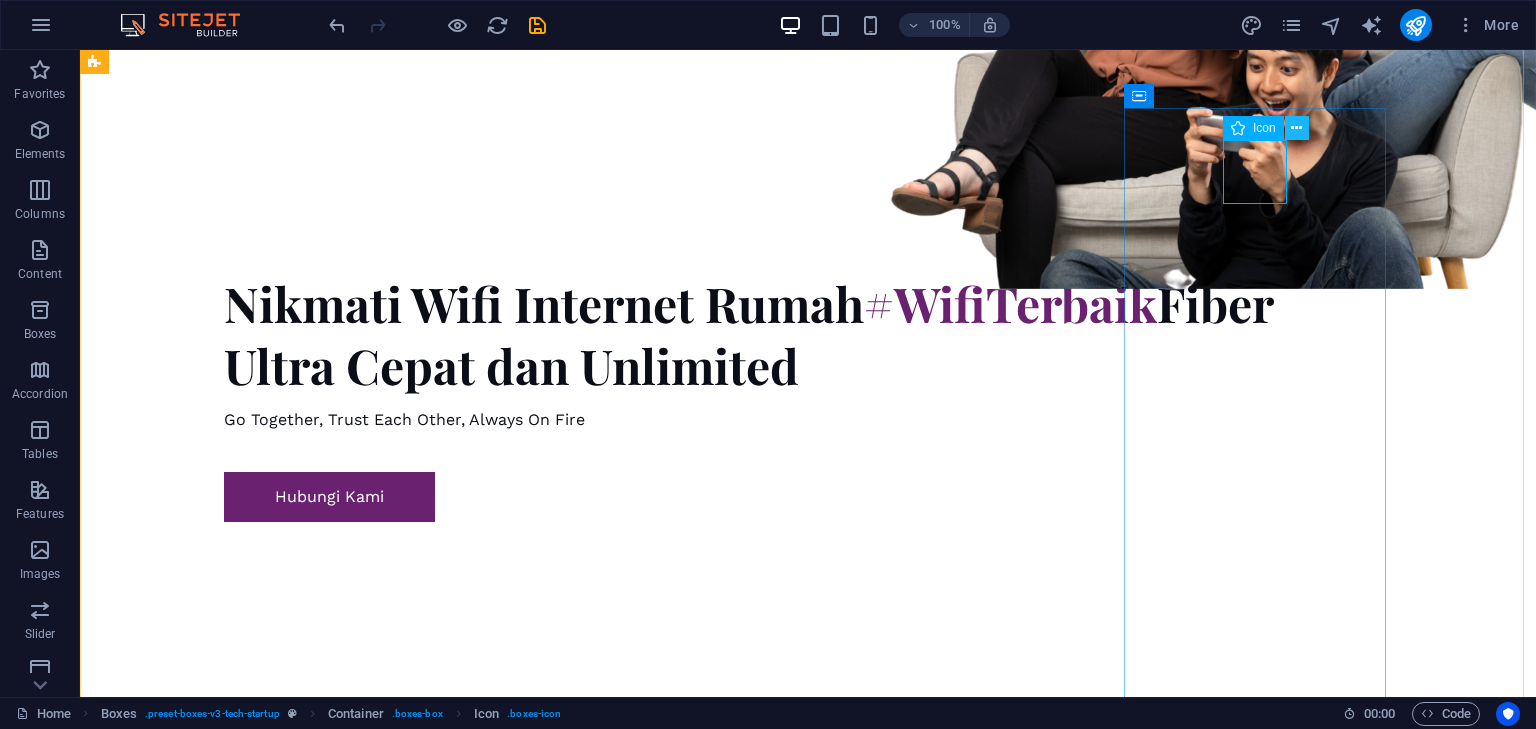 click at bounding box center (1296, 128) 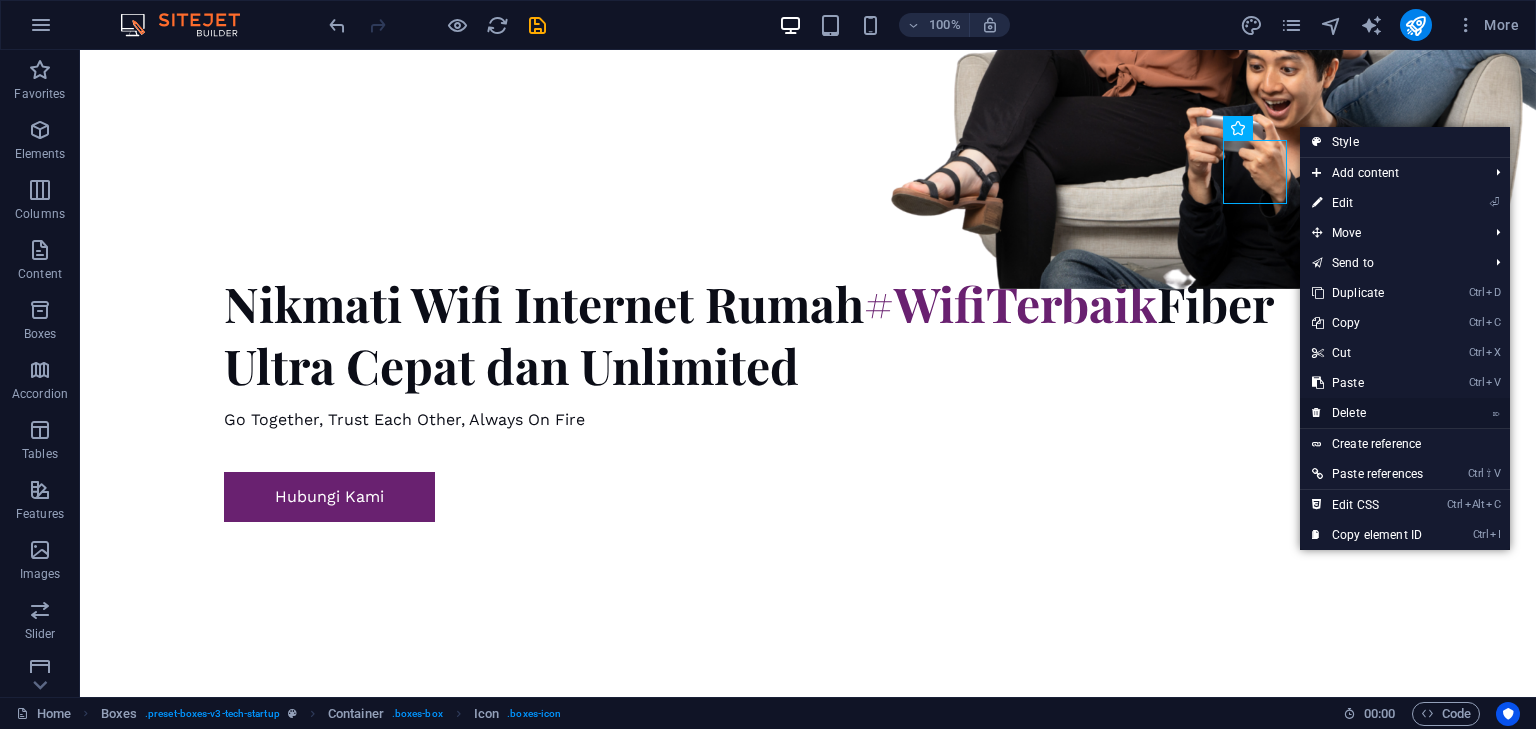 click on "⌦  Delete" at bounding box center (1367, 413) 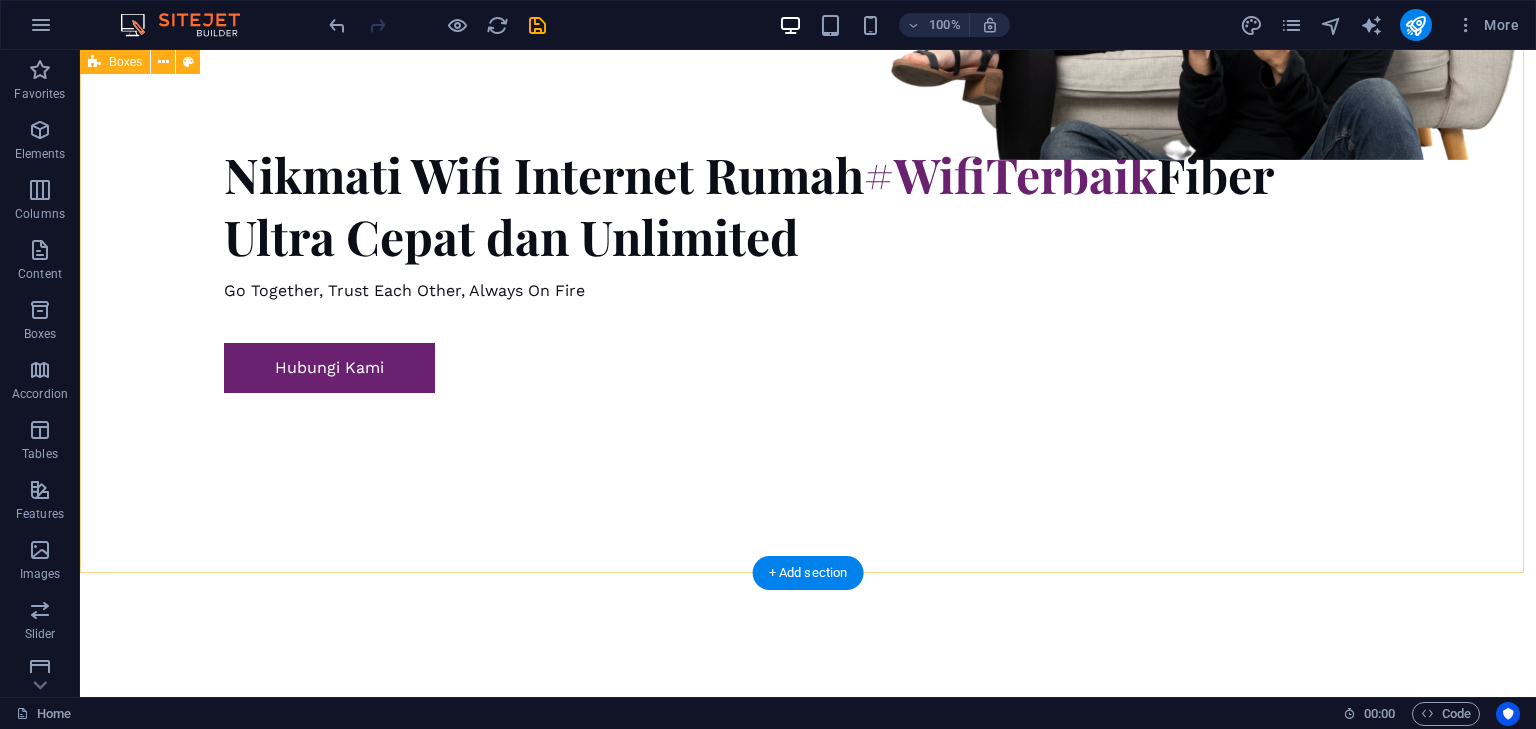 scroll, scrollTop: 1440, scrollLeft: 0, axis: vertical 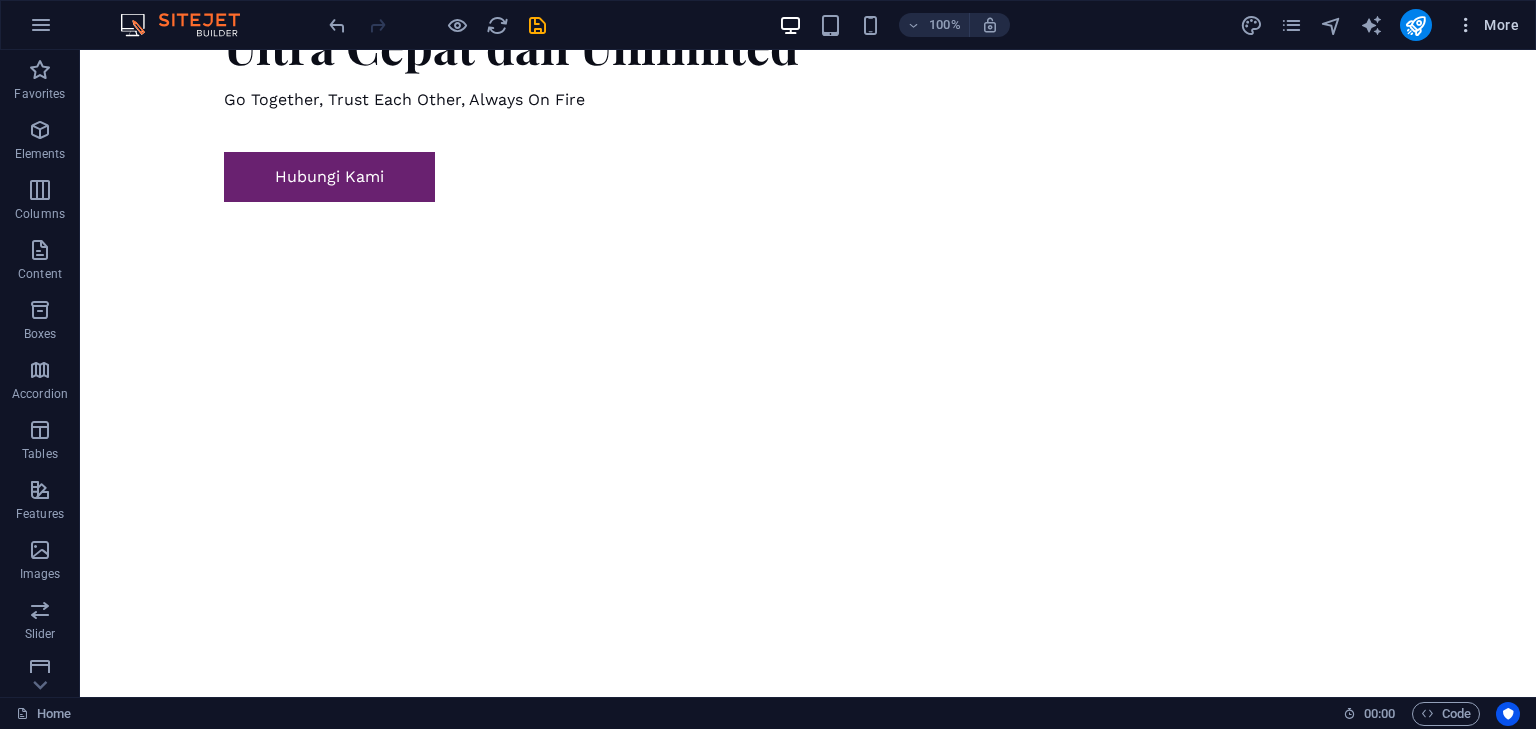 click at bounding box center (1466, 25) 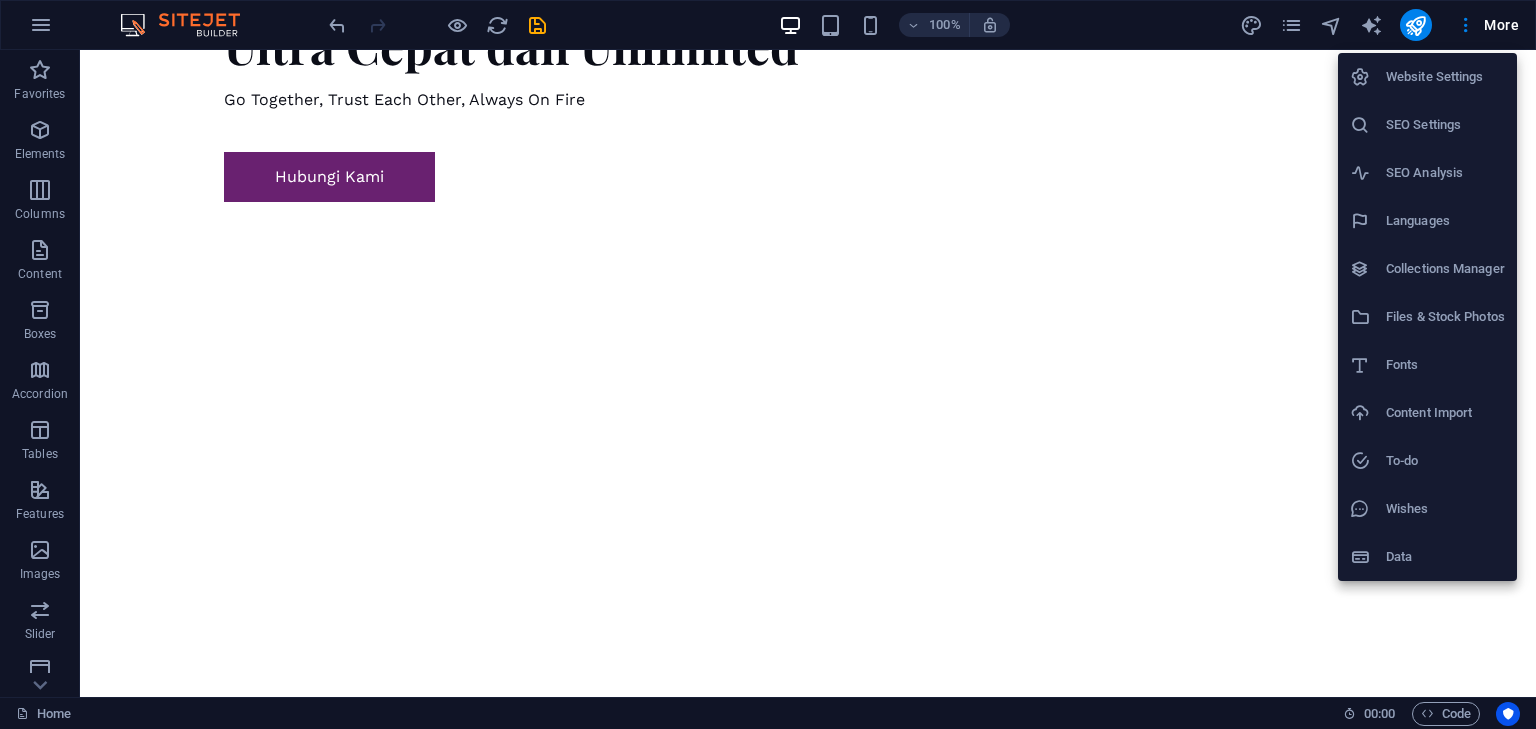 click on "Website Settings" at bounding box center (1445, 77) 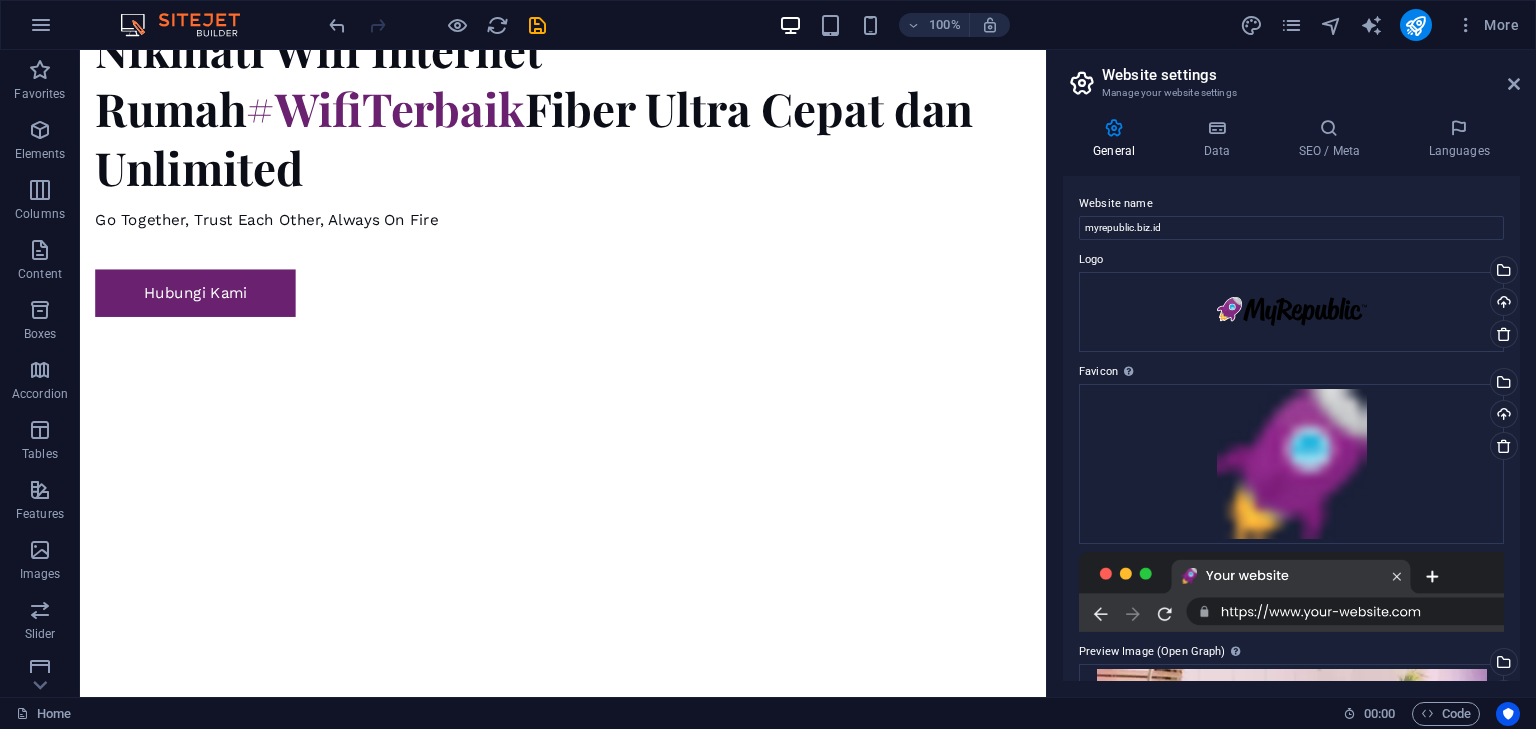 scroll, scrollTop: 1349, scrollLeft: 0, axis: vertical 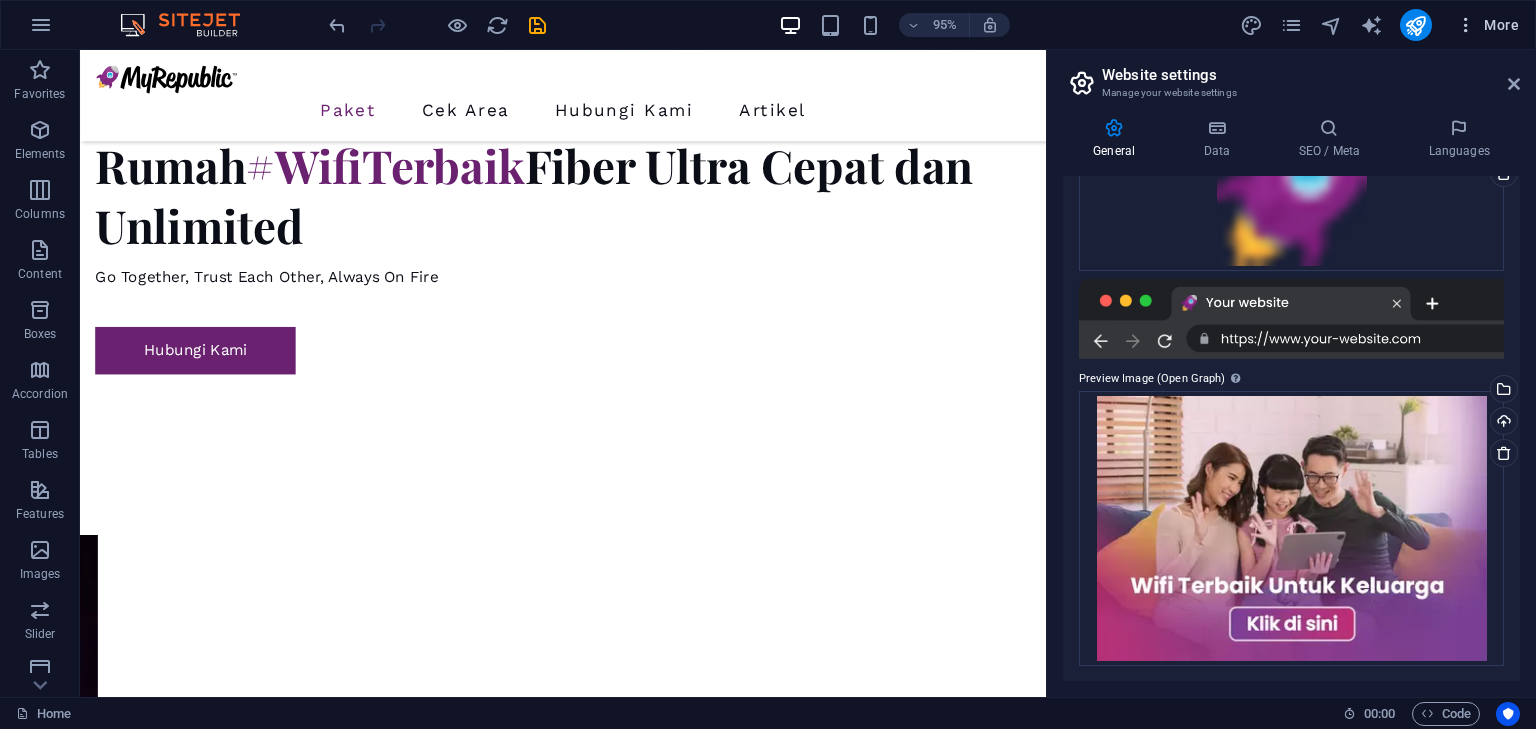 click at bounding box center [1466, 25] 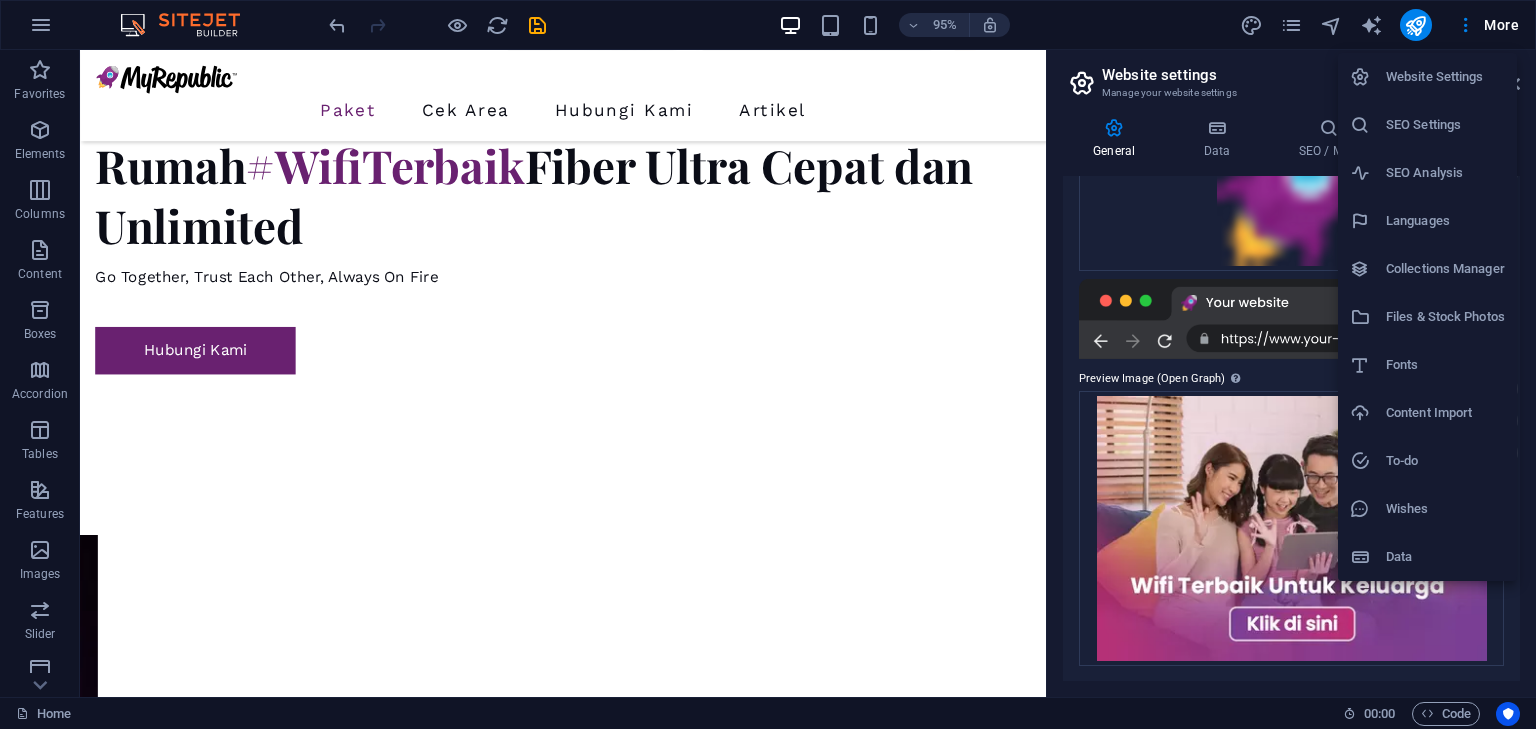 click at bounding box center [768, 364] 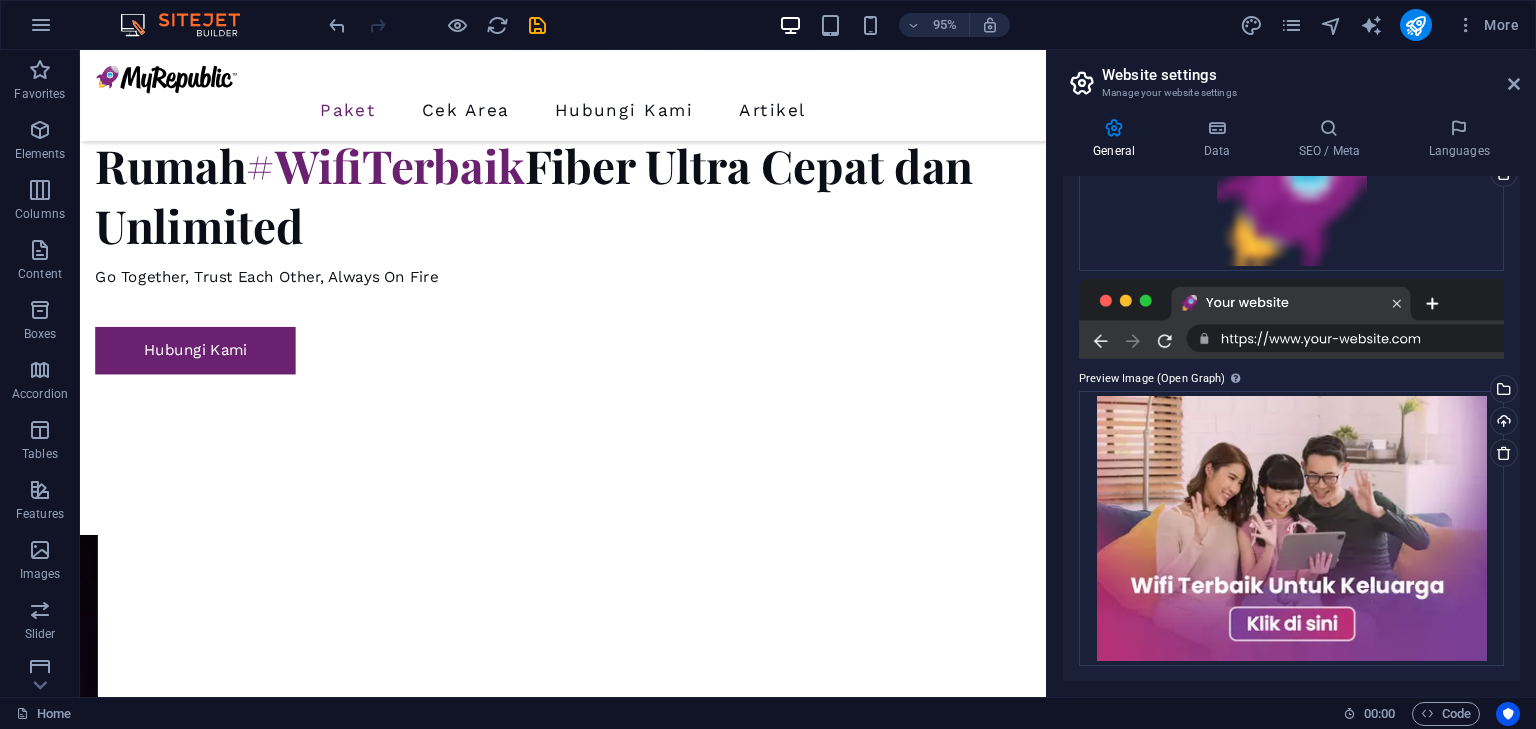 click at bounding box center [1466, 25] 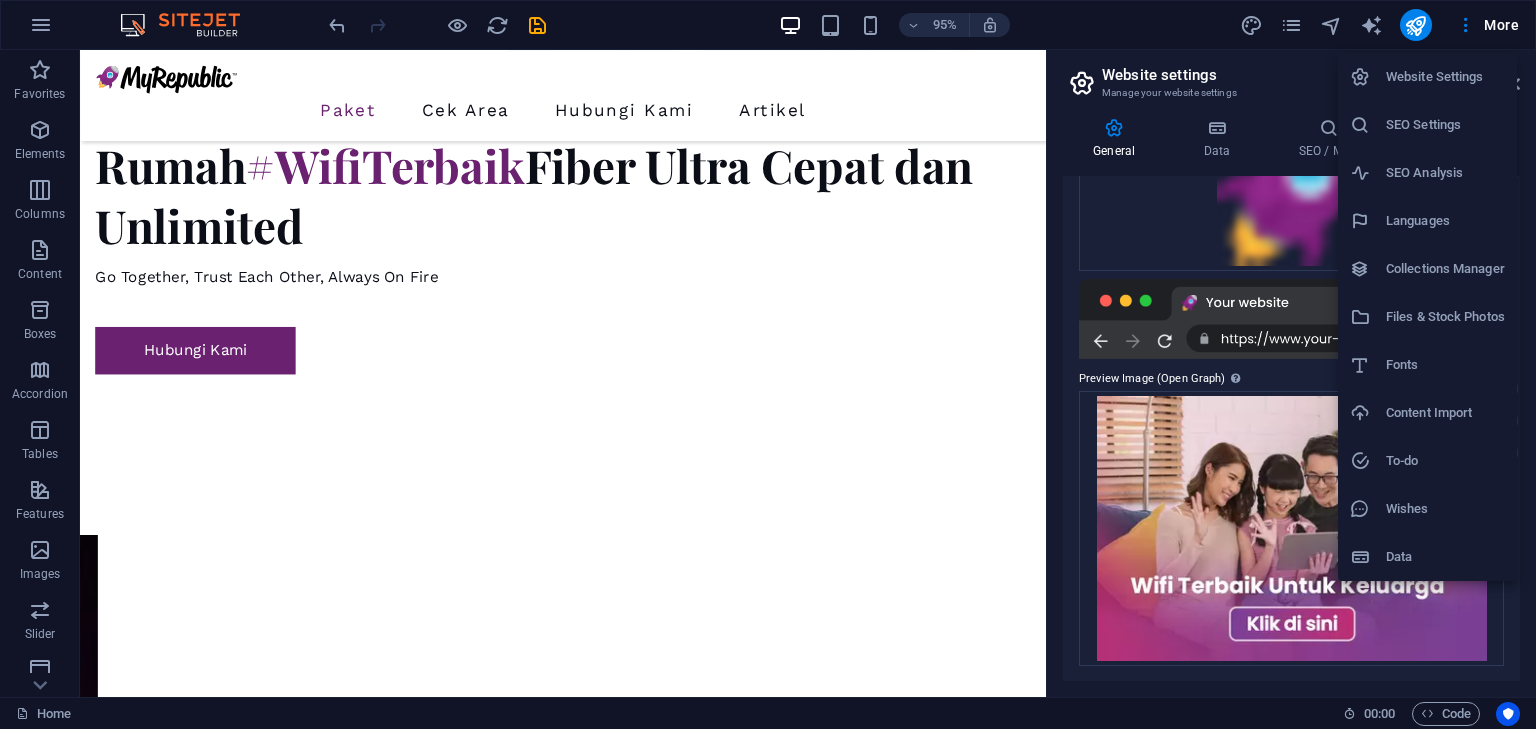 click at bounding box center [768, 364] 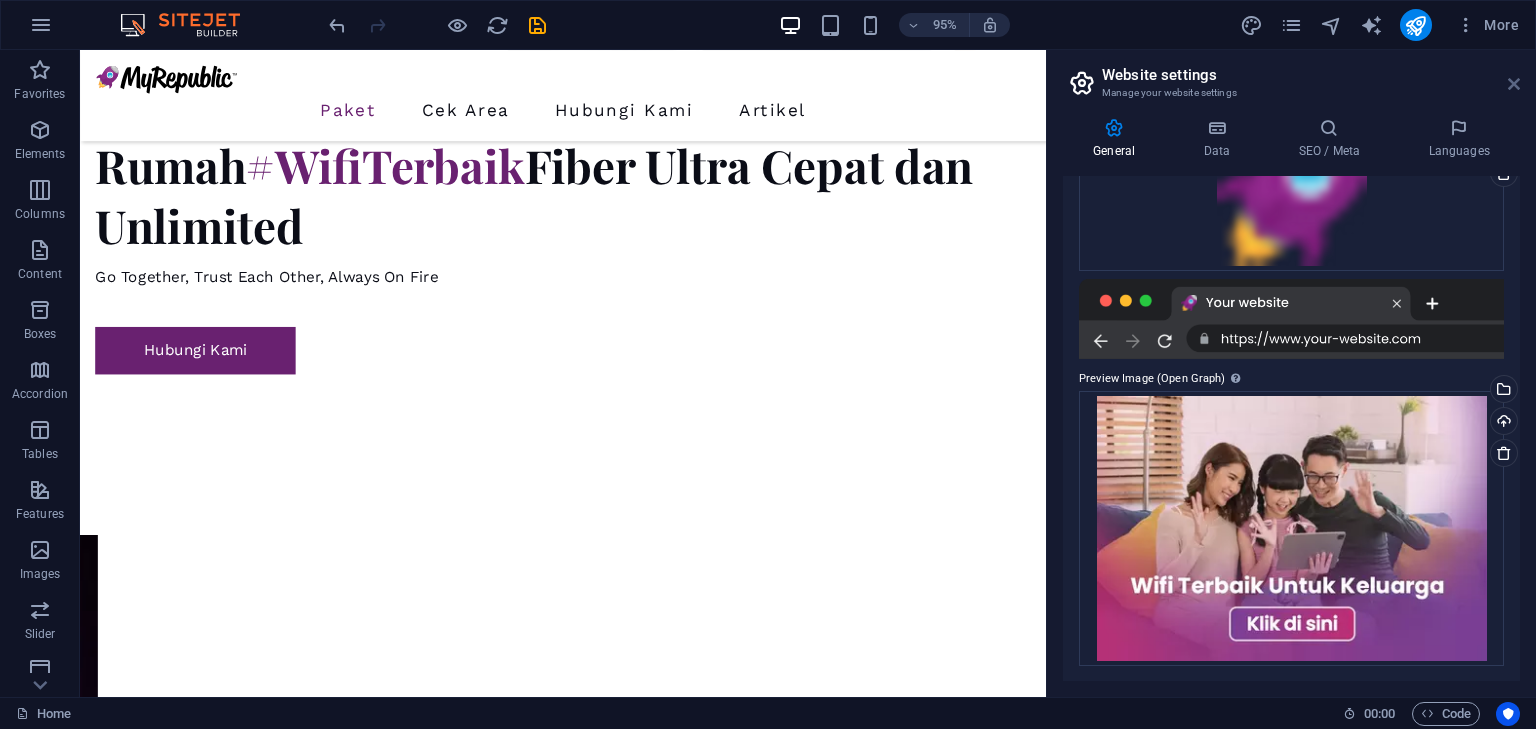 drag, startPoint x: 1511, startPoint y: 78, endPoint x: 1432, endPoint y: 26, distance: 94.57801 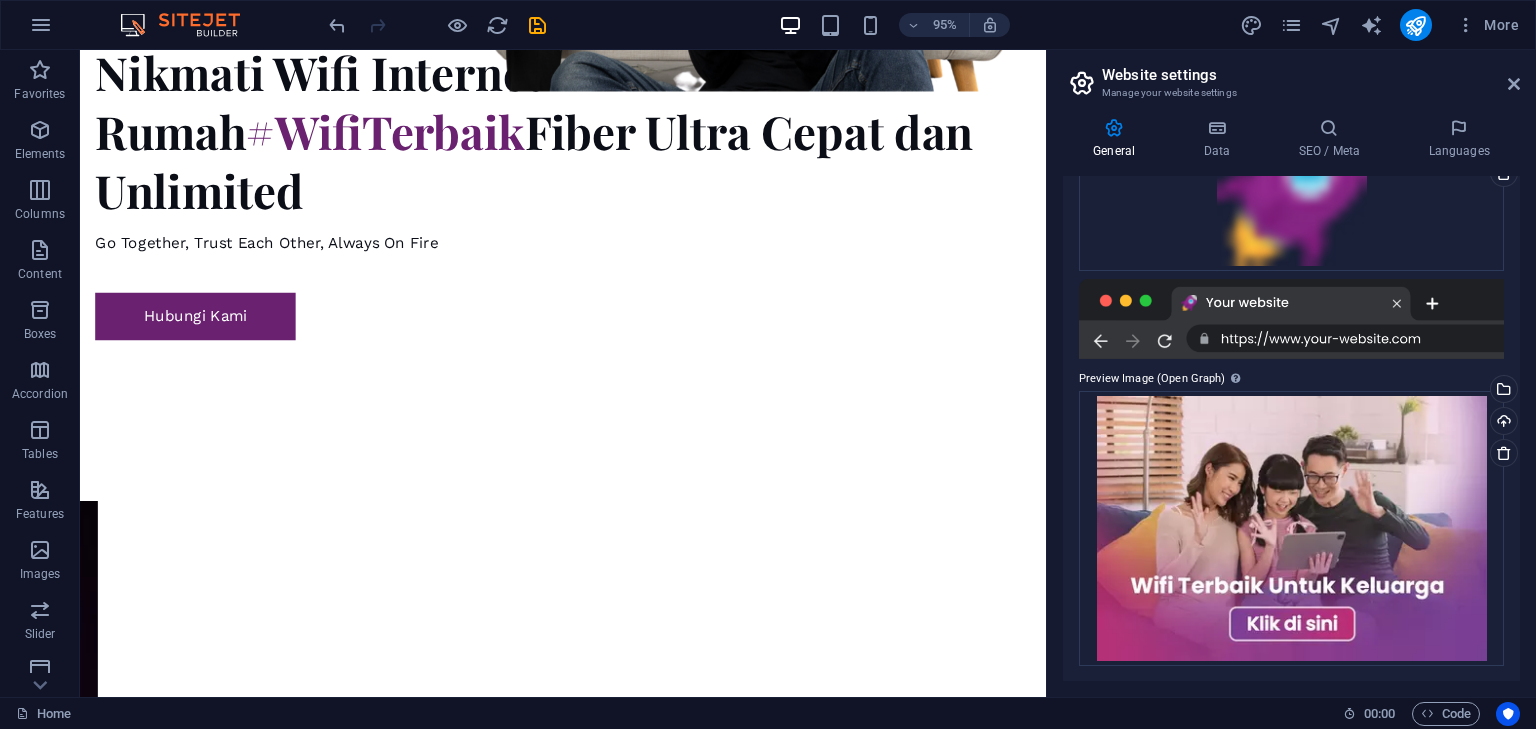 scroll, scrollTop: 1440, scrollLeft: 0, axis: vertical 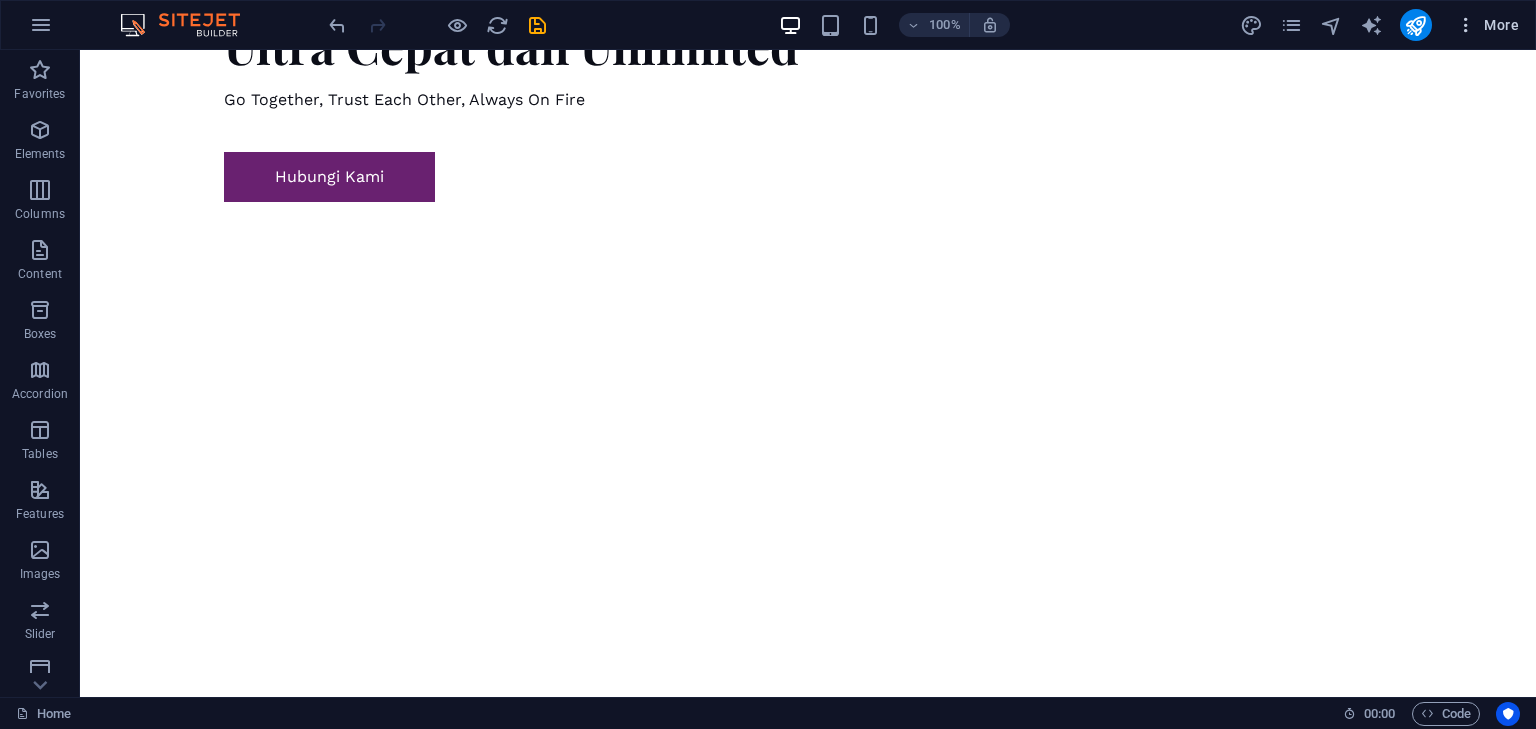 click at bounding box center (1466, 25) 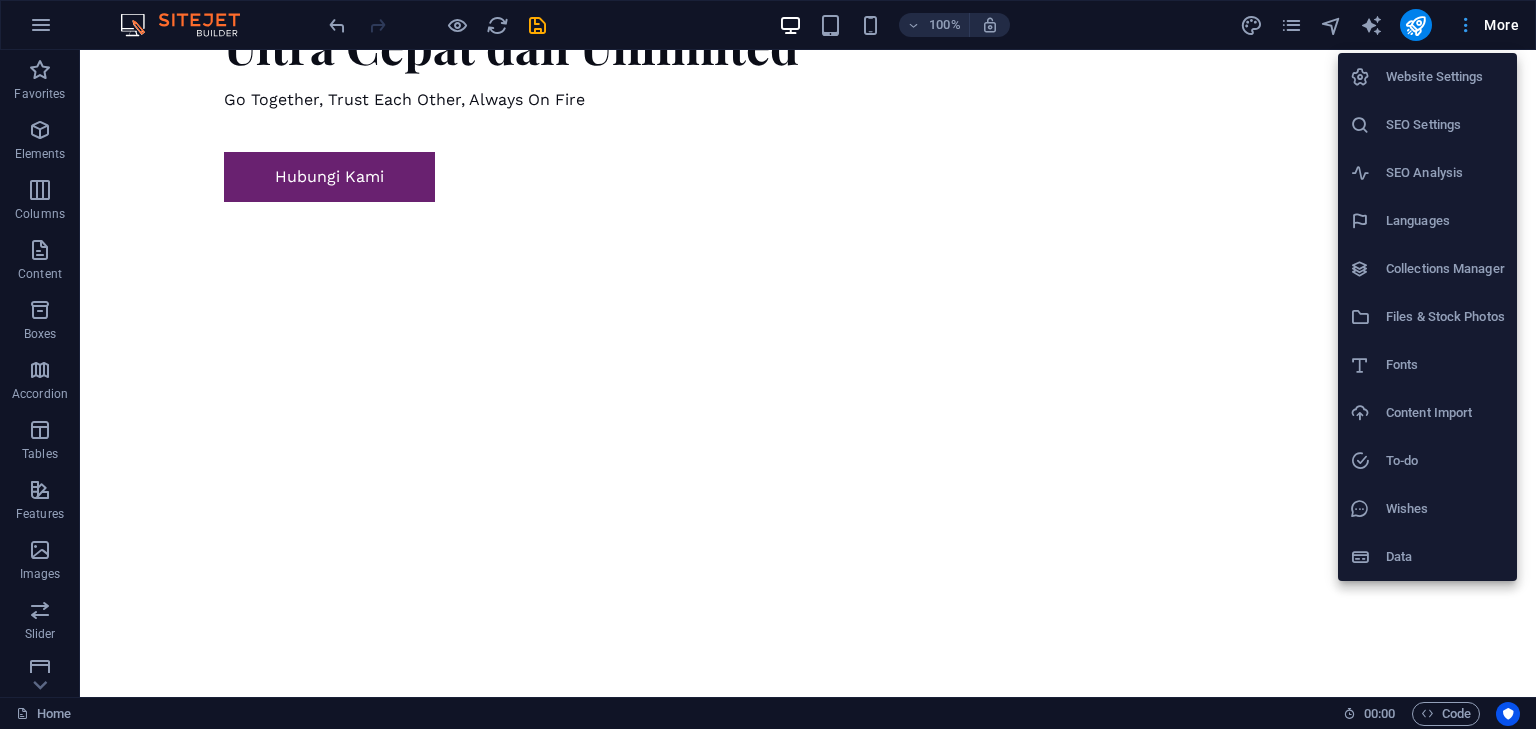 type 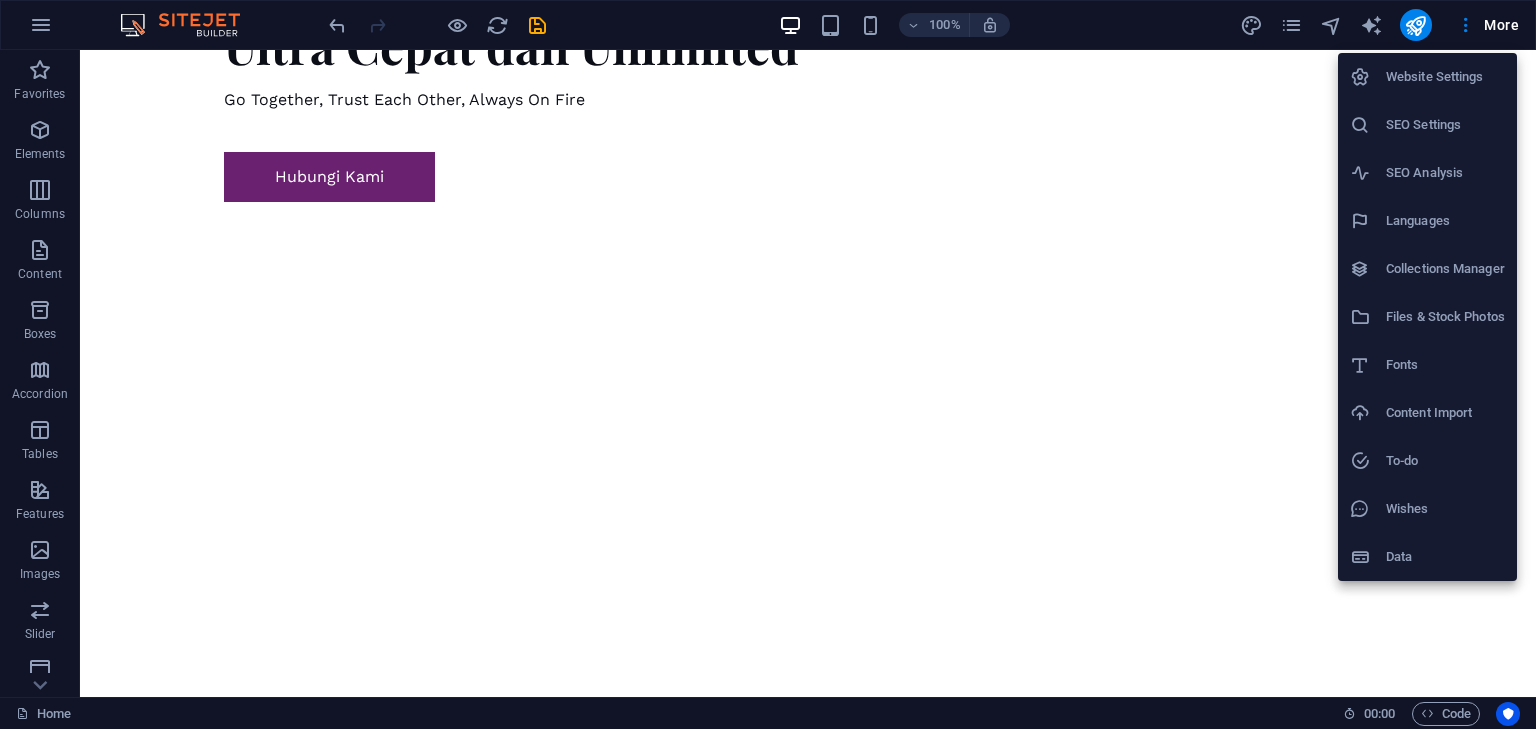 click on "Website Settings" at bounding box center (1445, 77) 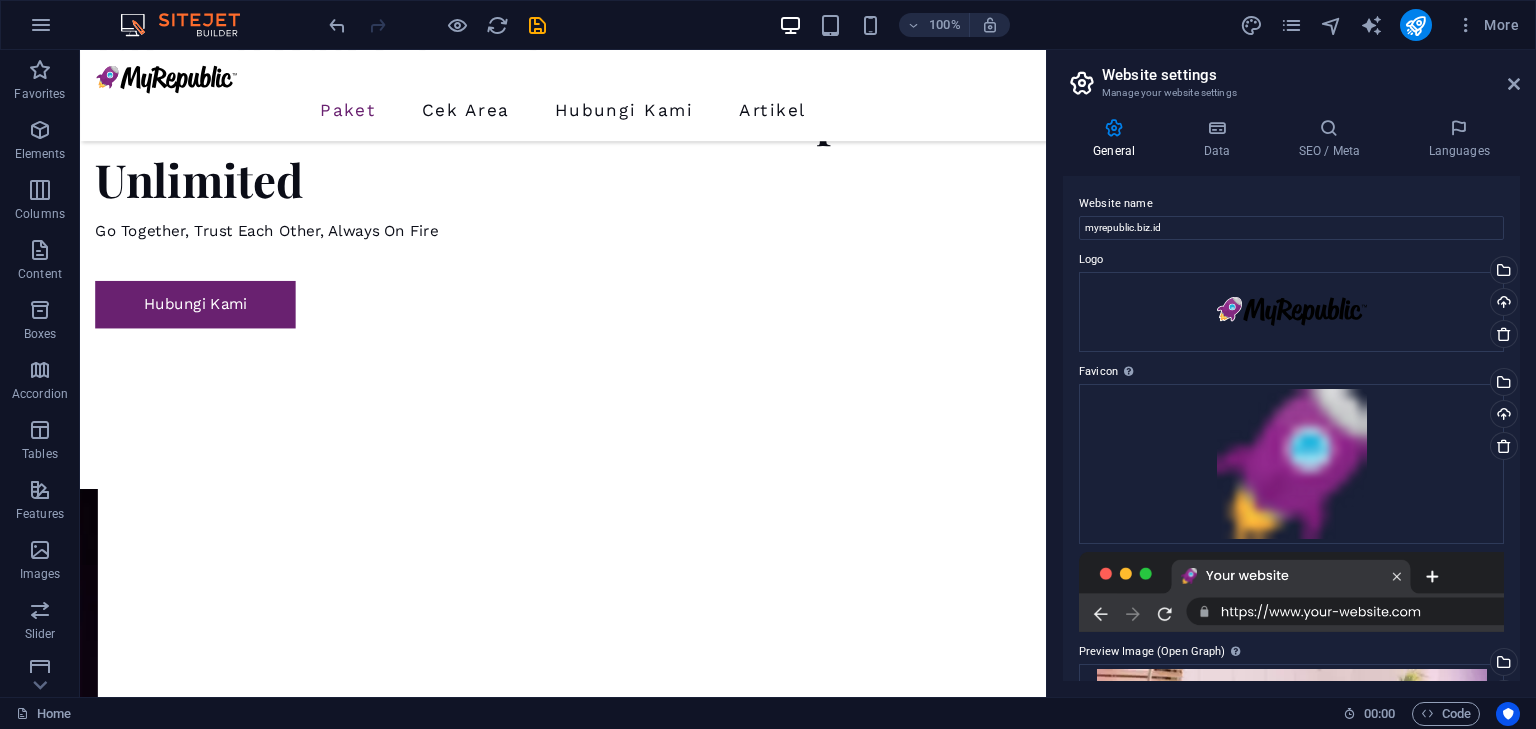 scroll, scrollTop: 1349, scrollLeft: 0, axis: vertical 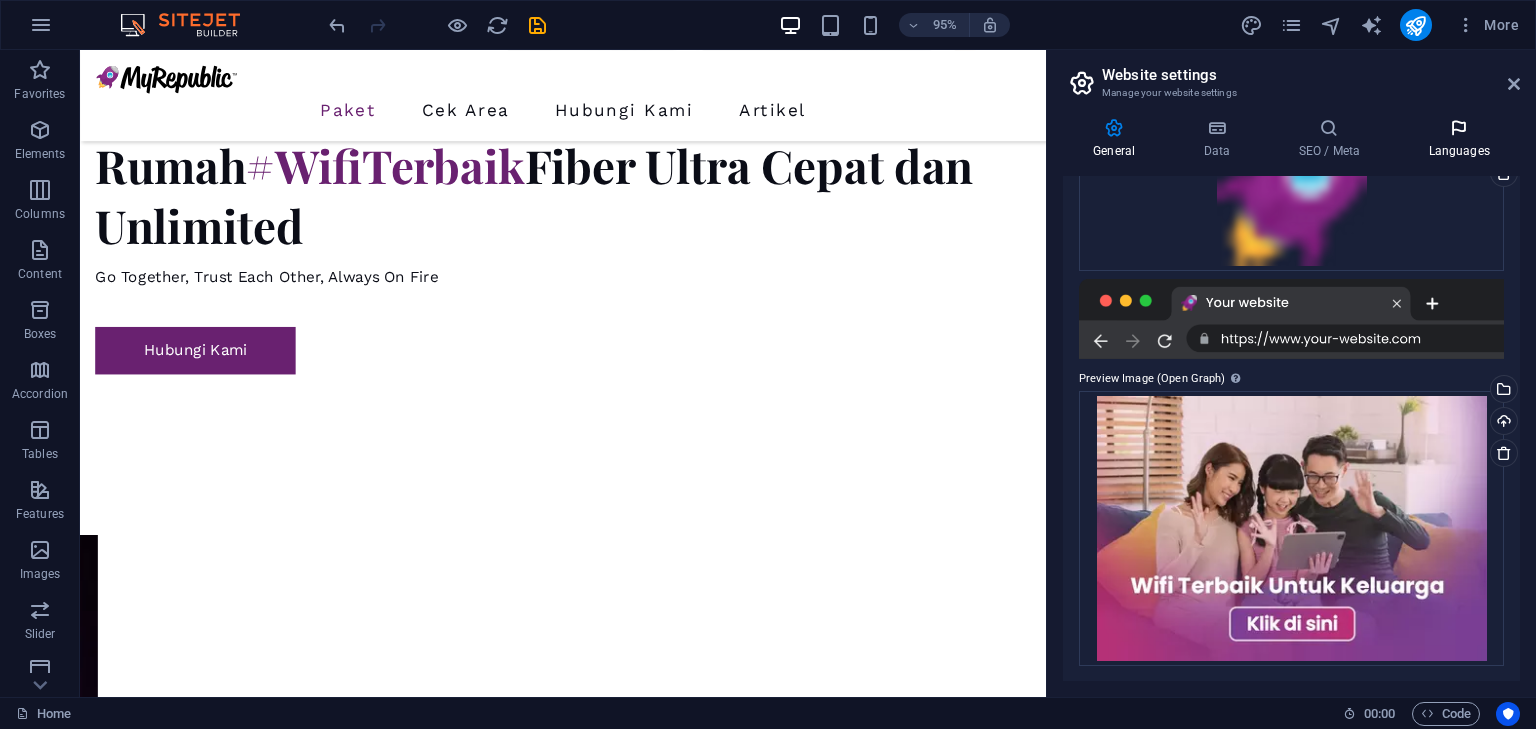 click at bounding box center (1459, 128) 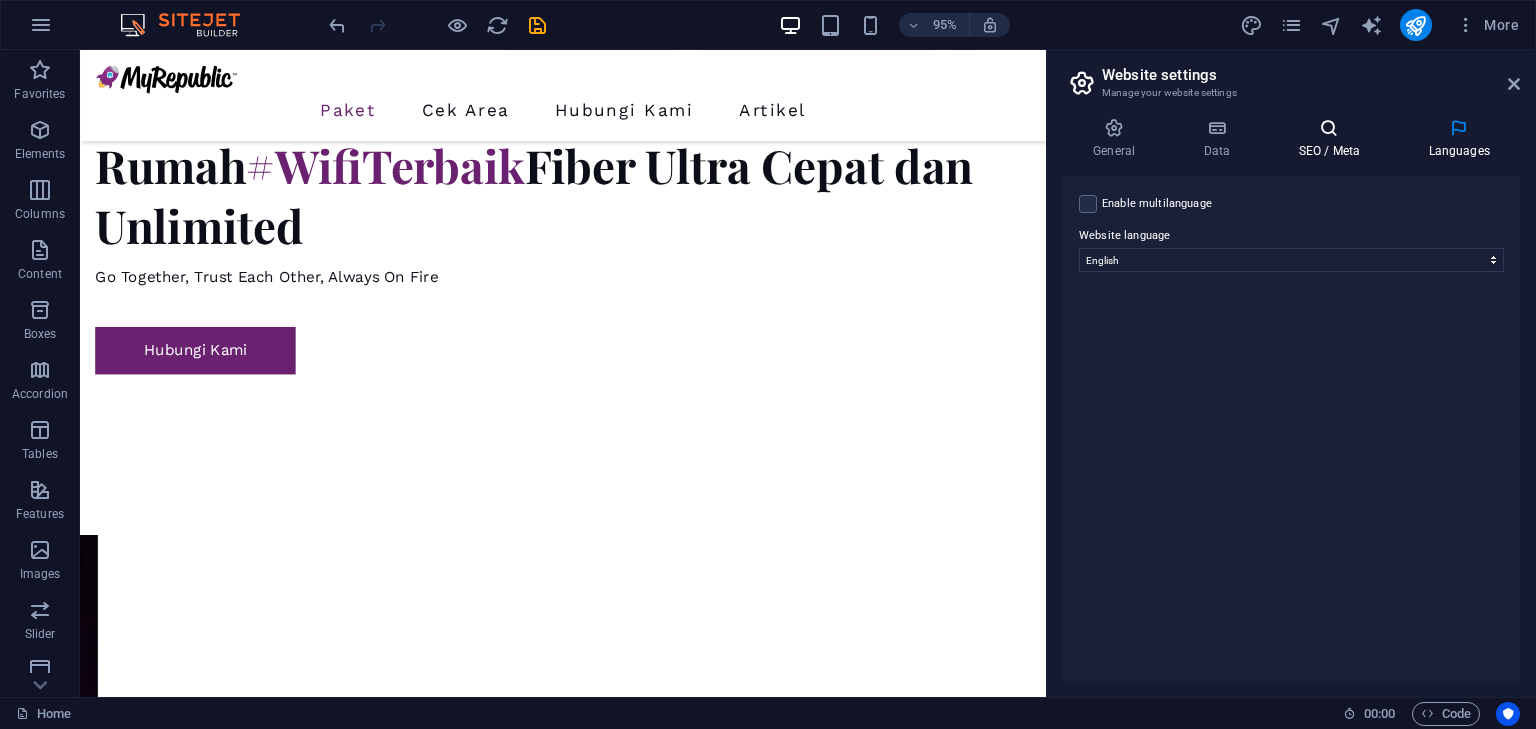 click at bounding box center (1329, 128) 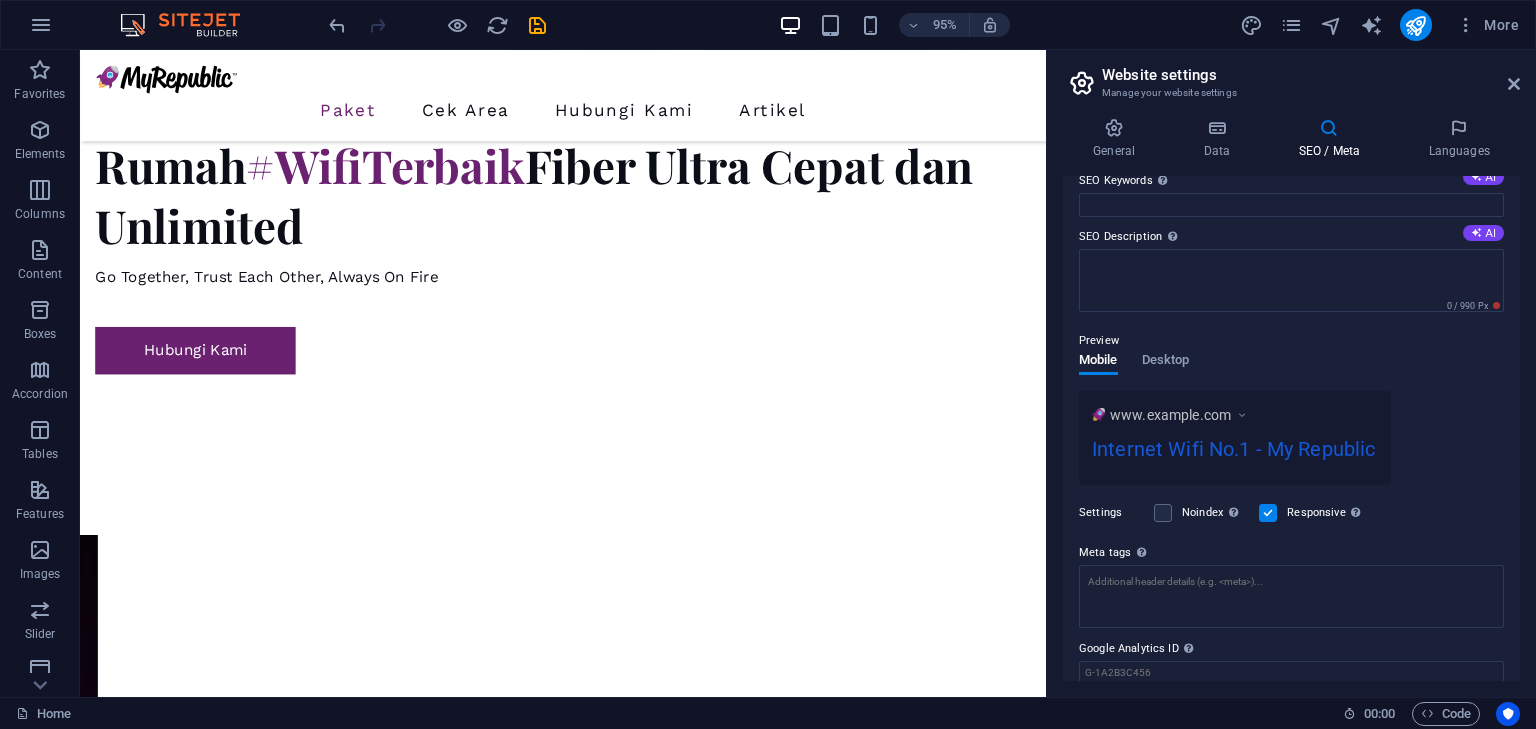 scroll, scrollTop: 209, scrollLeft: 0, axis: vertical 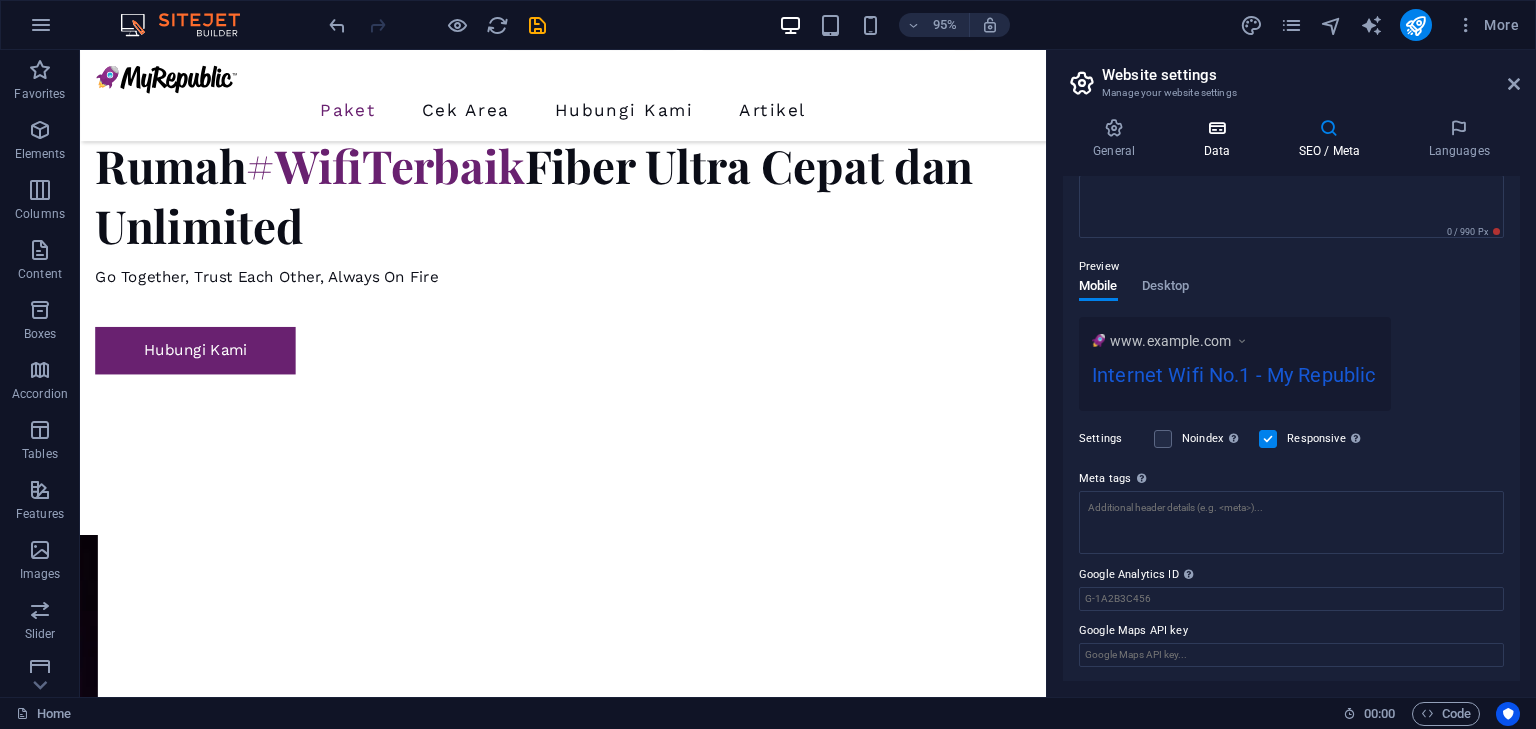 click at bounding box center (1216, 128) 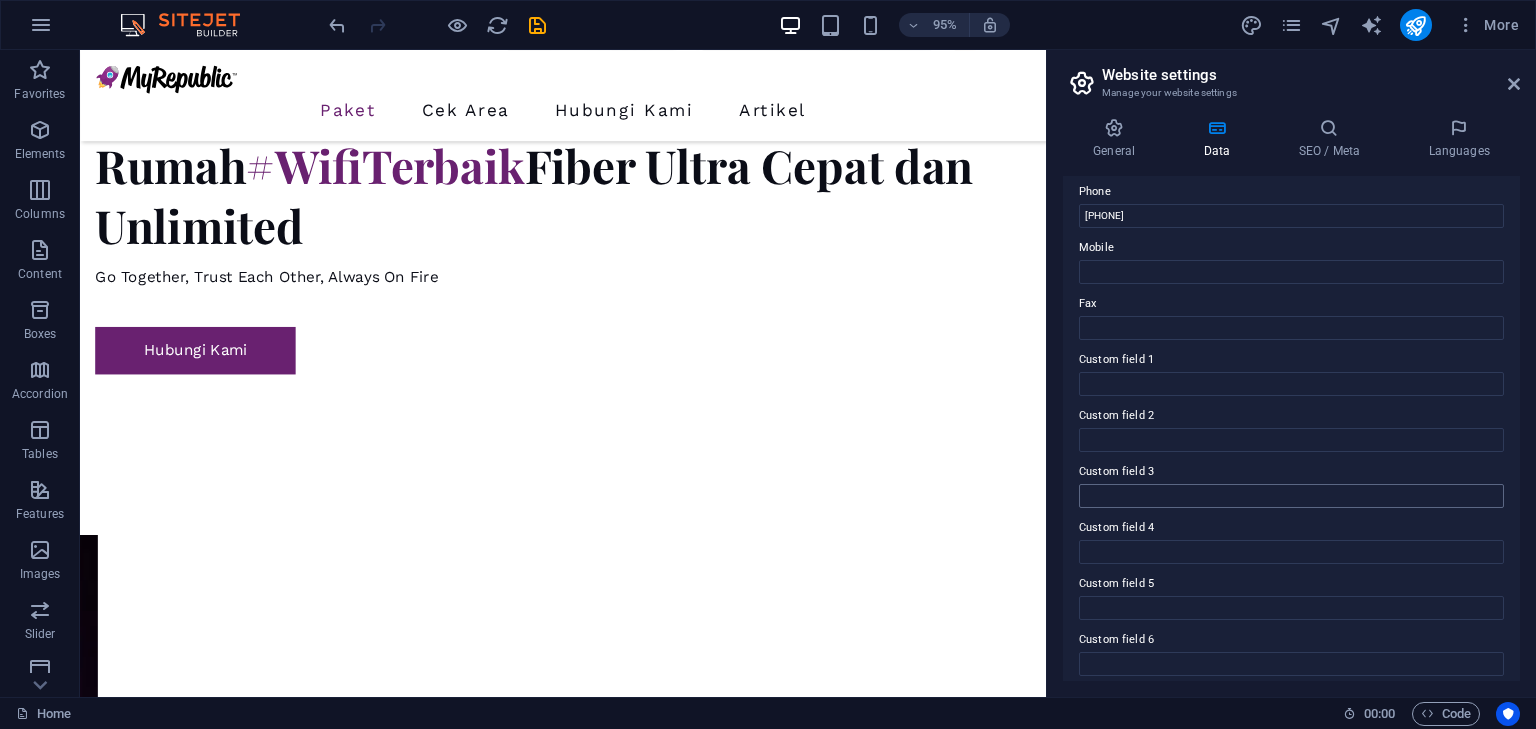 scroll, scrollTop: 455, scrollLeft: 0, axis: vertical 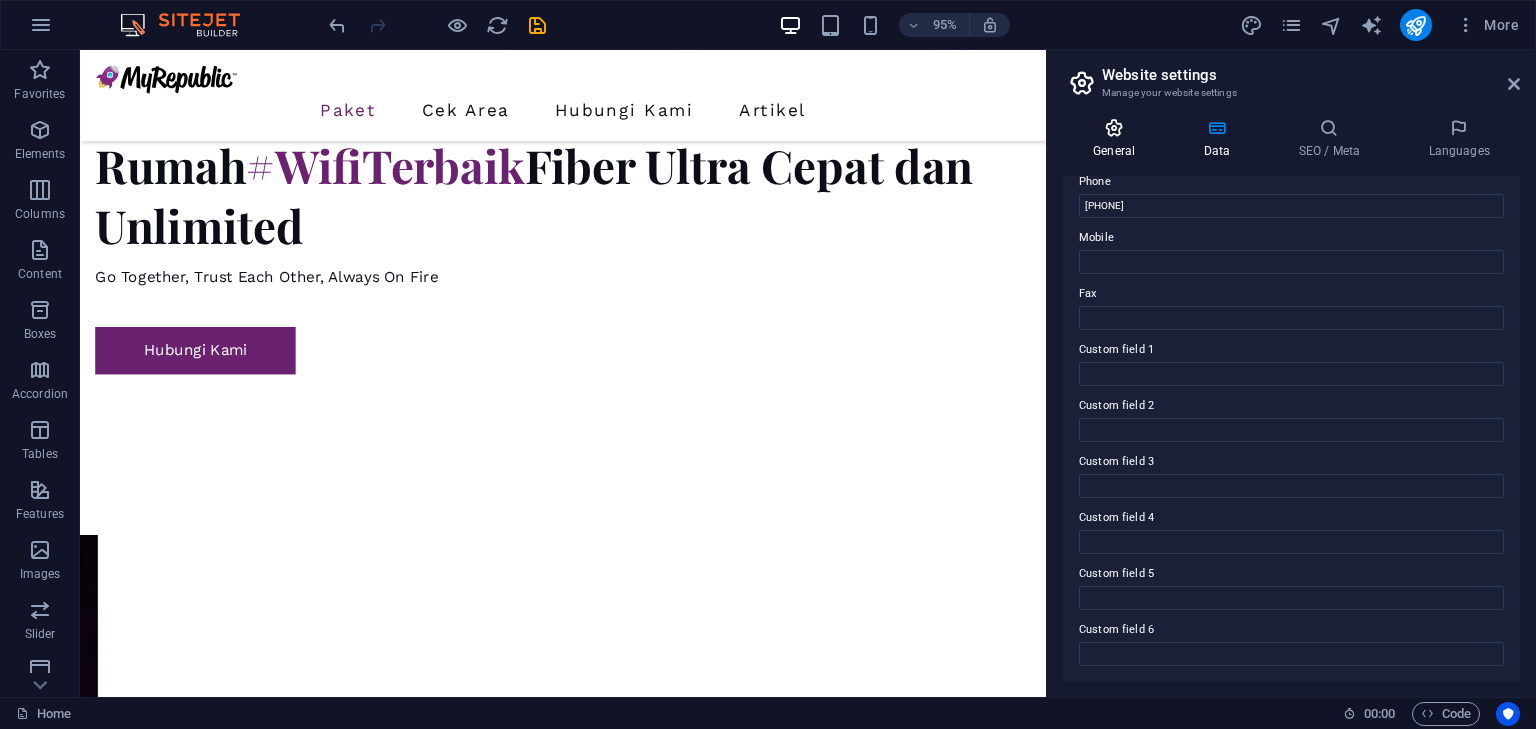 click at bounding box center [1114, 128] 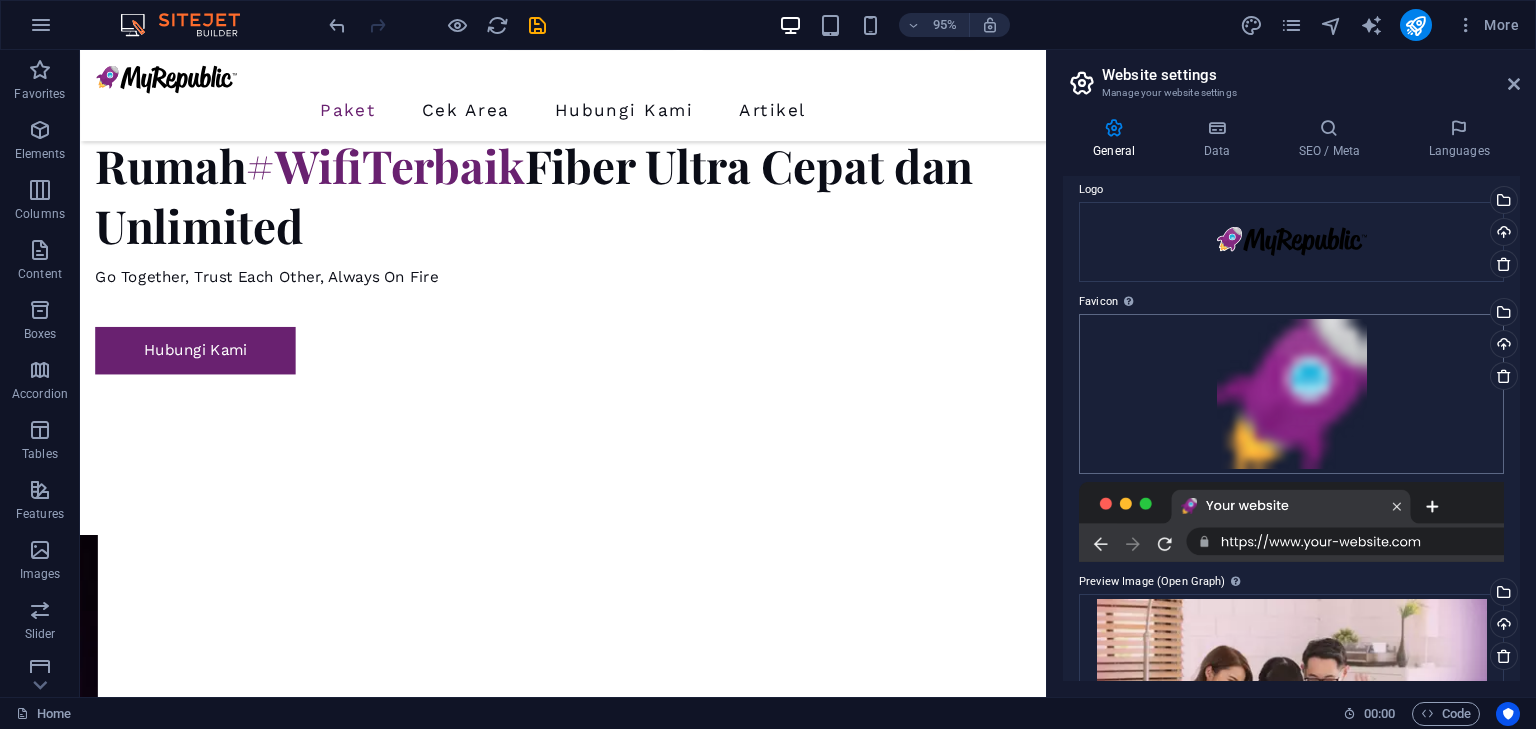 scroll, scrollTop: 0, scrollLeft: 0, axis: both 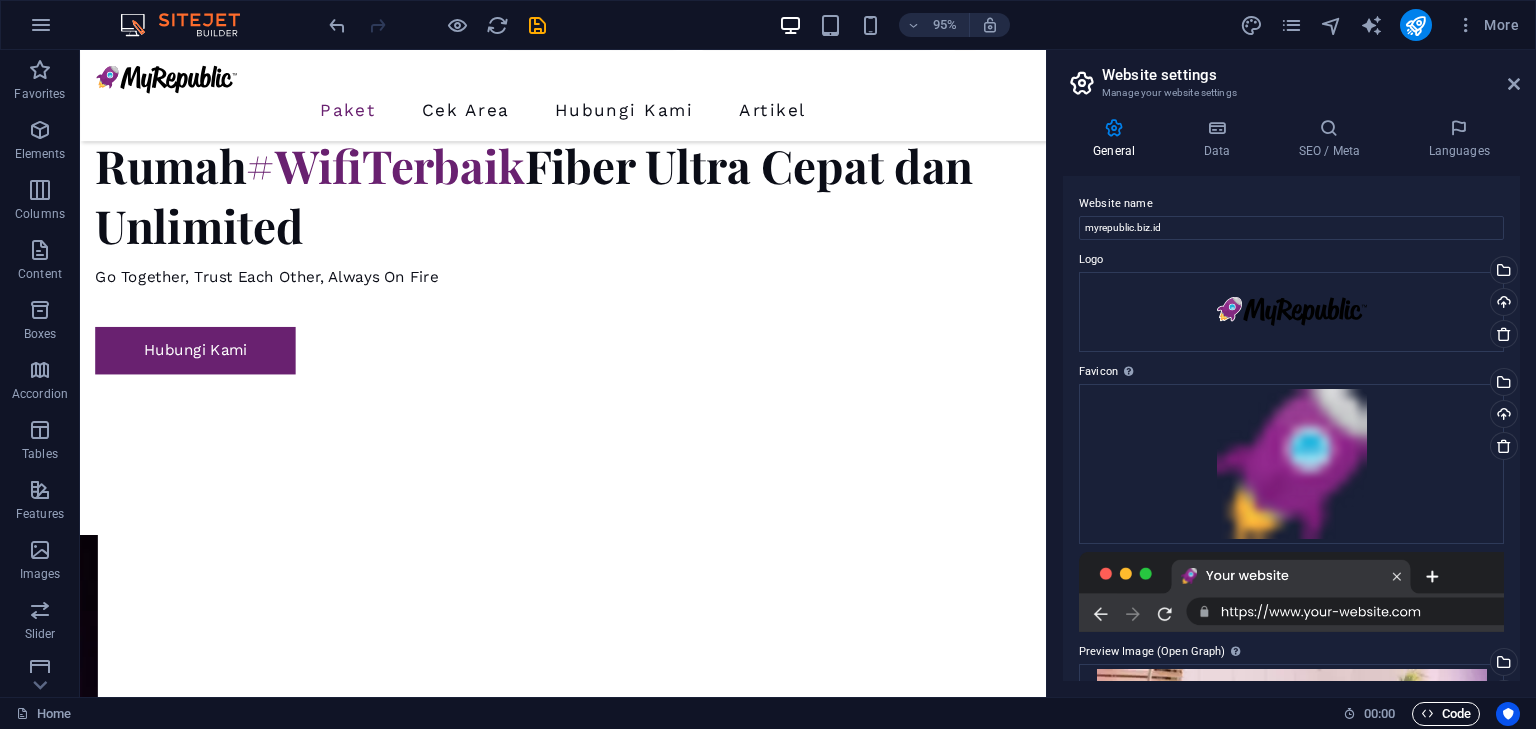click on "Code" at bounding box center [1446, 714] 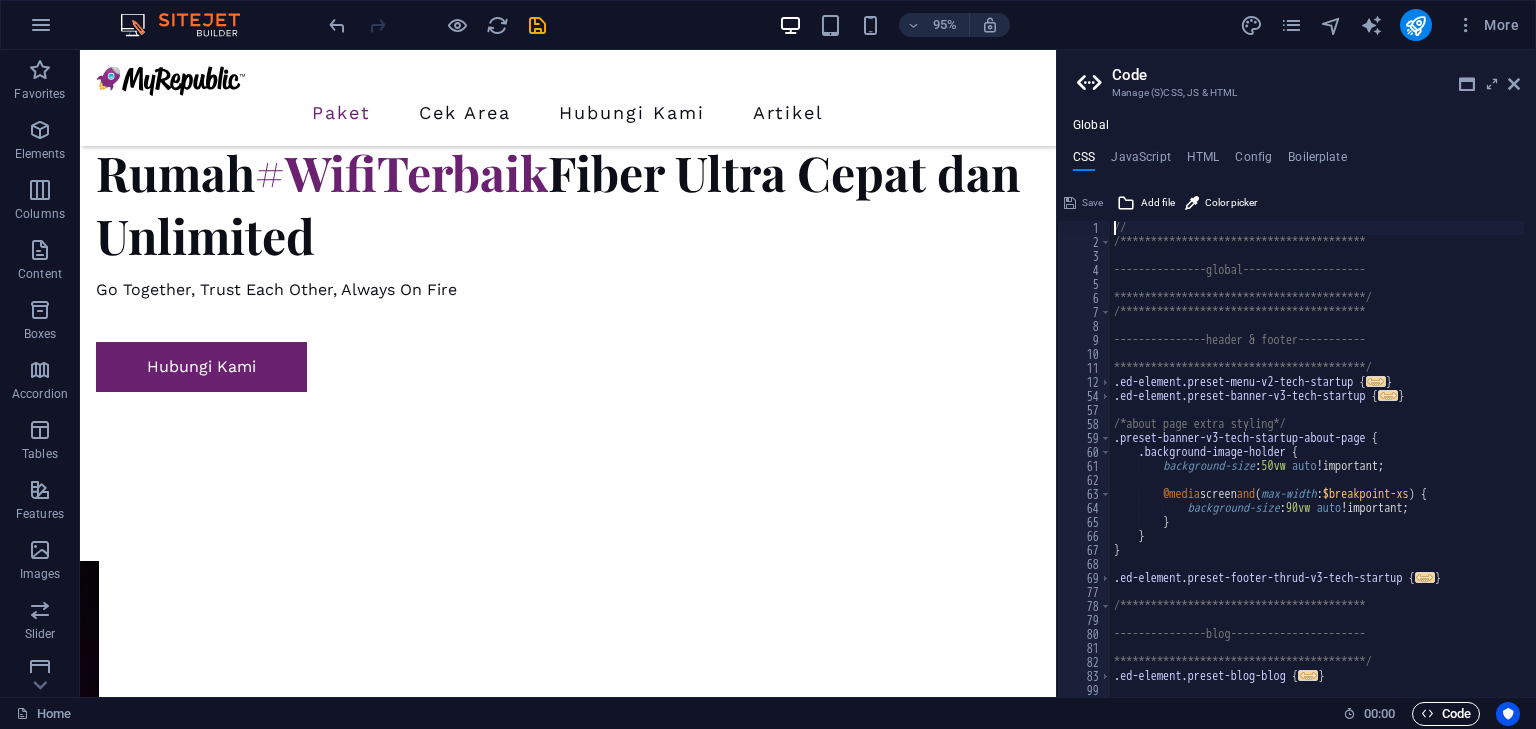 scroll, scrollTop: 1330, scrollLeft: 0, axis: vertical 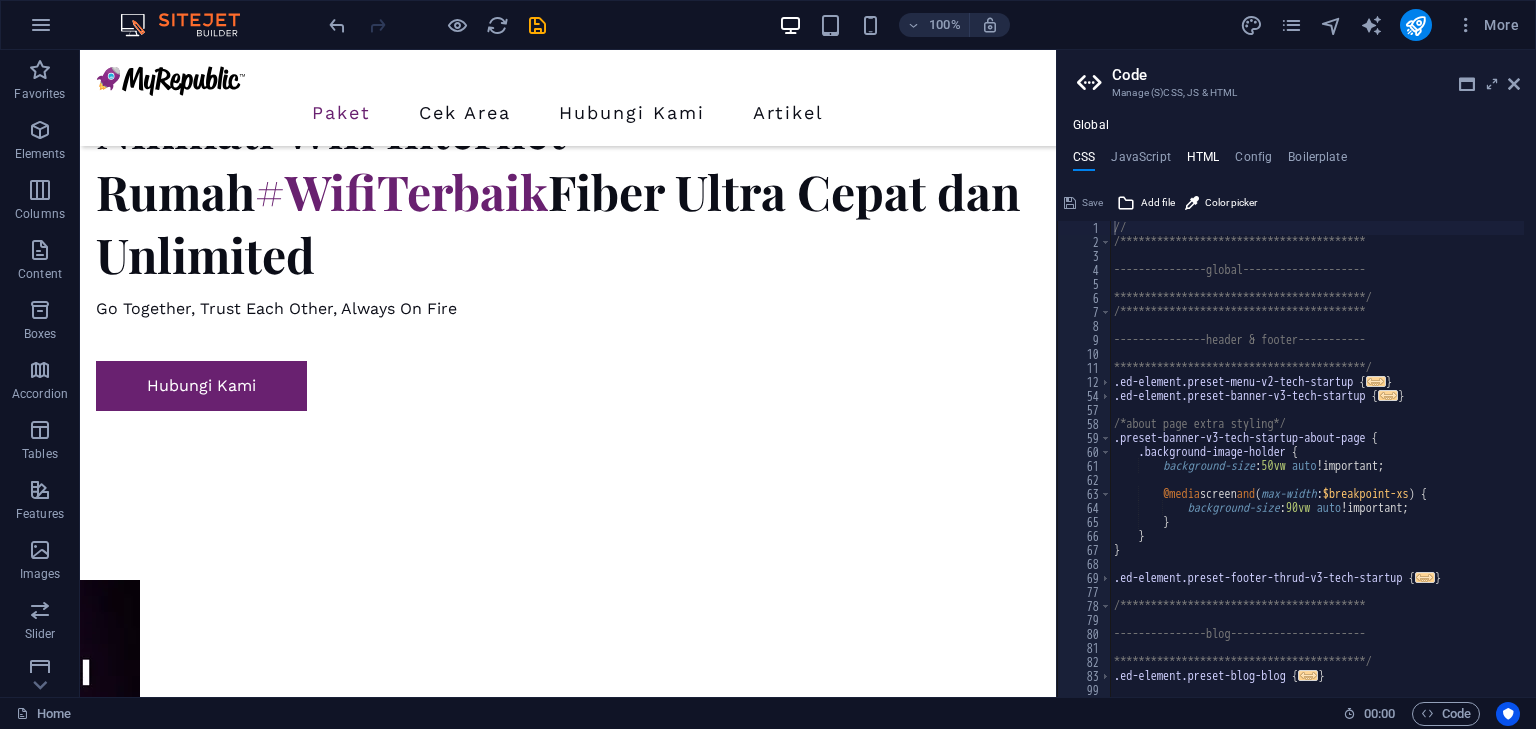 click on "HTML" at bounding box center [1203, 161] 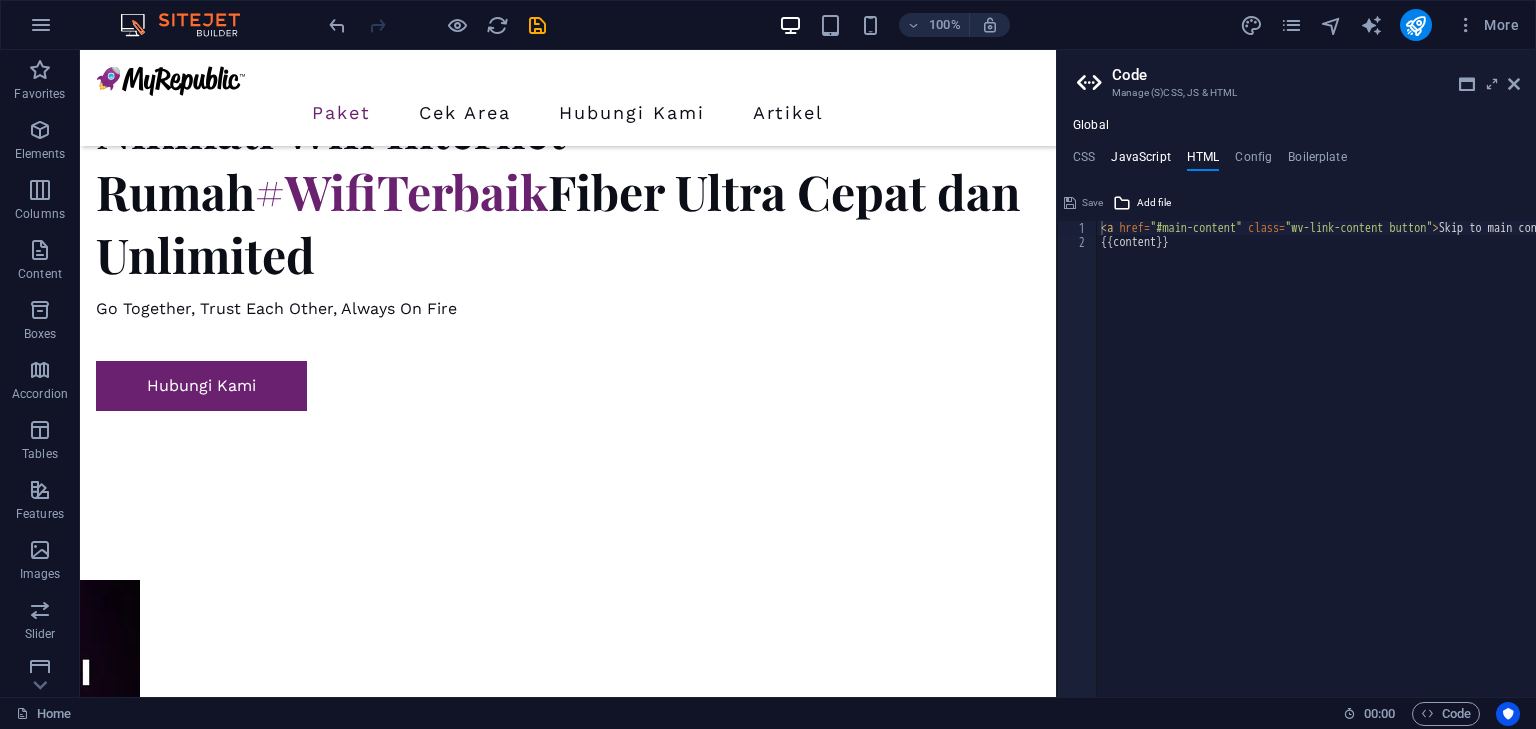 click on "JavaScript" at bounding box center (1140, 161) 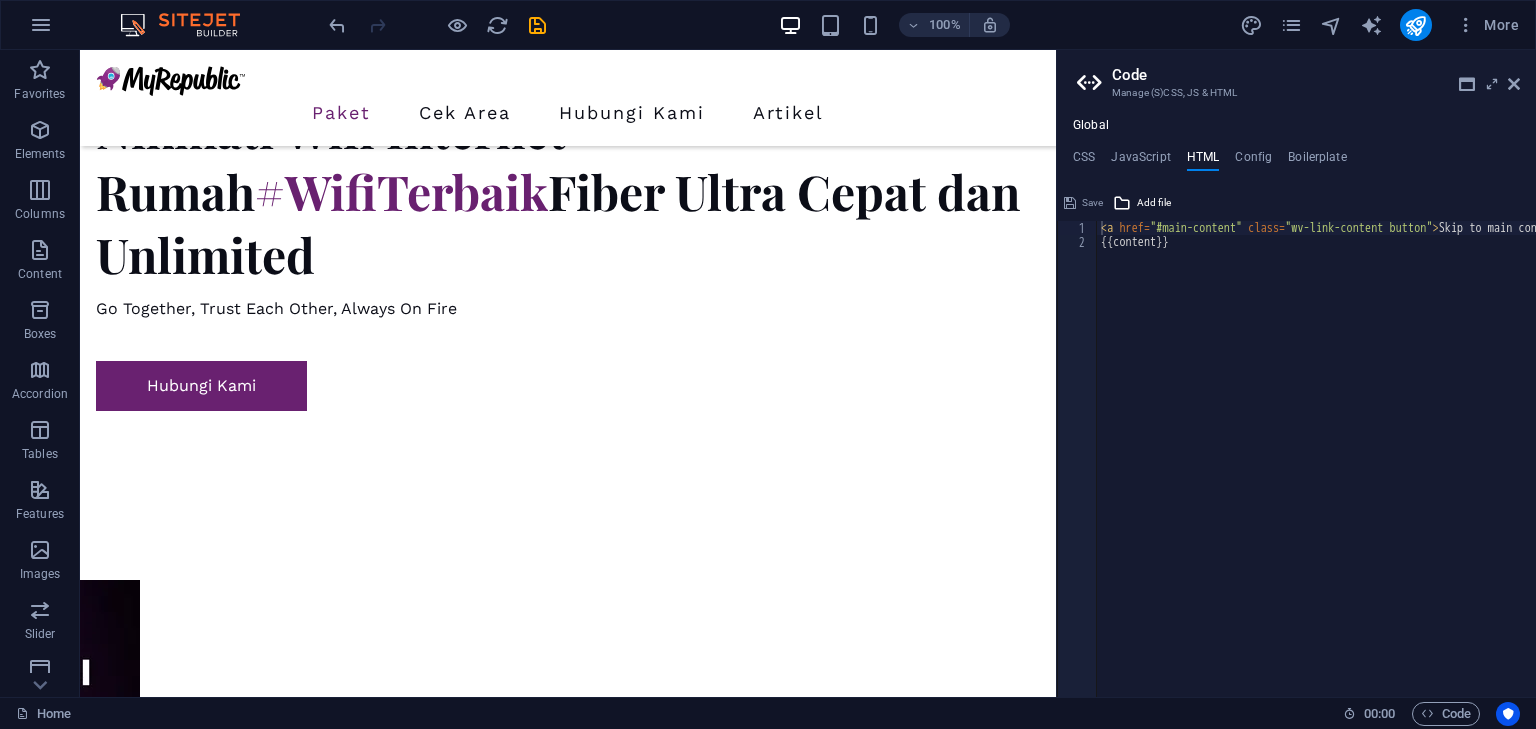 type on "/* JS for preset "Menu V2" */" 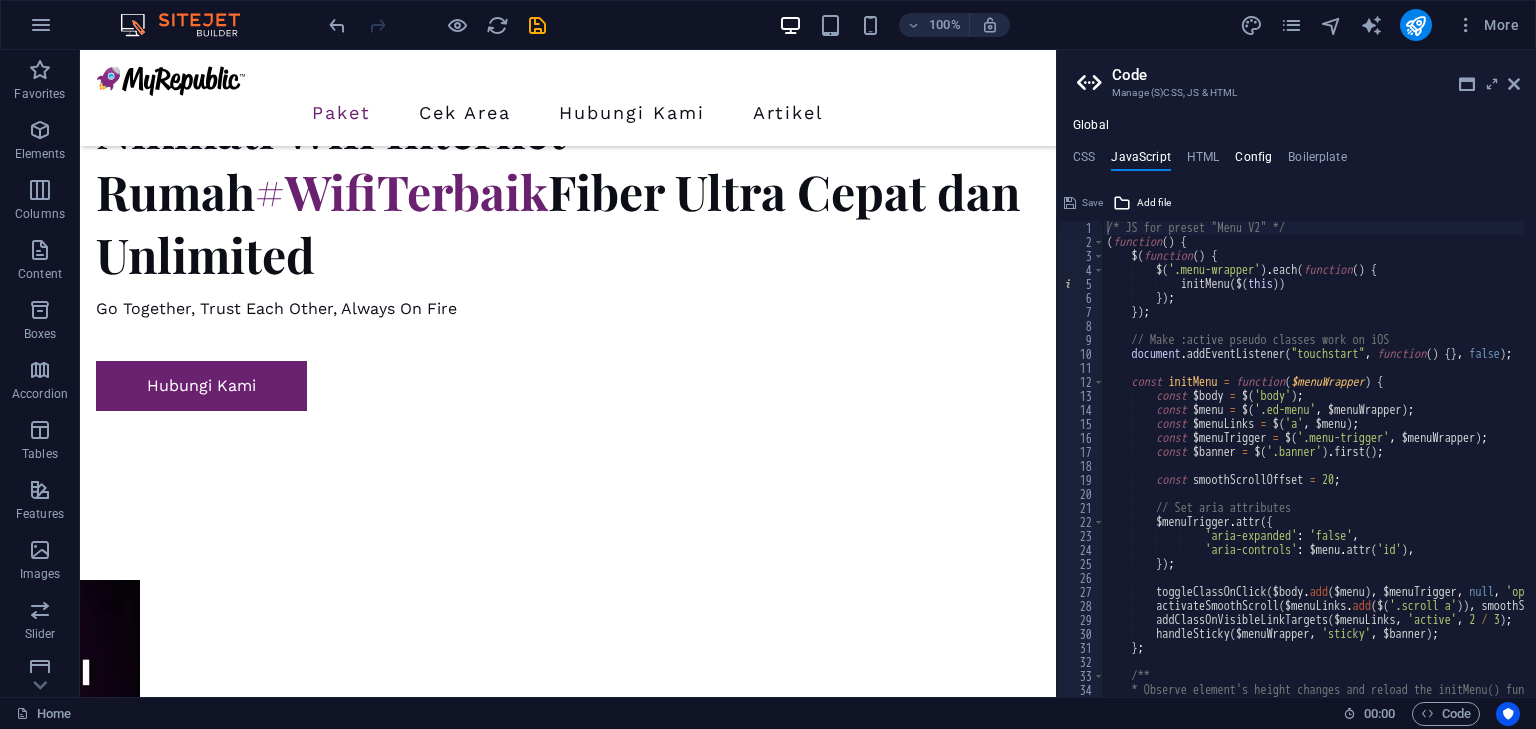 click on "Config" at bounding box center [1253, 161] 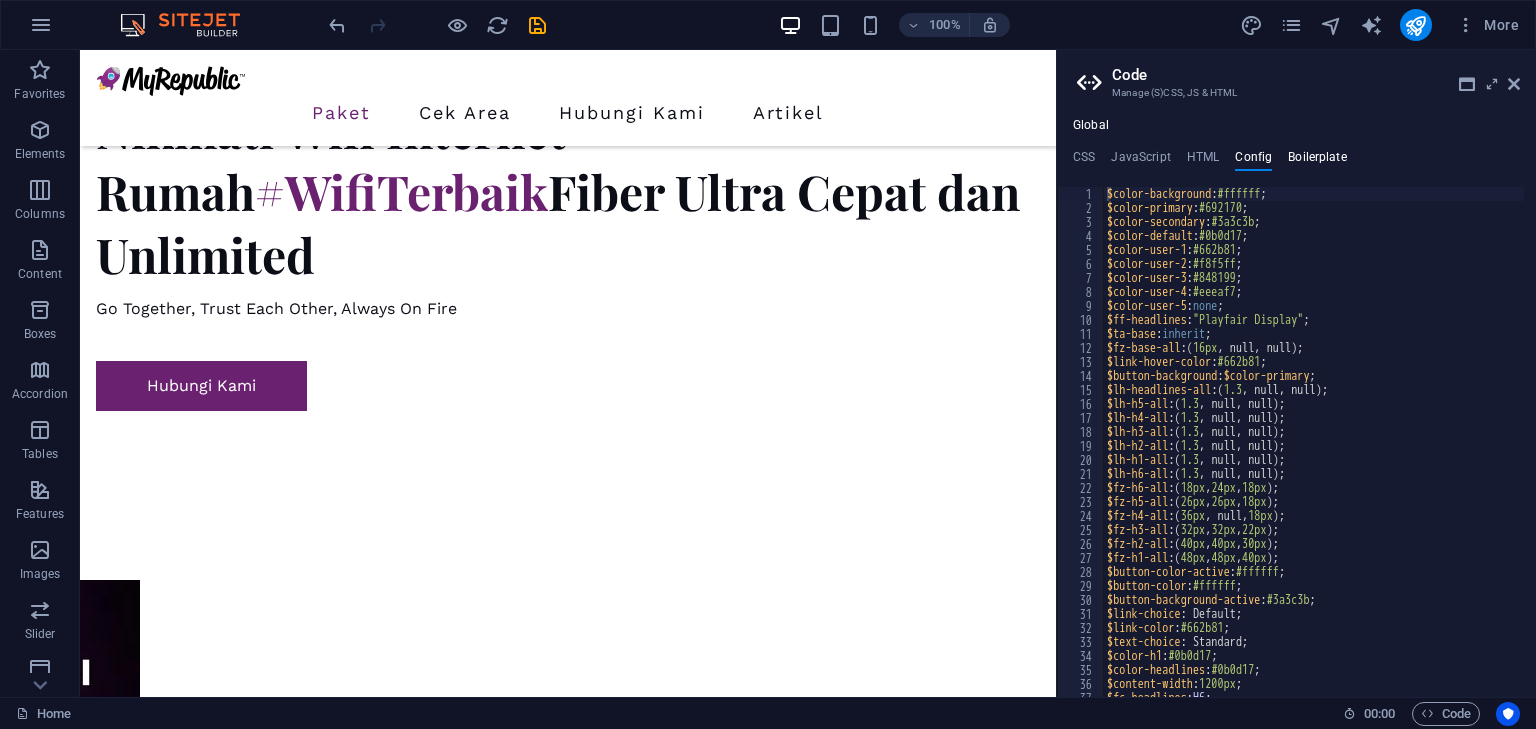 click on "Boilerplate" at bounding box center (1317, 161) 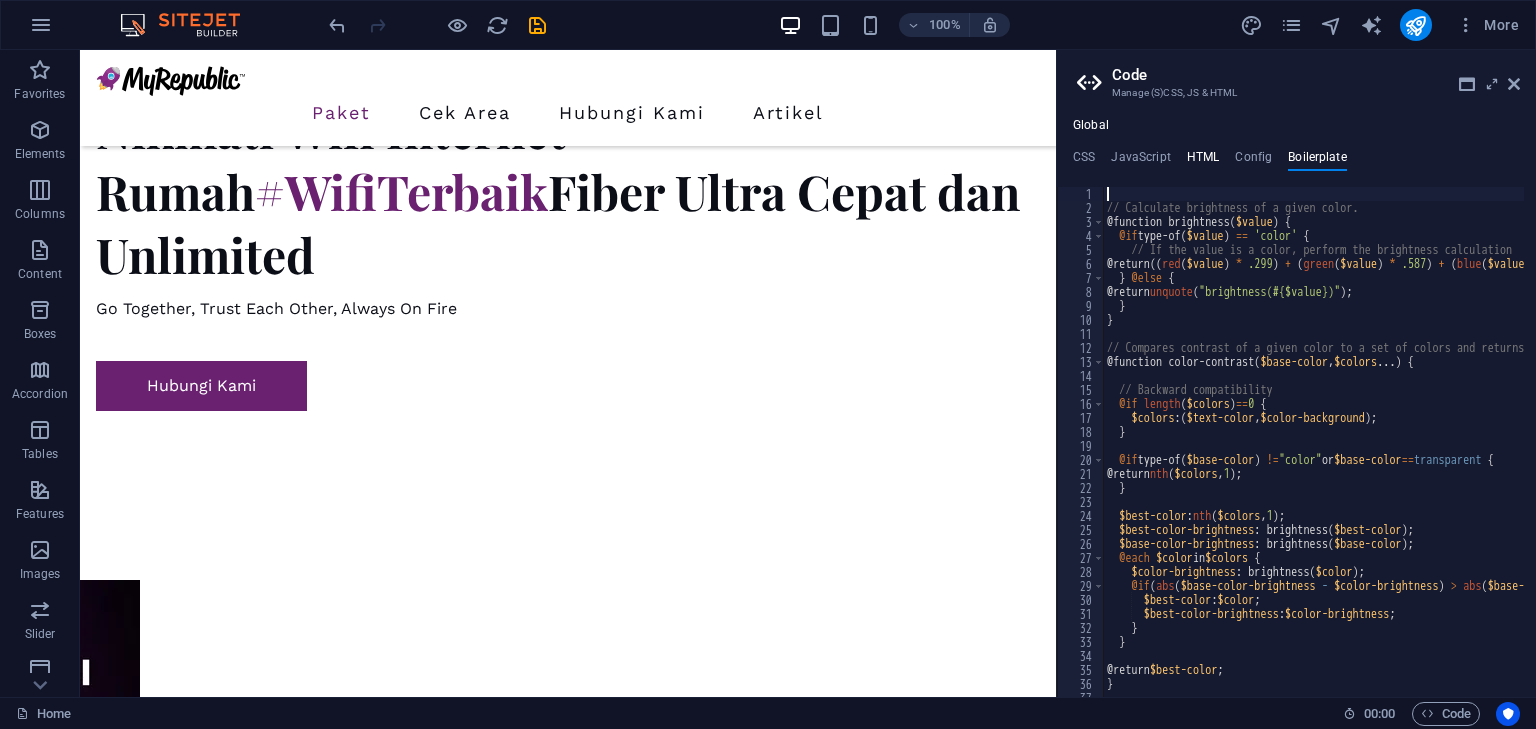 click on "HTML" at bounding box center (1203, 161) 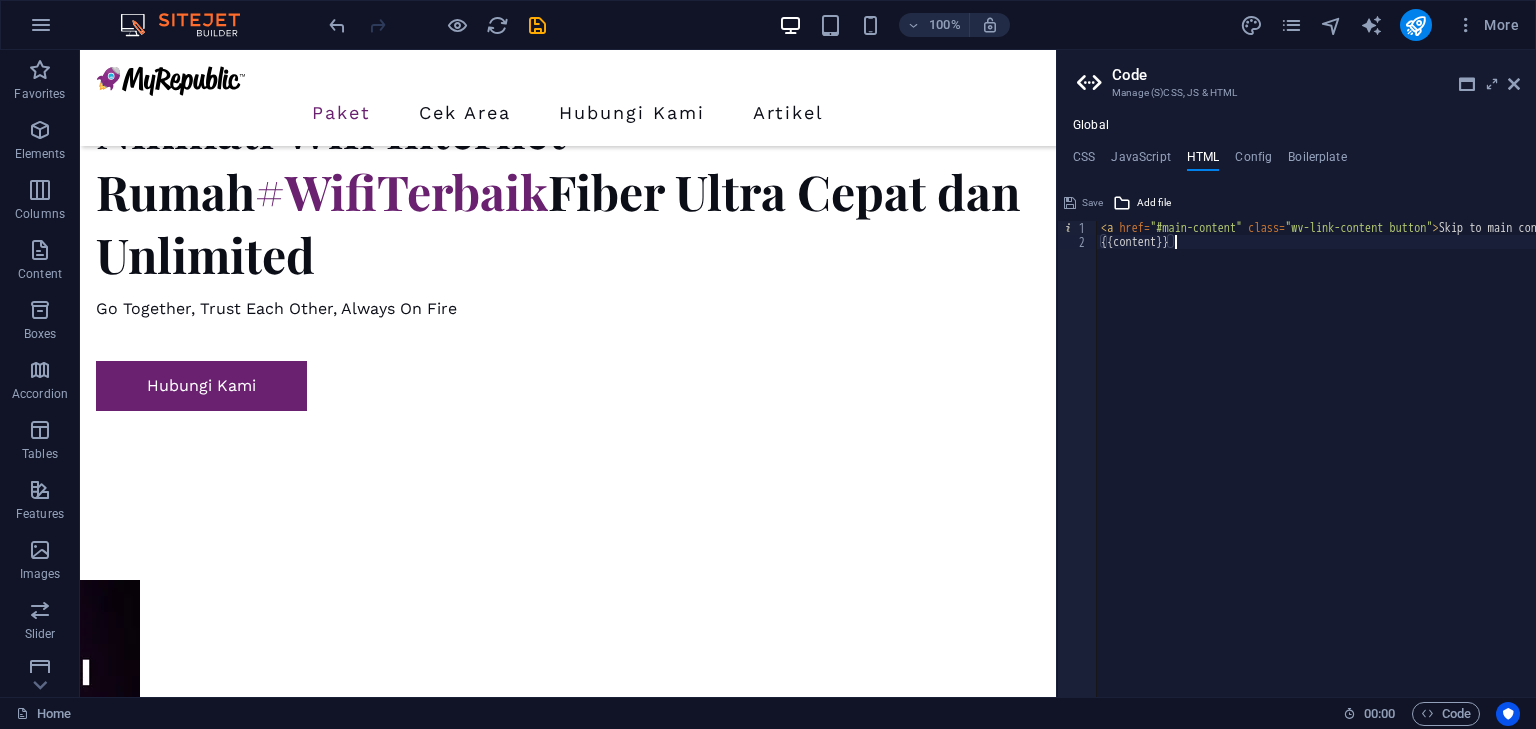 click on "< a   href = "#main-content"   class = "wv-link-content button" > Skip to main content </ a > {{content}}" at bounding box center (1367, 467) 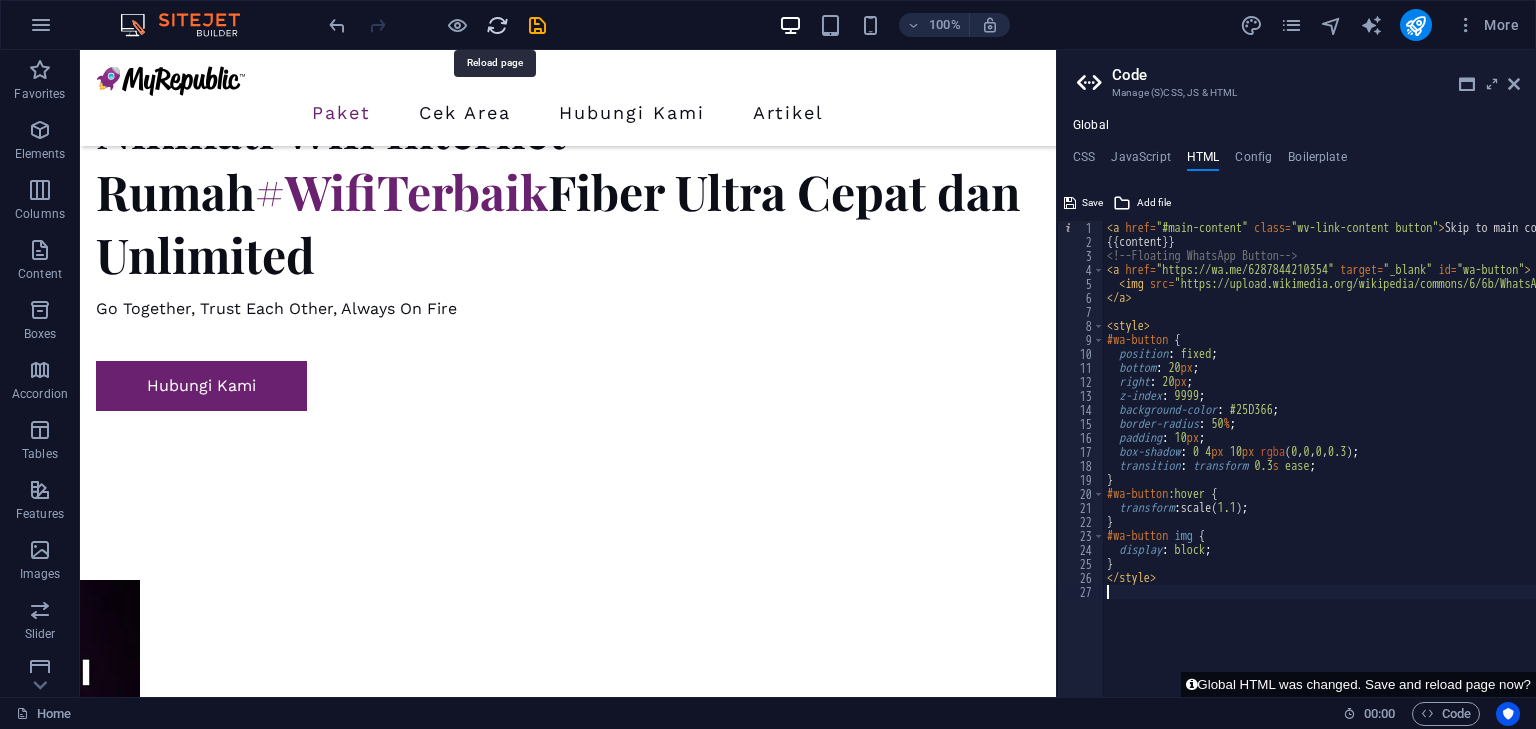 type 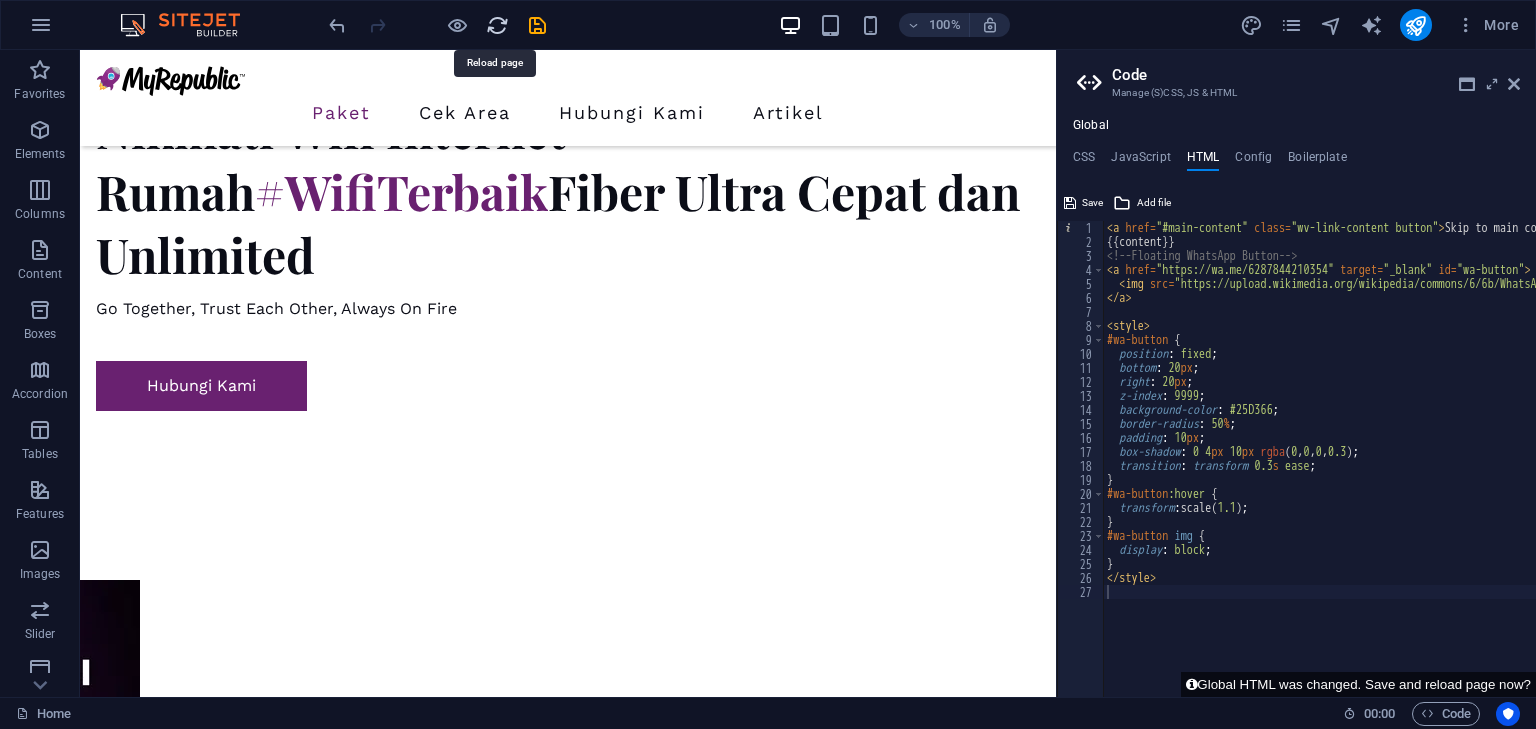 drag, startPoint x: 493, startPoint y: 19, endPoint x: 821, endPoint y: 6, distance: 328.2575 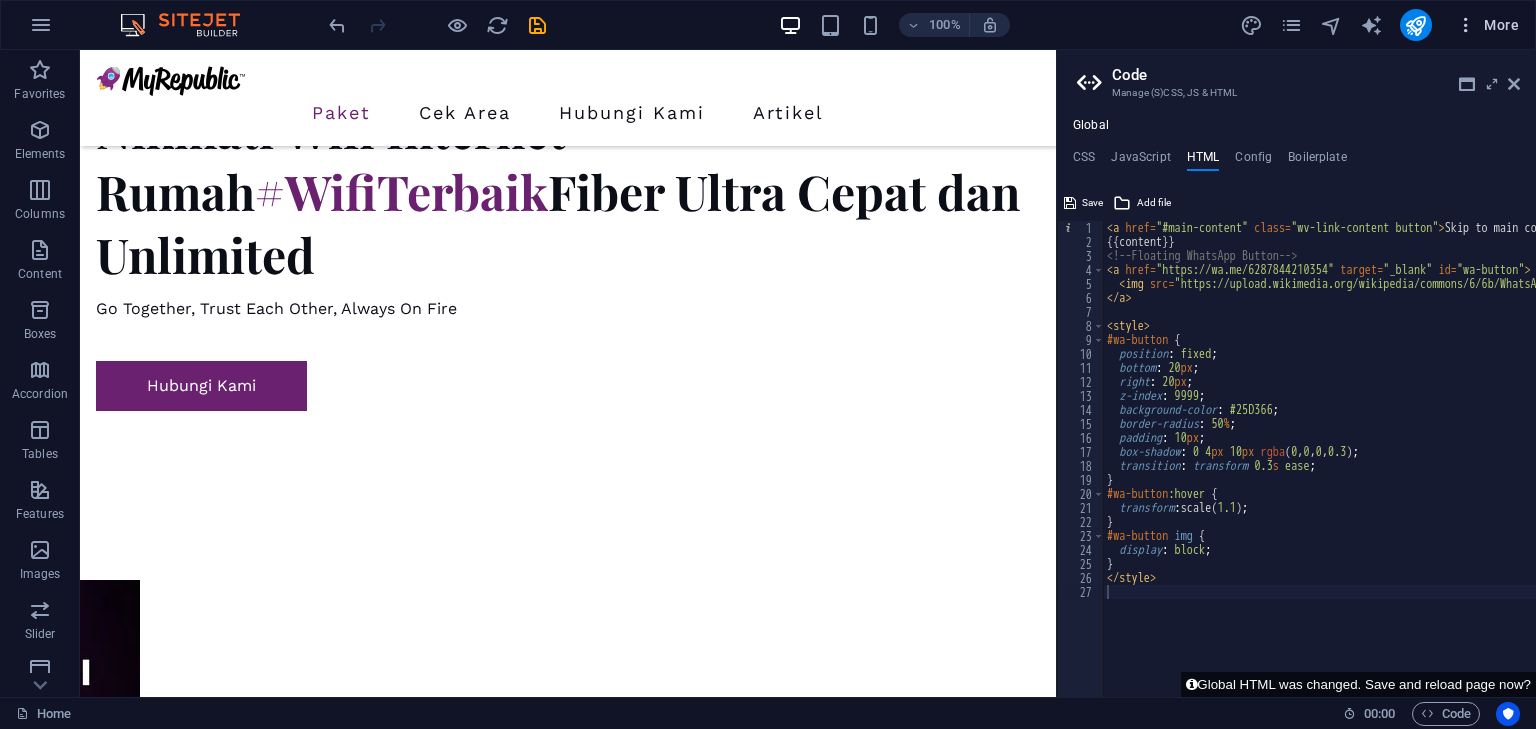 click at bounding box center [1466, 25] 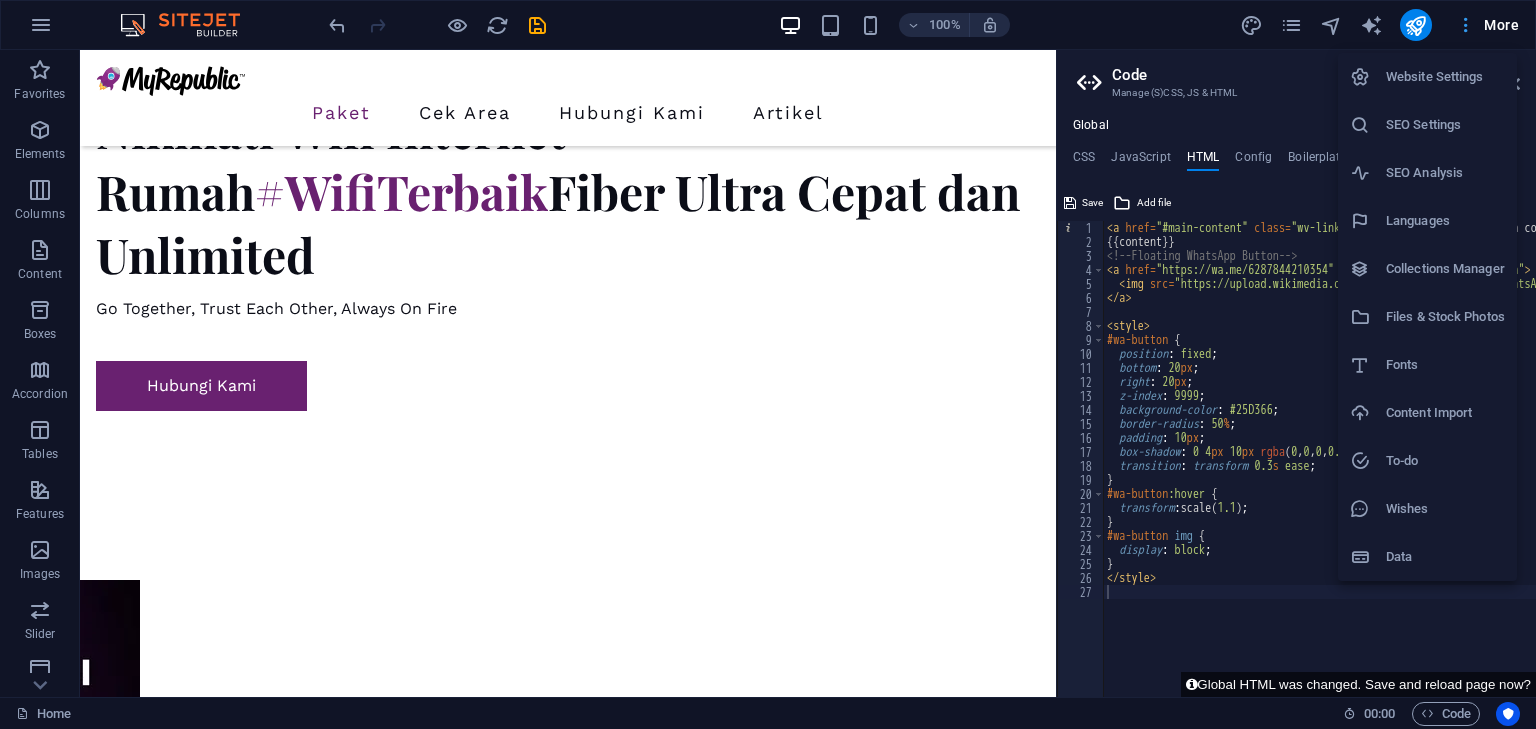 click at bounding box center [768, 364] 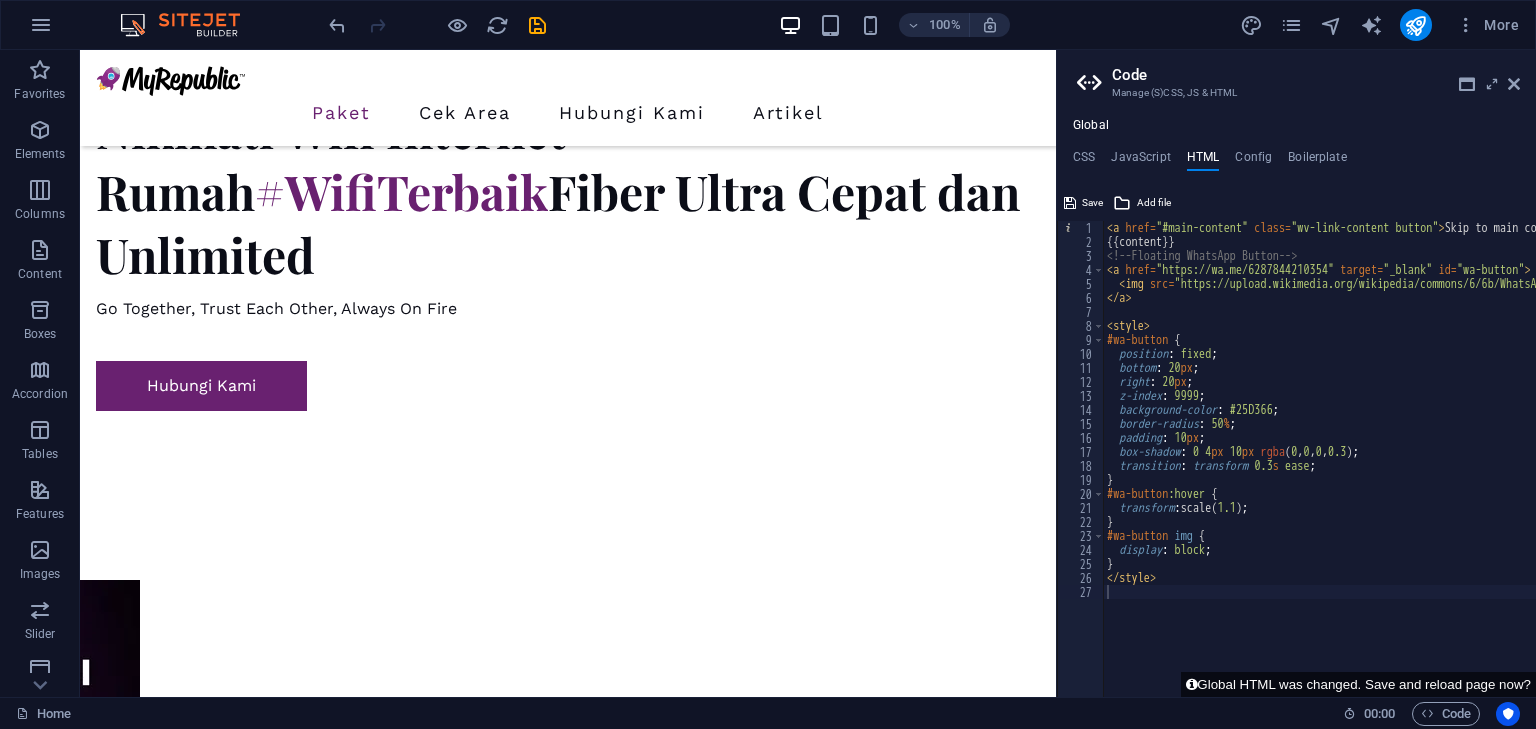 click at bounding box center (1545, 688) 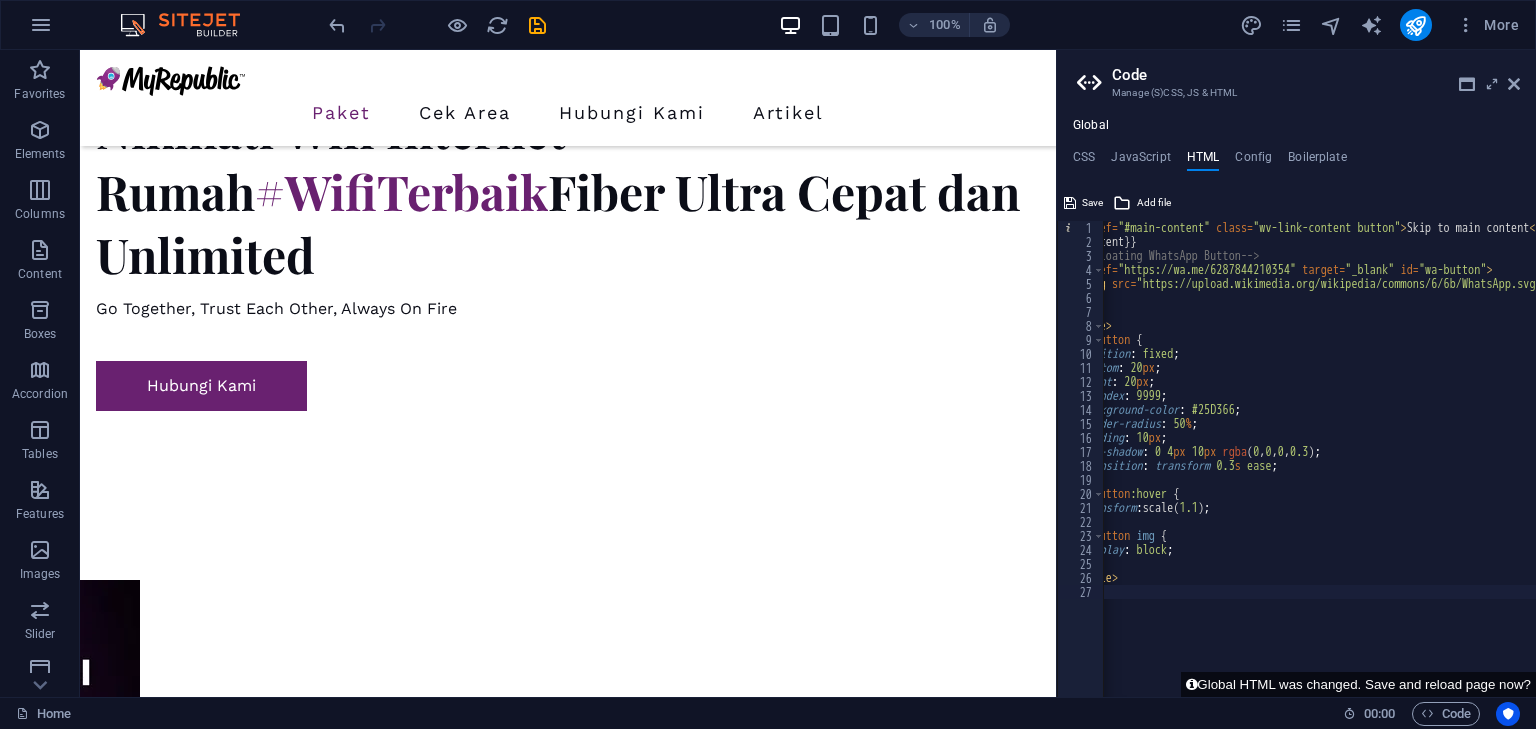 scroll, scrollTop: 0, scrollLeft: 0, axis: both 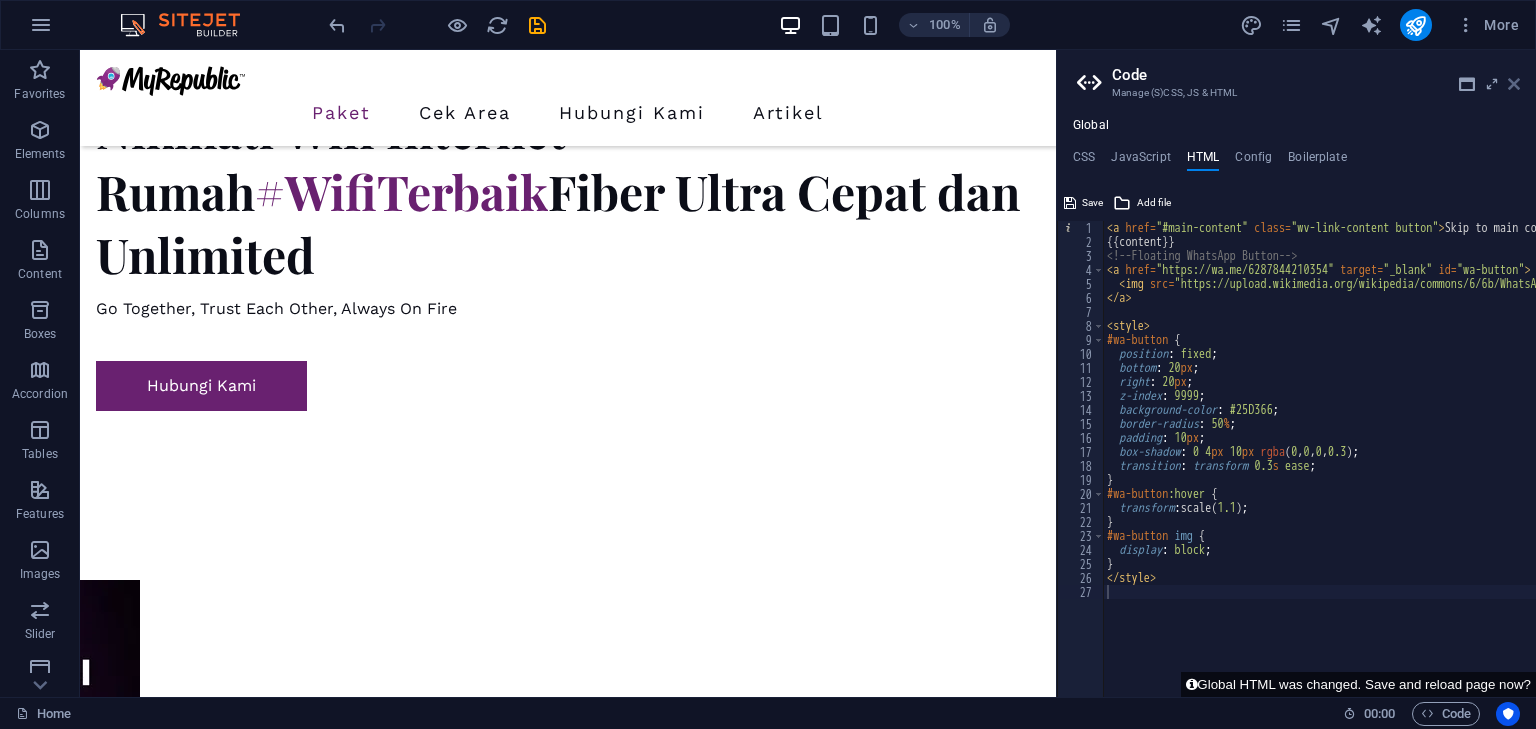 click at bounding box center (1514, 84) 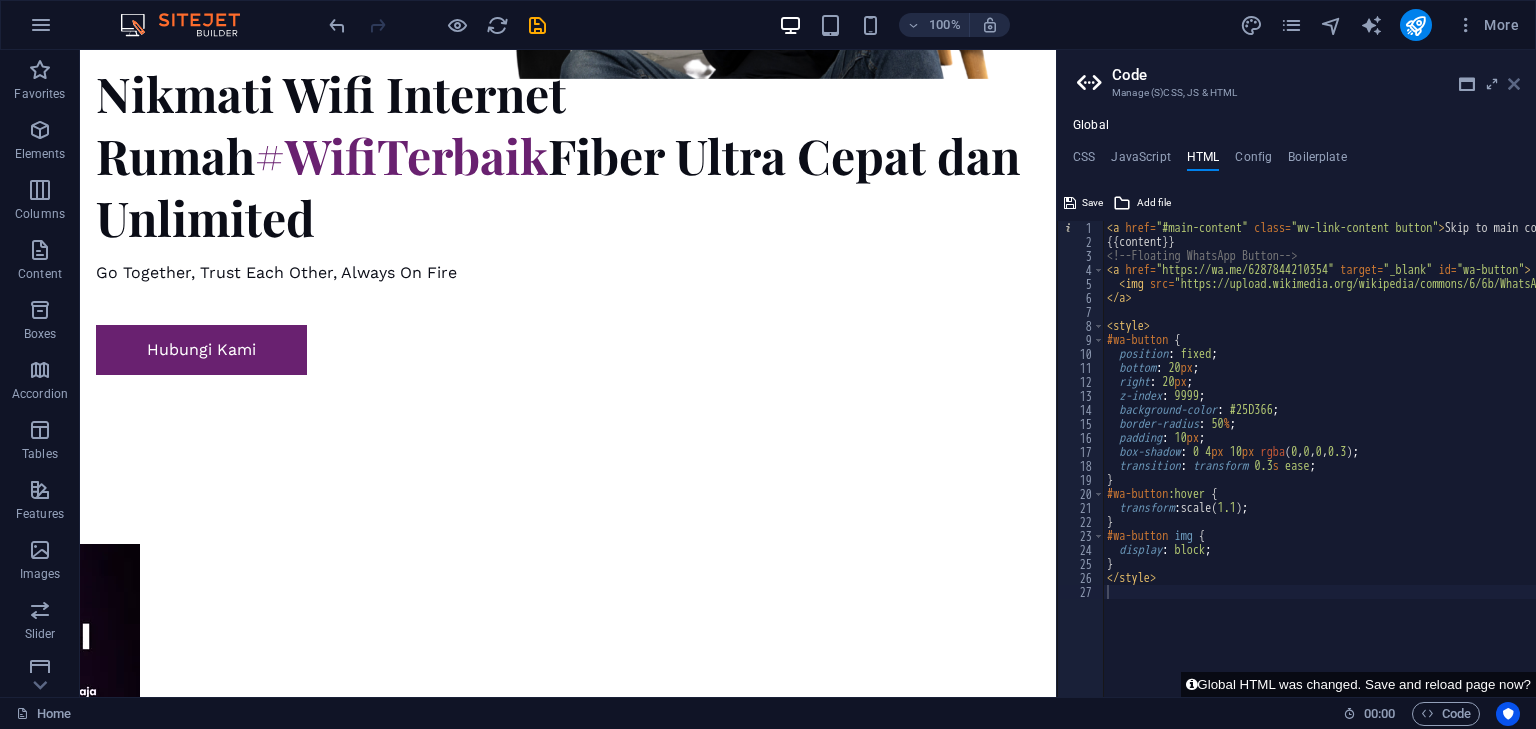 scroll, scrollTop: 1440, scrollLeft: 0, axis: vertical 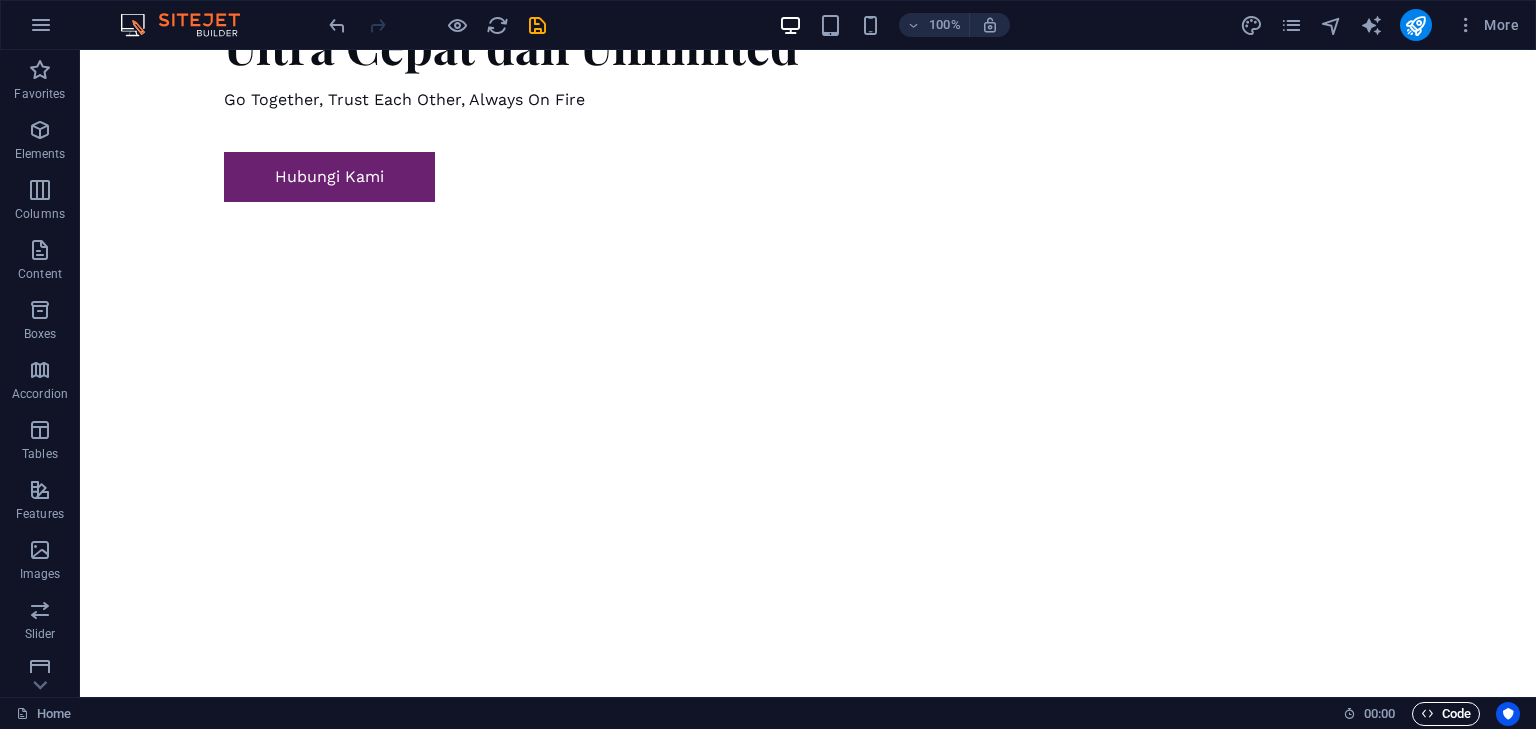 click on "Code" at bounding box center [1446, 714] 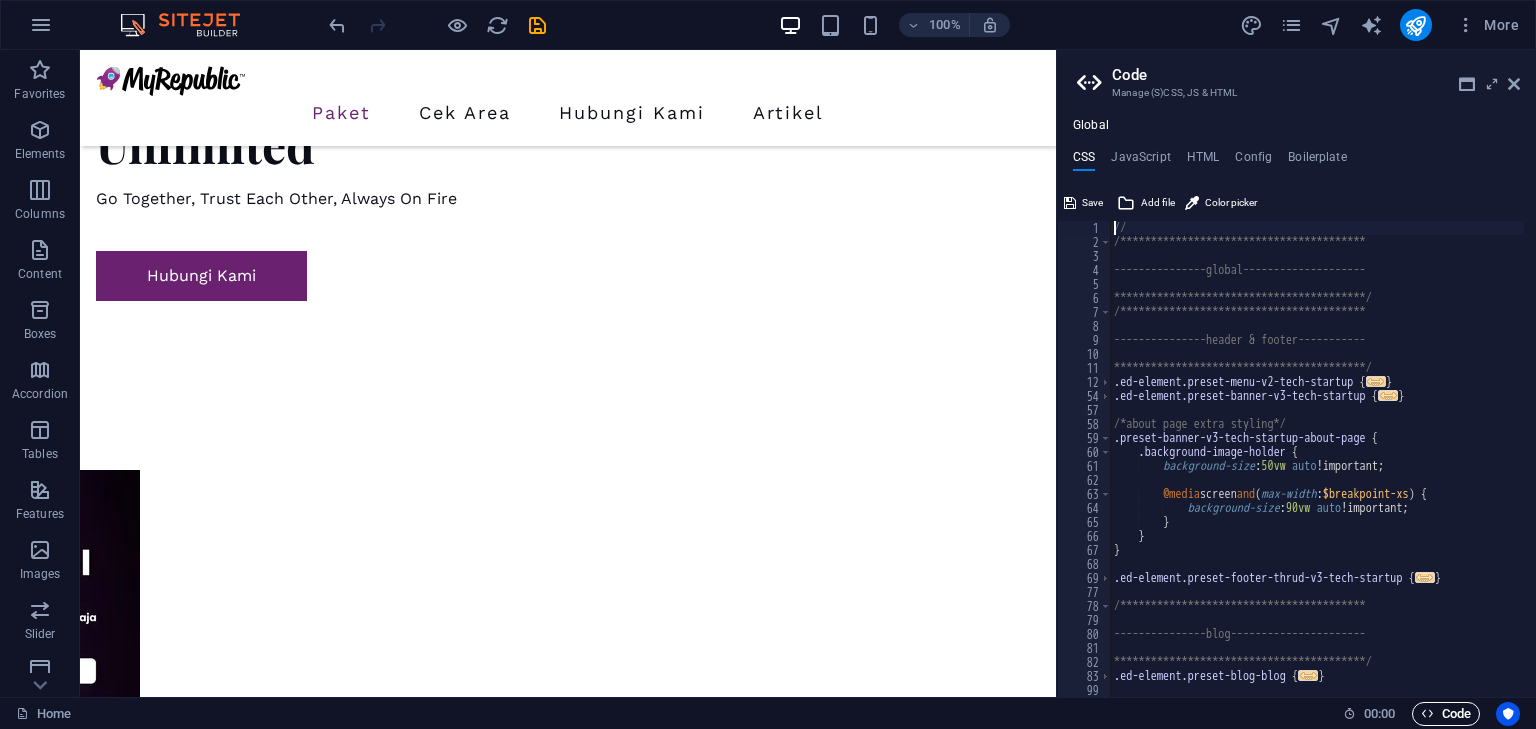 scroll, scrollTop: 1330, scrollLeft: 0, axis: vertical 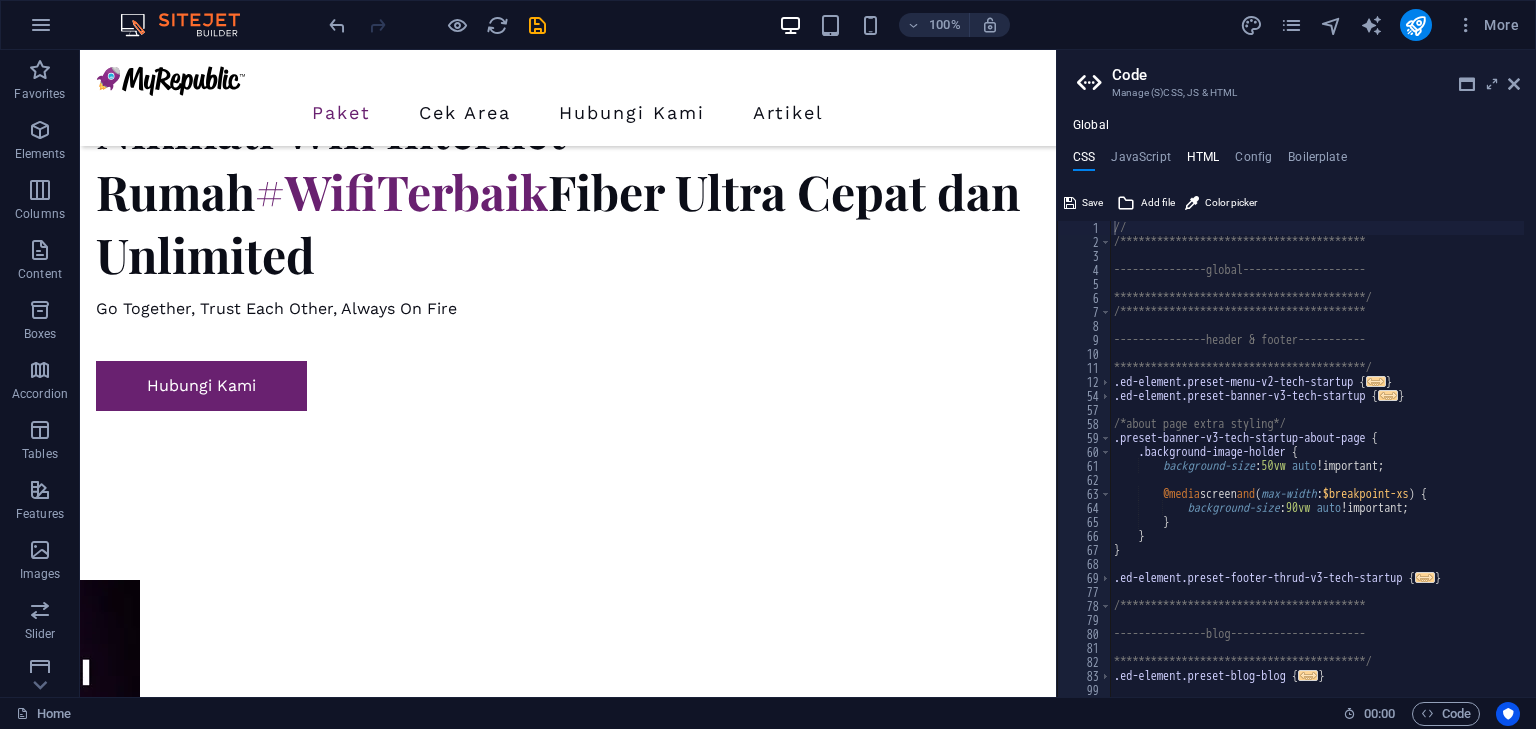 click on "HTML" at bounding box center [1203, 161] 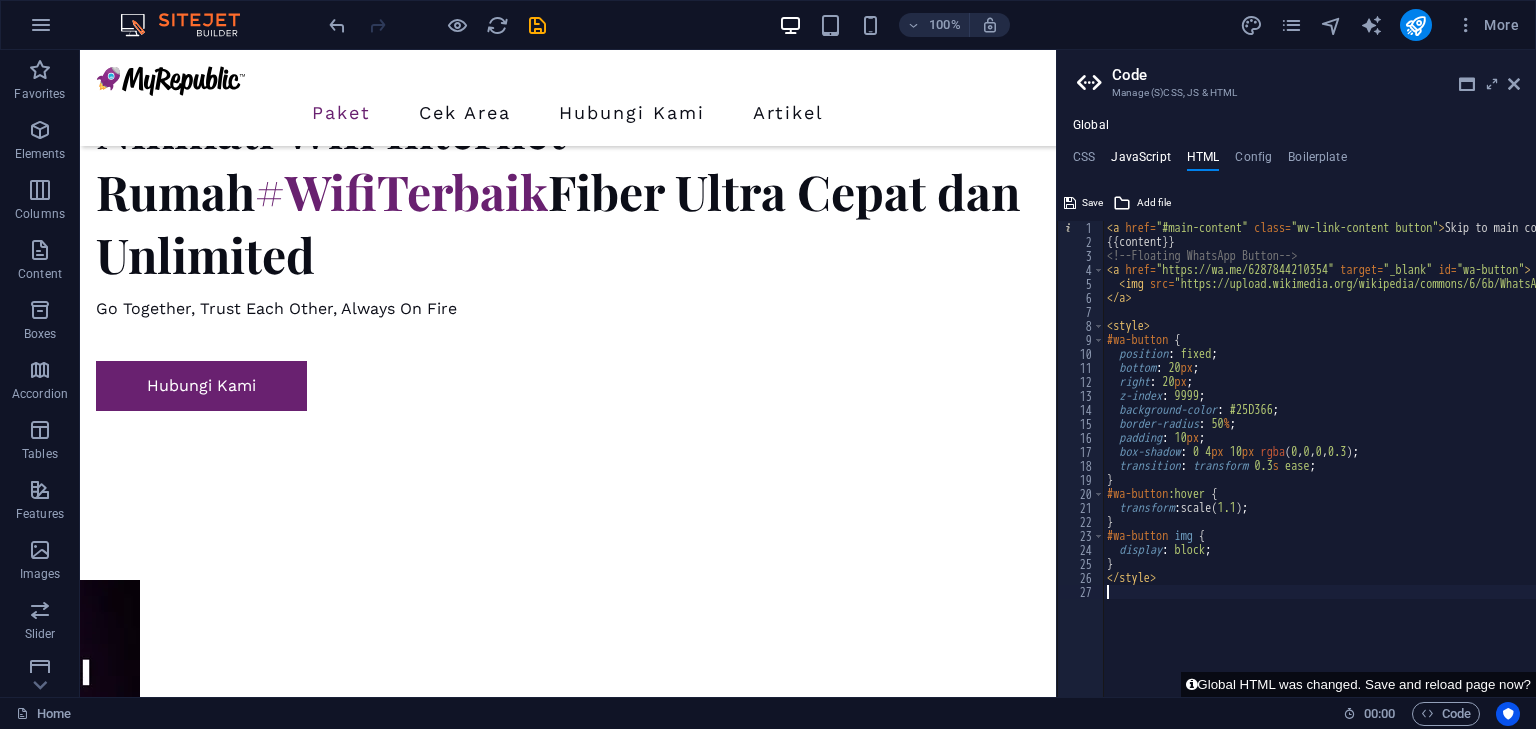 click on "JavaScript" at bounding box center (1140, 161) 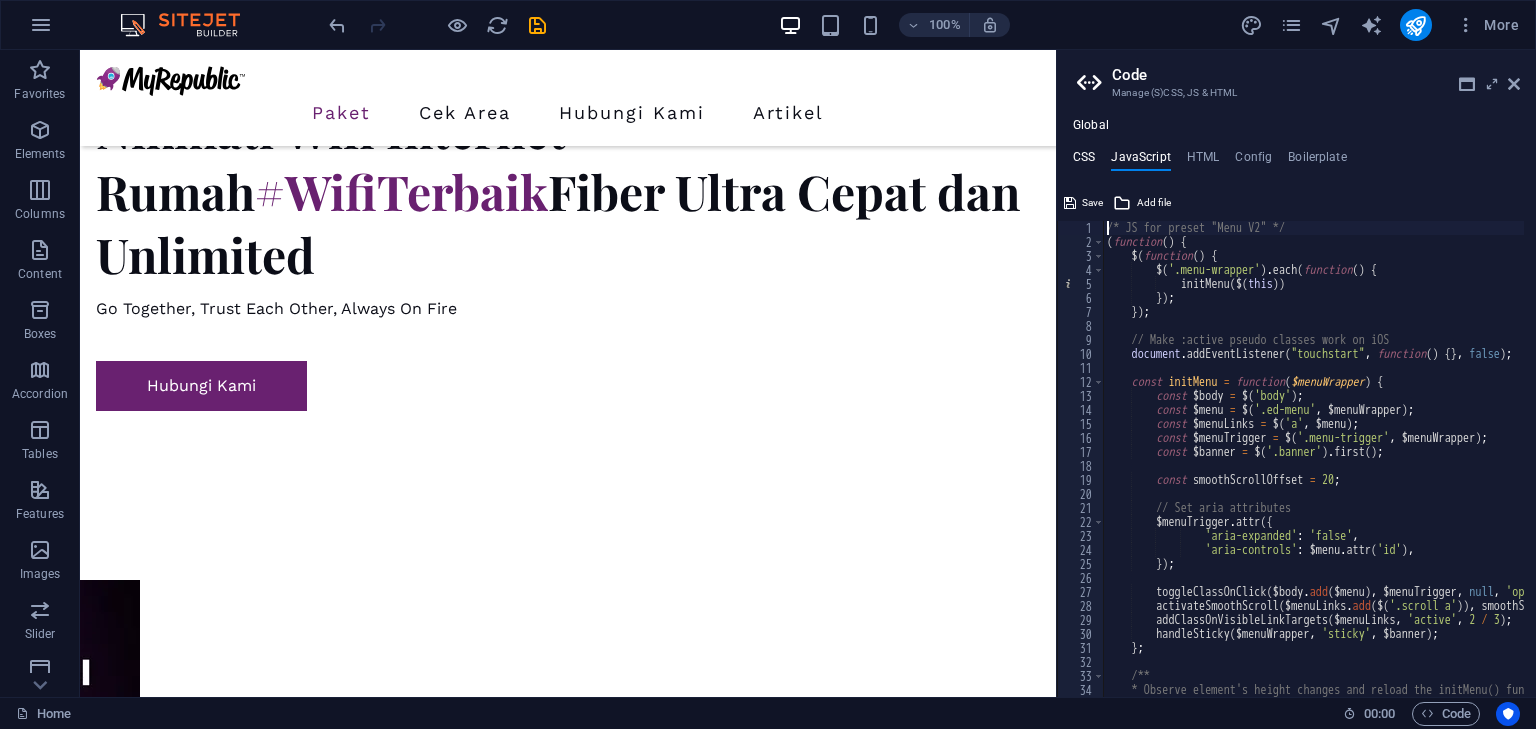 click on "CSS" at bounding box center [1084, 161] 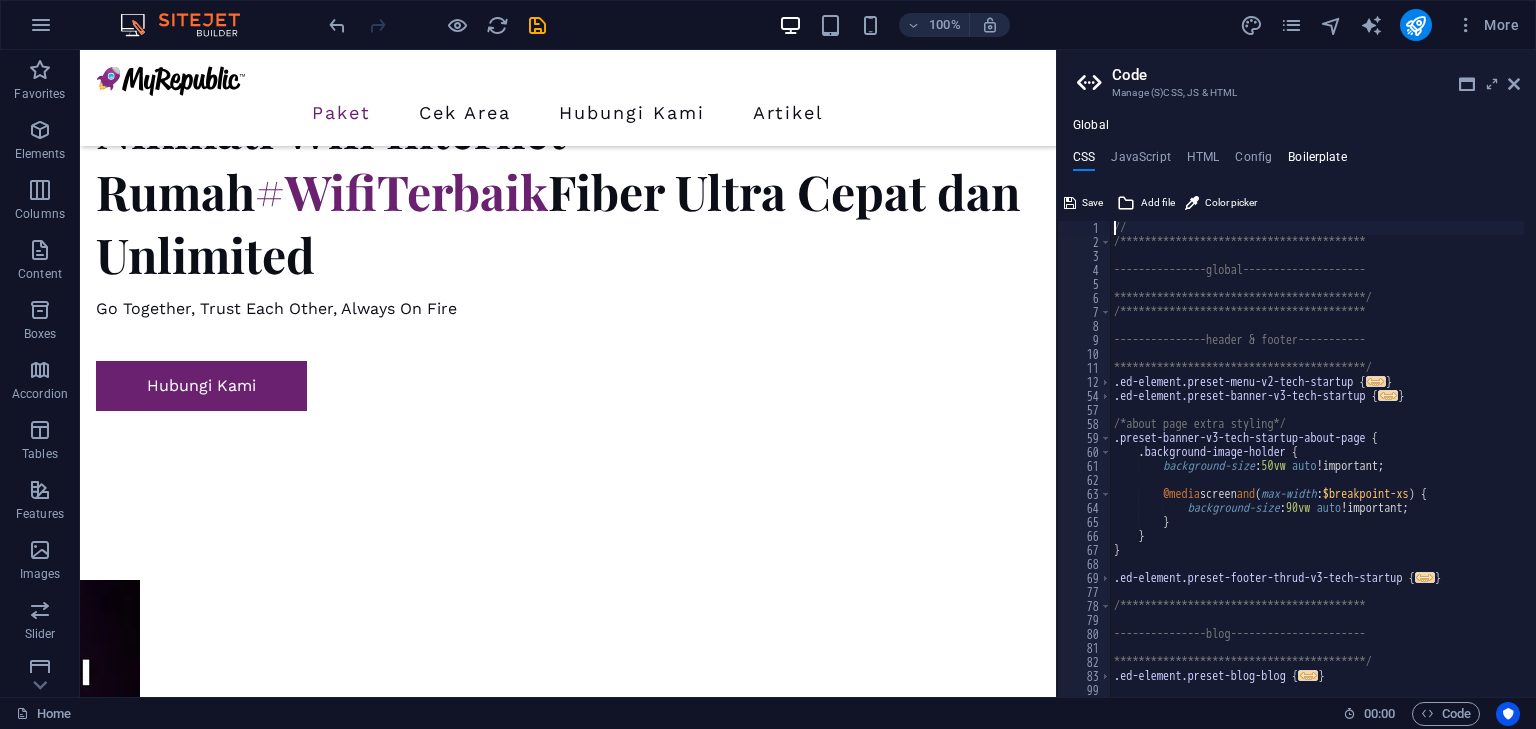 click on "Boilerplate" at bounding box center [1317, 161] 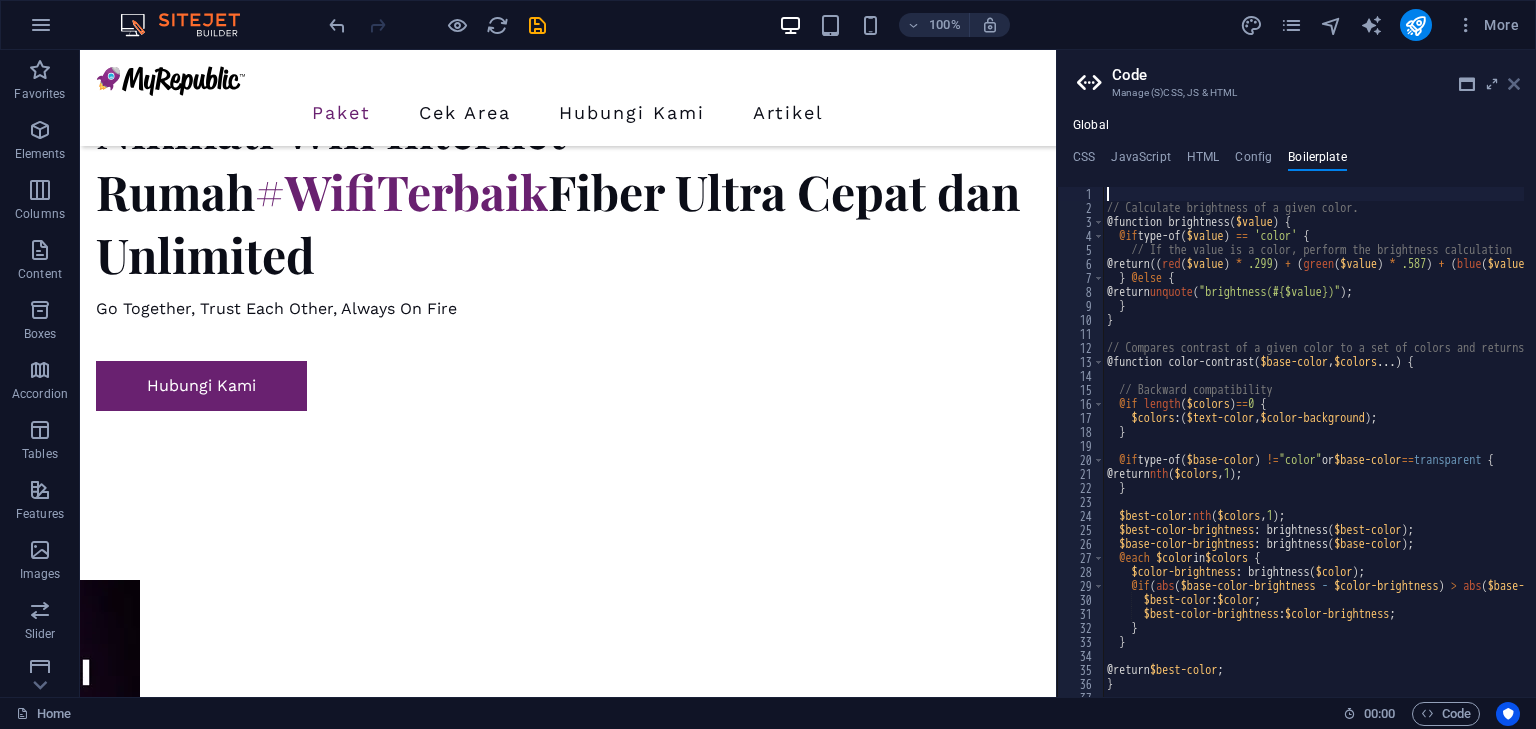 click at bounding box center (1514, 84) 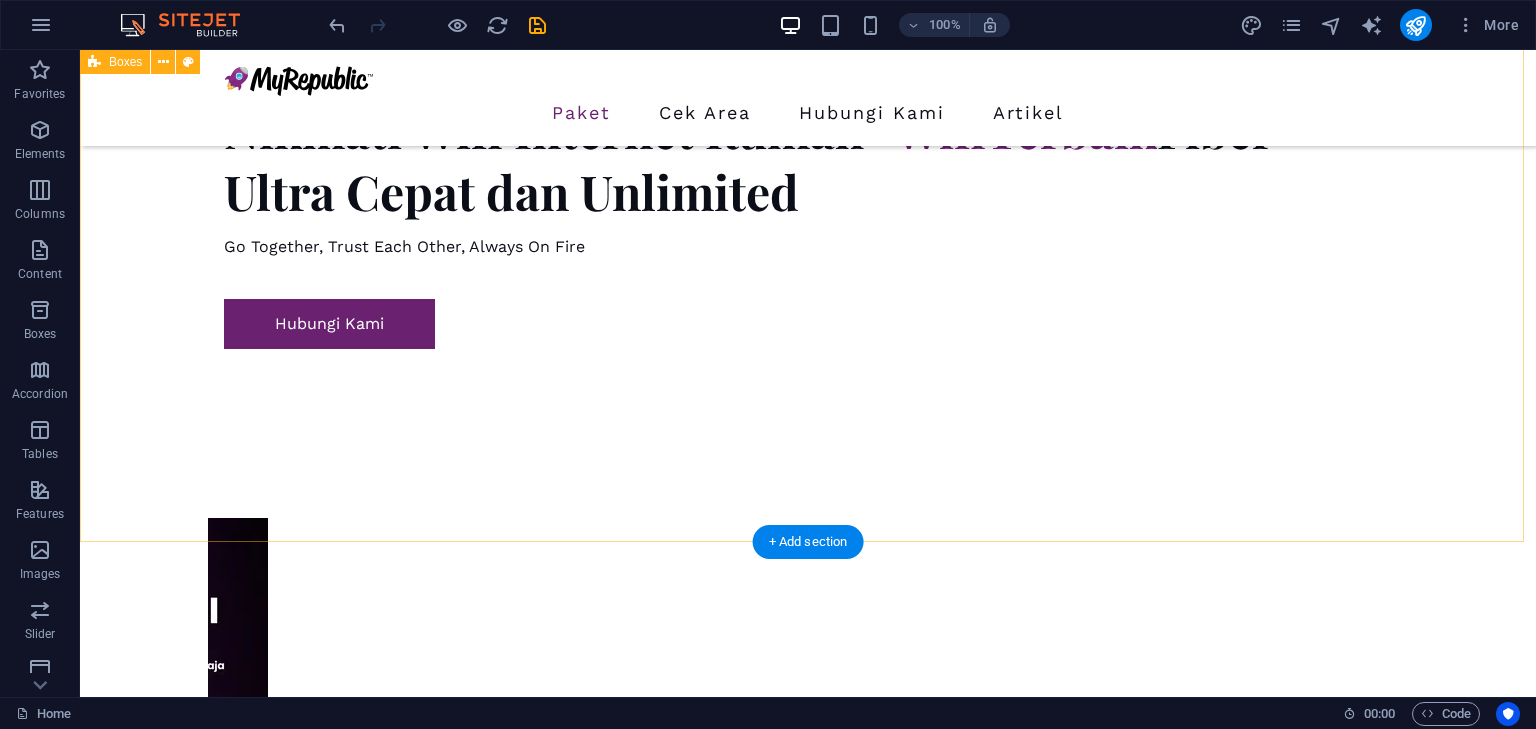 scroll, scrollTop: 1440, scrollLeft: 0, axis: vertical 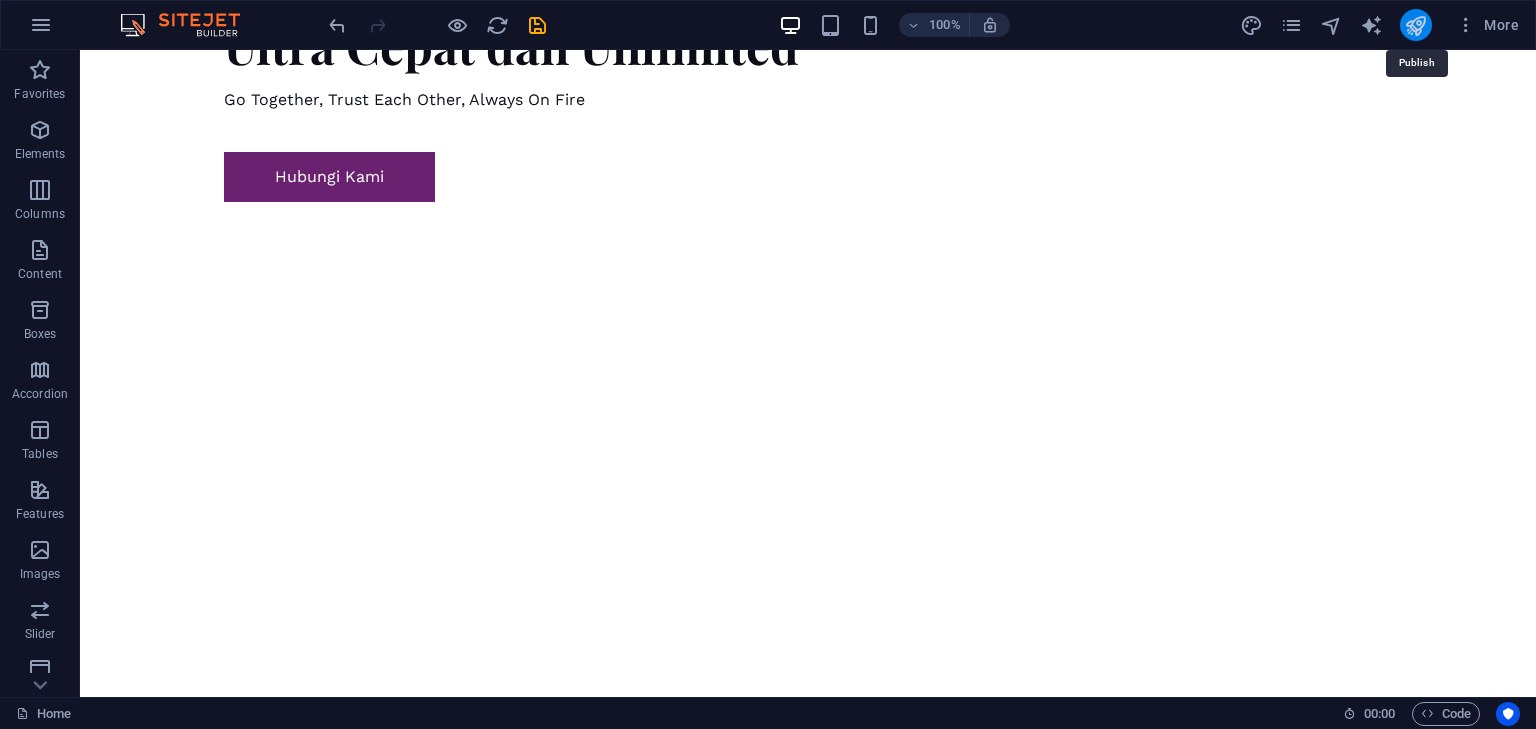 click at bounding box center (1415, 25) 